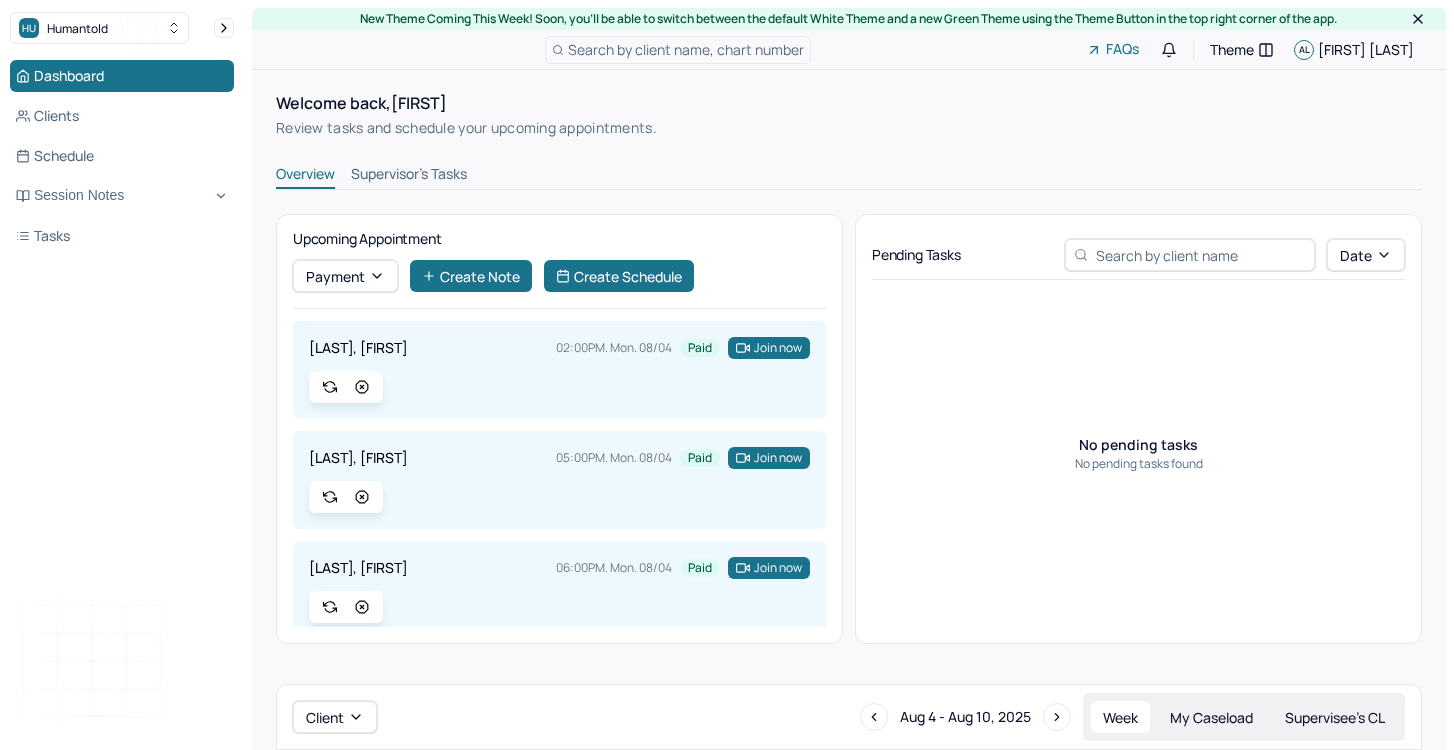 scroll, scrollTop: 0, scrollLeft: 0, axis: both 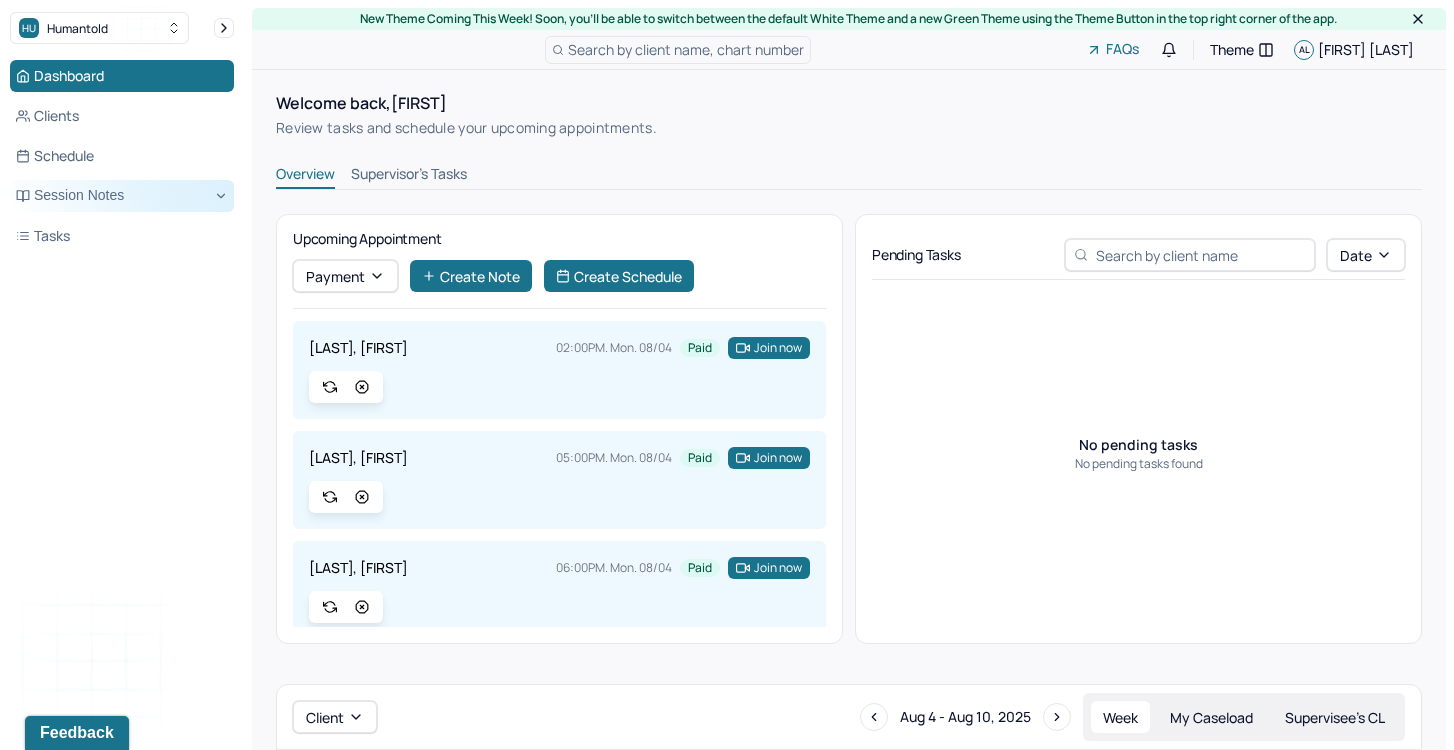 click on "Session Notes" at bounding box center (122, 196) 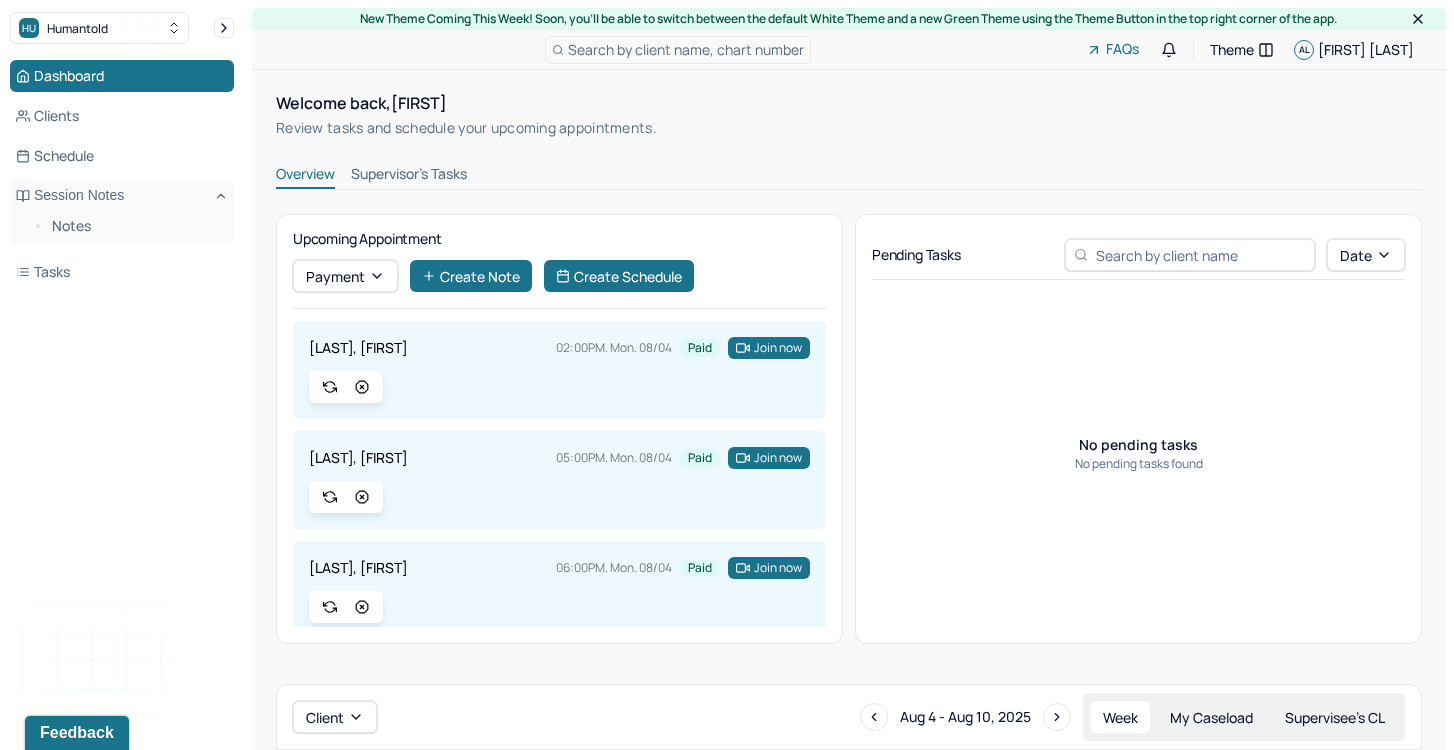click on "Dashboard Clients Schedule Session Notes Notes Tasks" at bounding box center [122, 174] 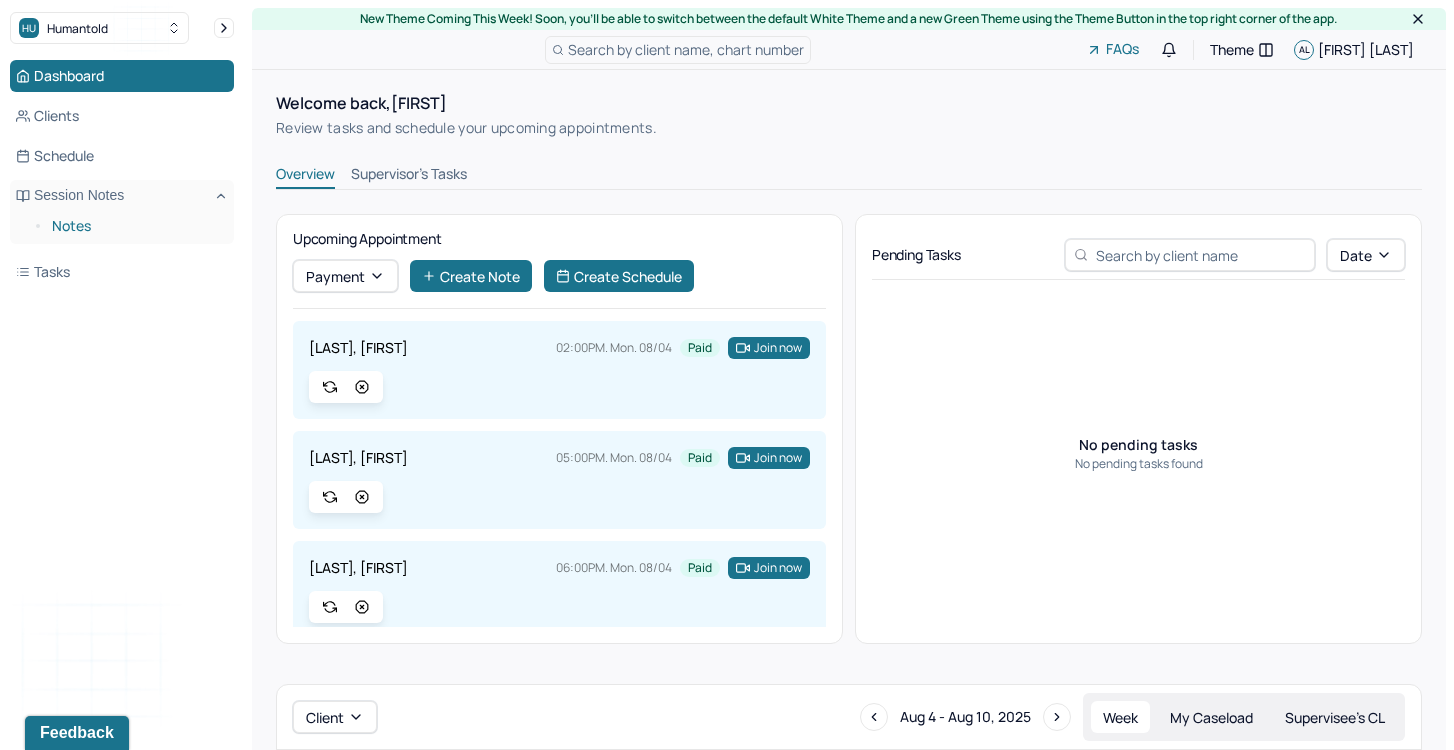 click on "Notes" at bounding box center (135, 226) 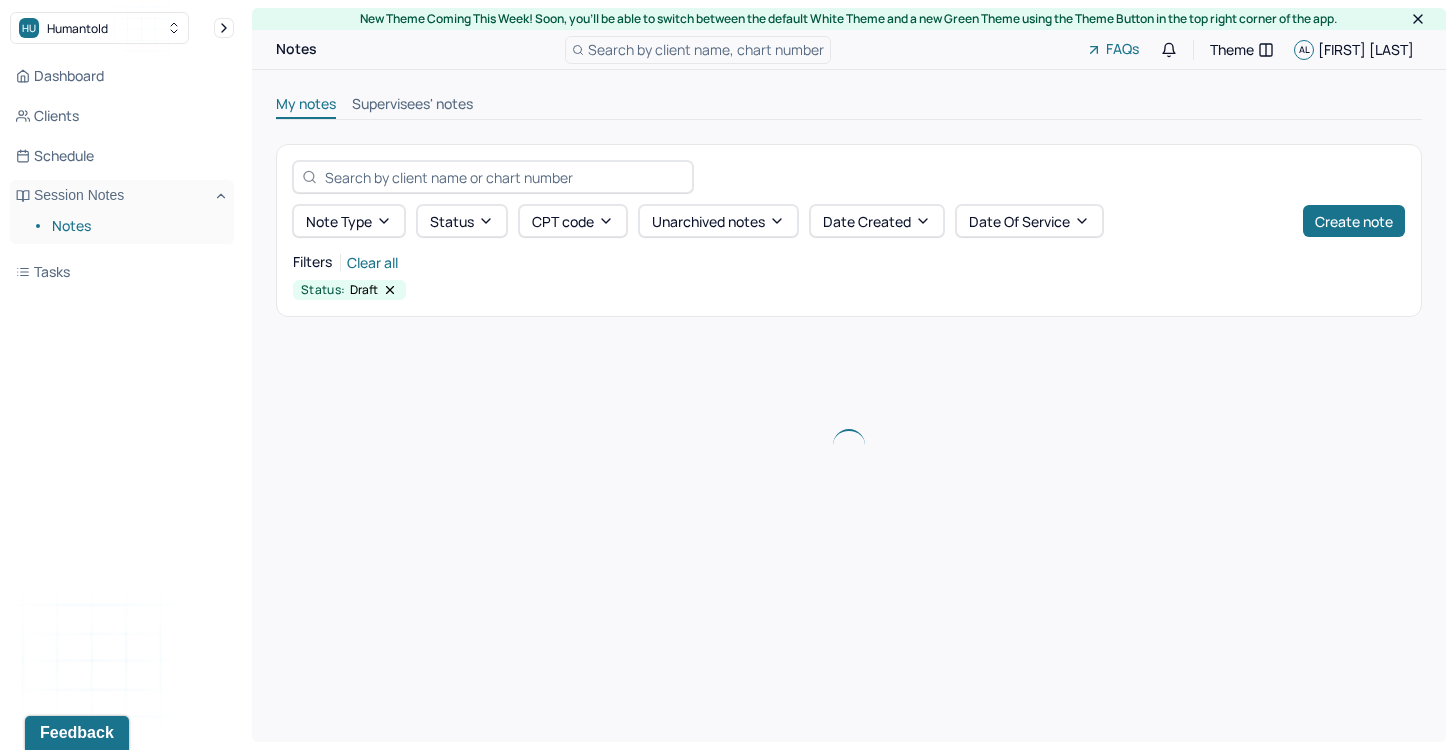 click at bounding box center (504, 177) 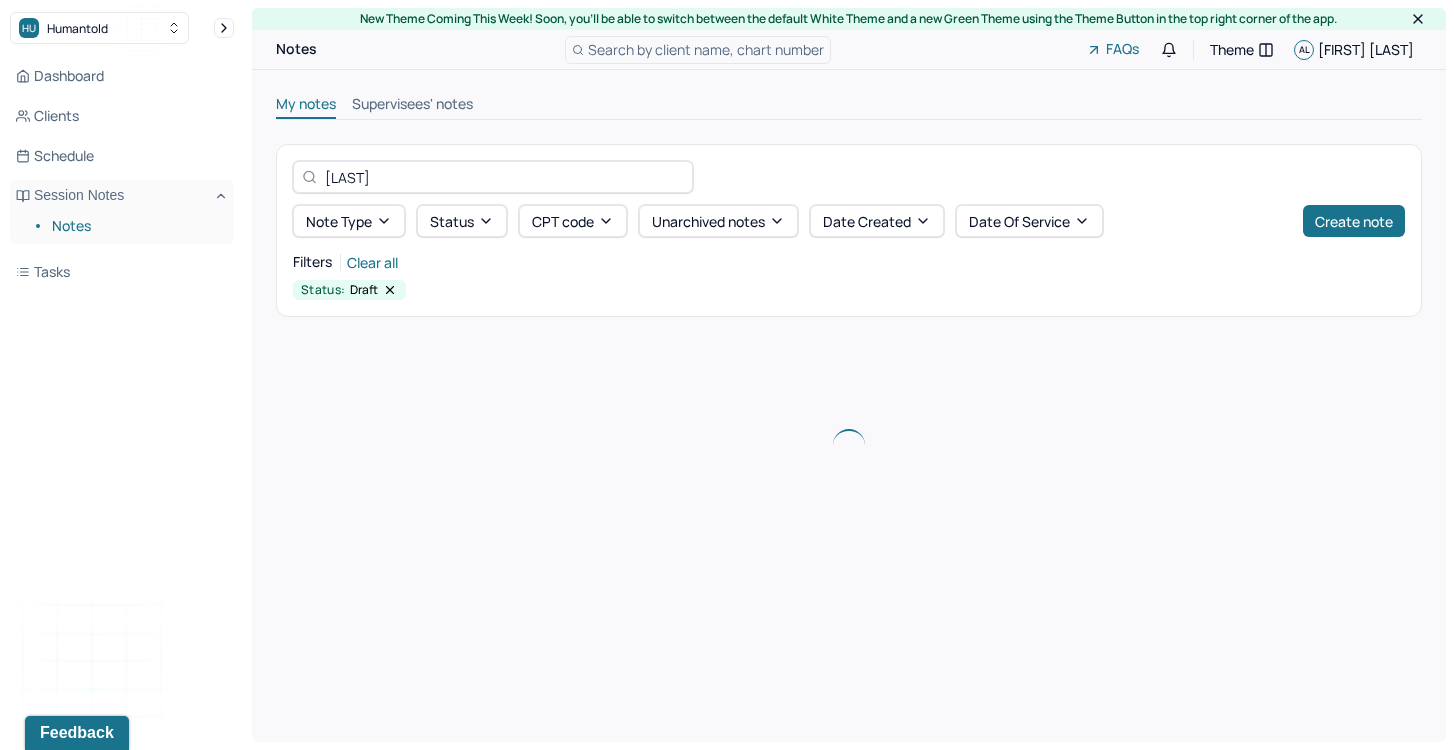 type on "[LAST]" 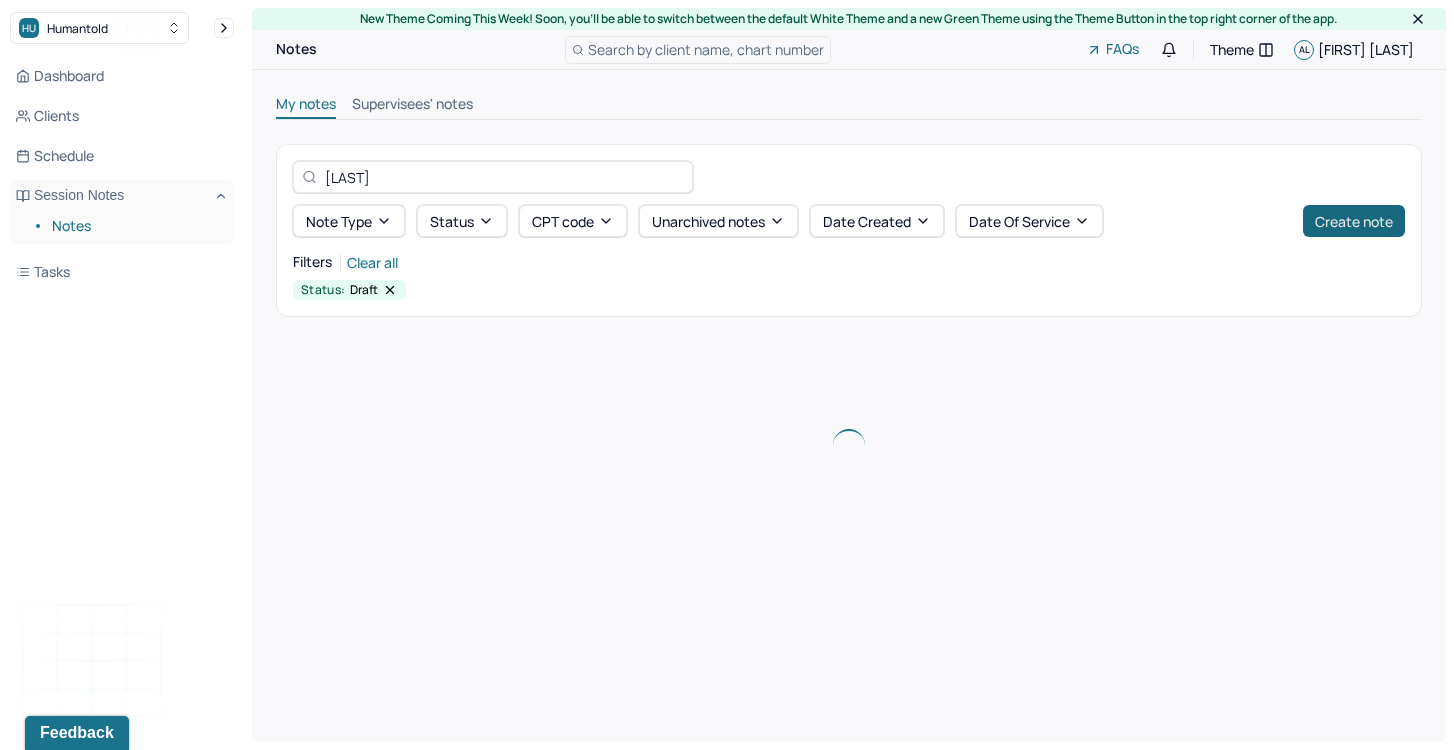 click on "Create note" at bounding box center (1354, 221) 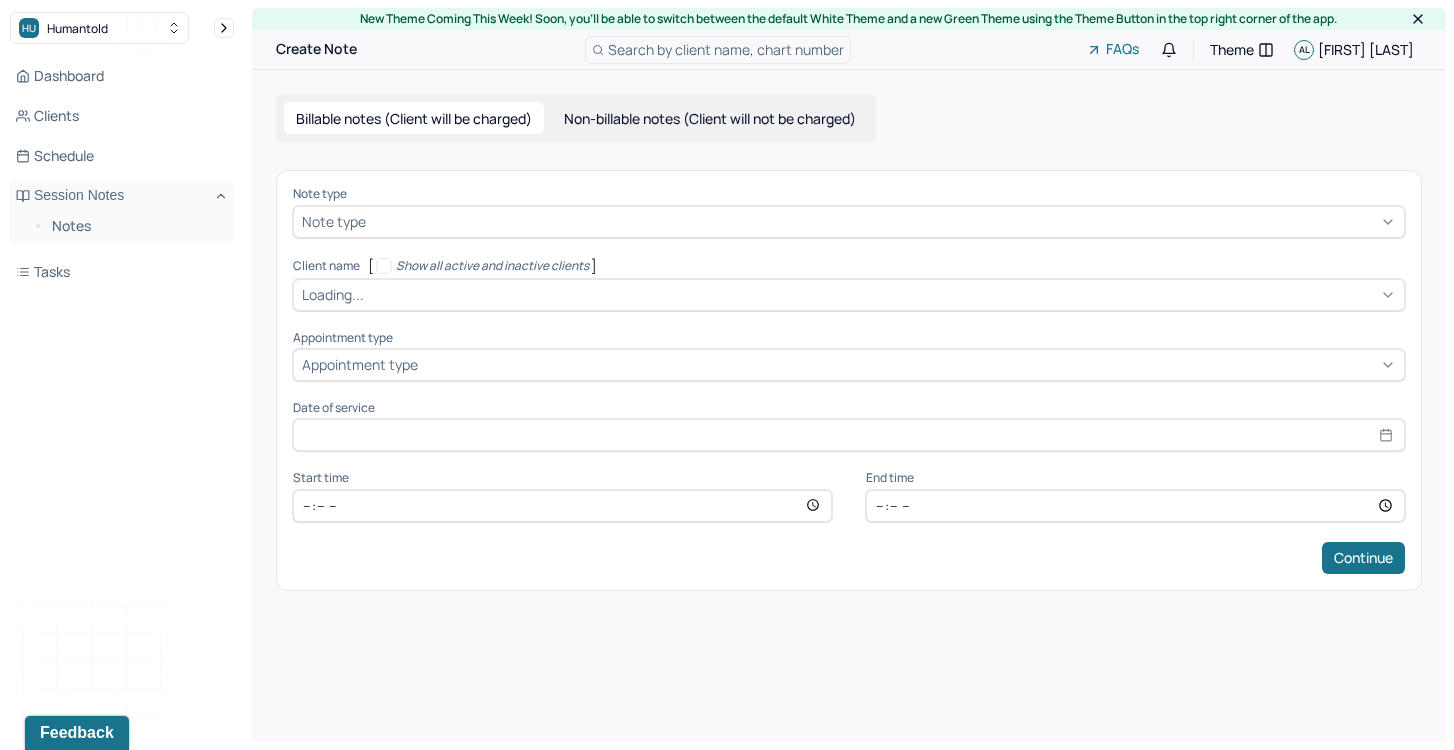 click on "Note type" at bounding box center (849, 222) 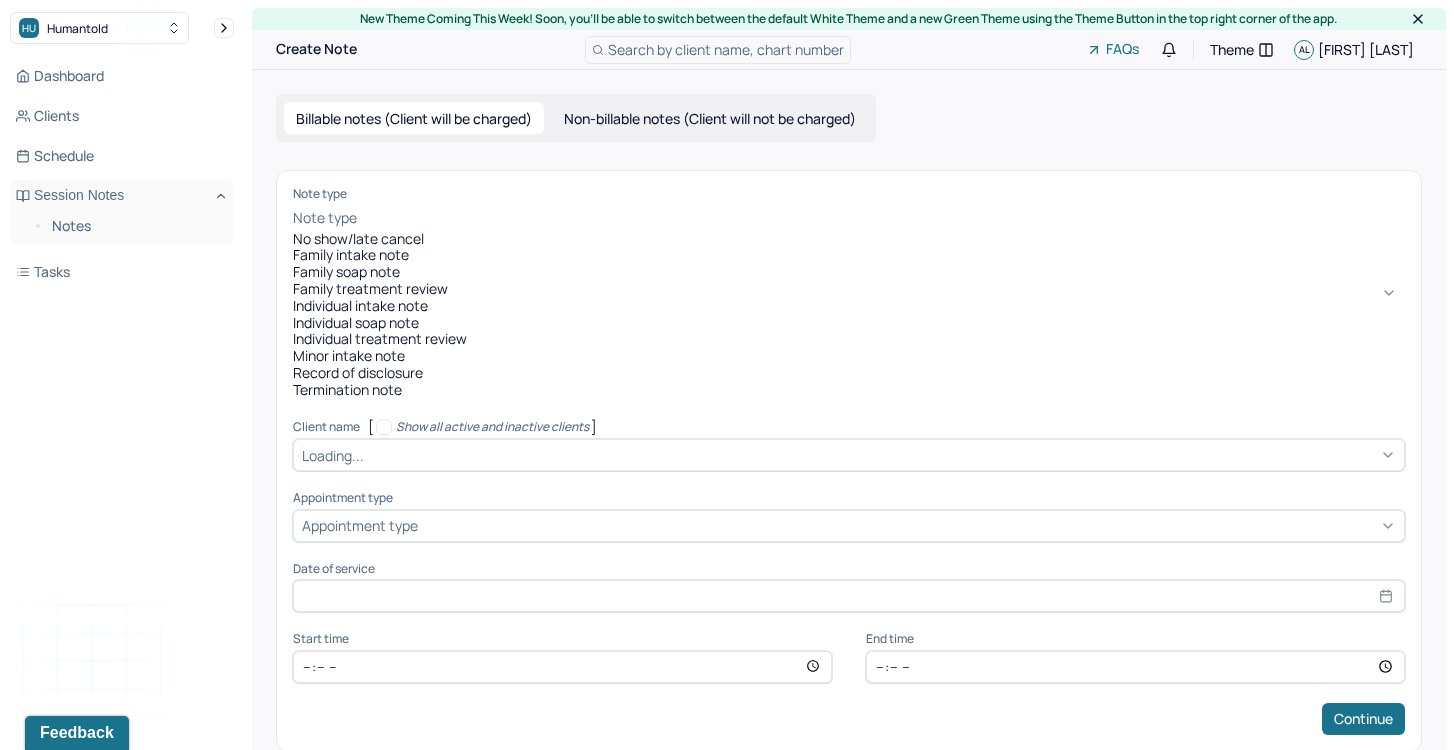 click on "Individual treatment review" at bounding box center [849, 339] 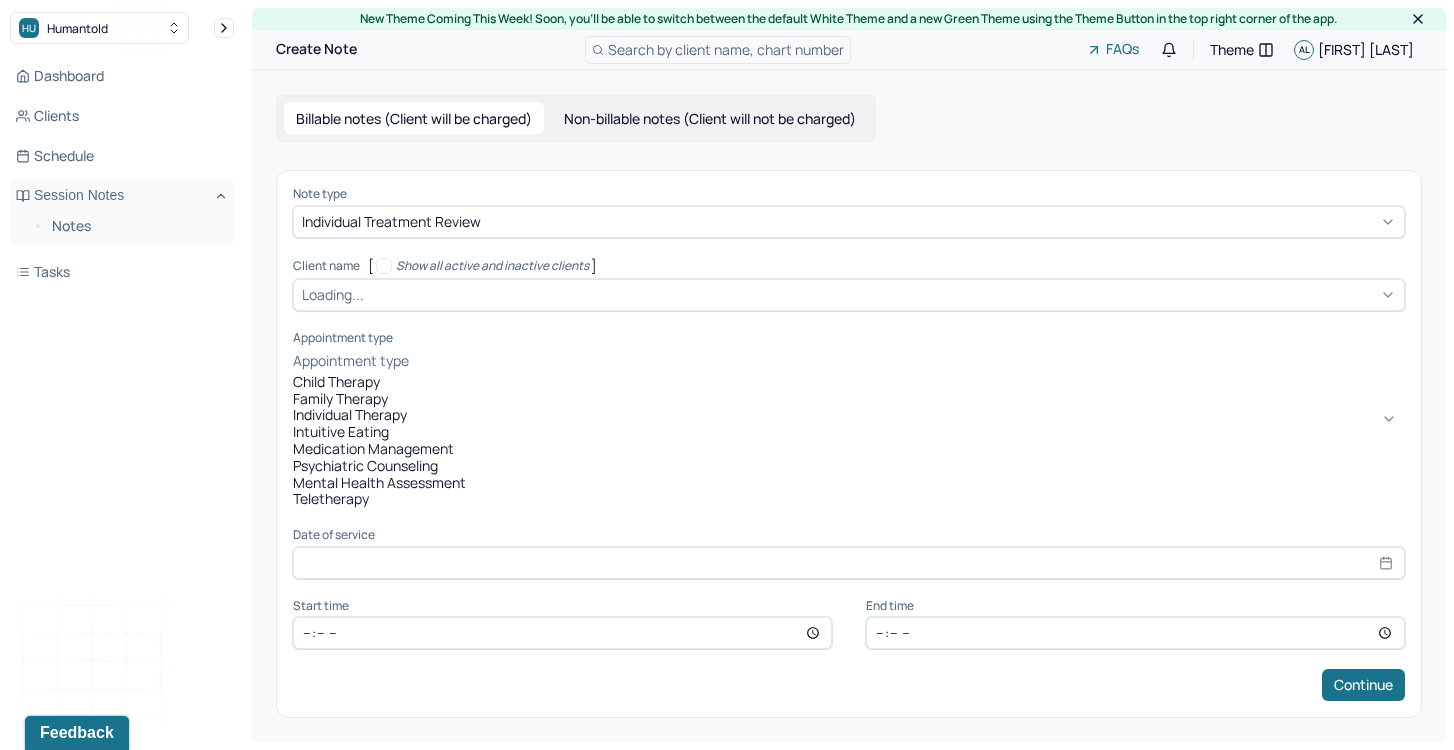 click on "Appointment type" at bounding box center [351, 361] 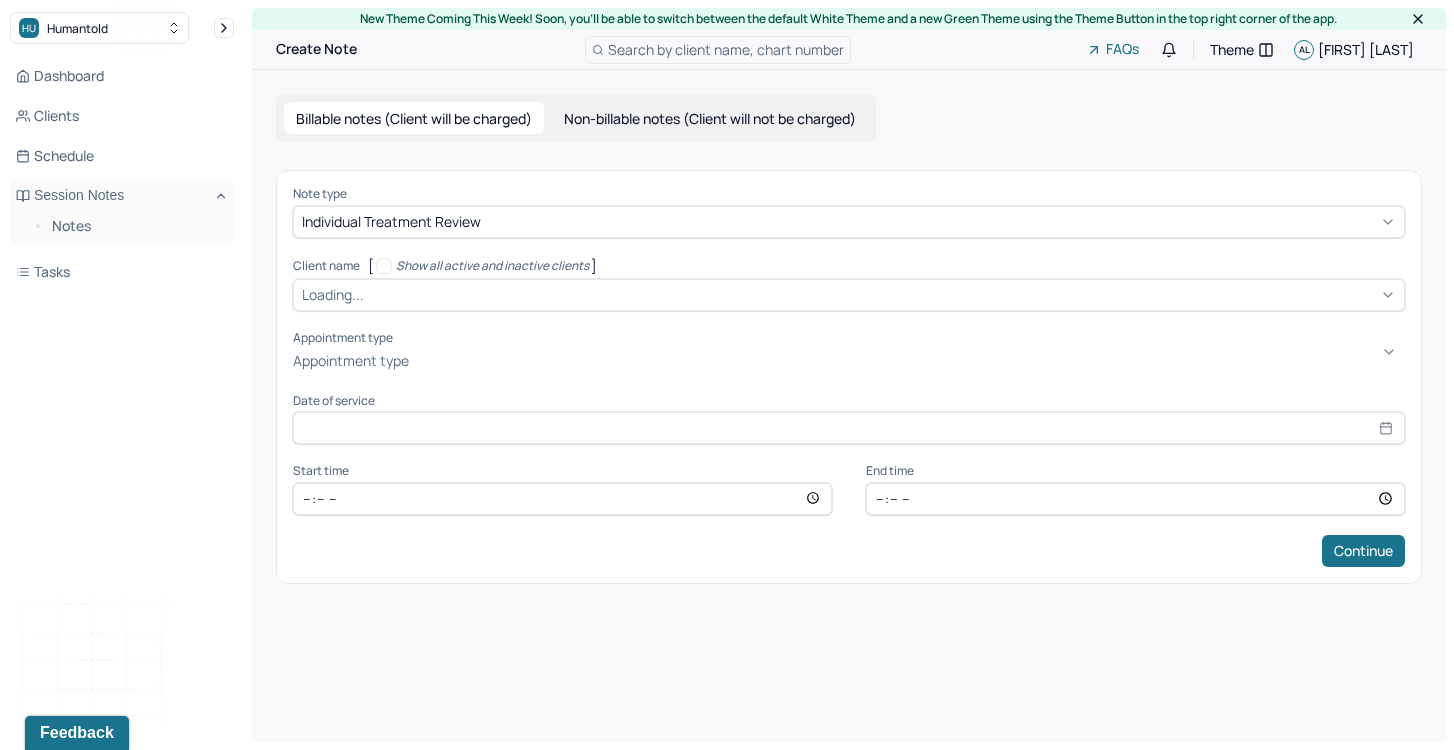 click on "Appointment type" at bounding box center [351, 361] 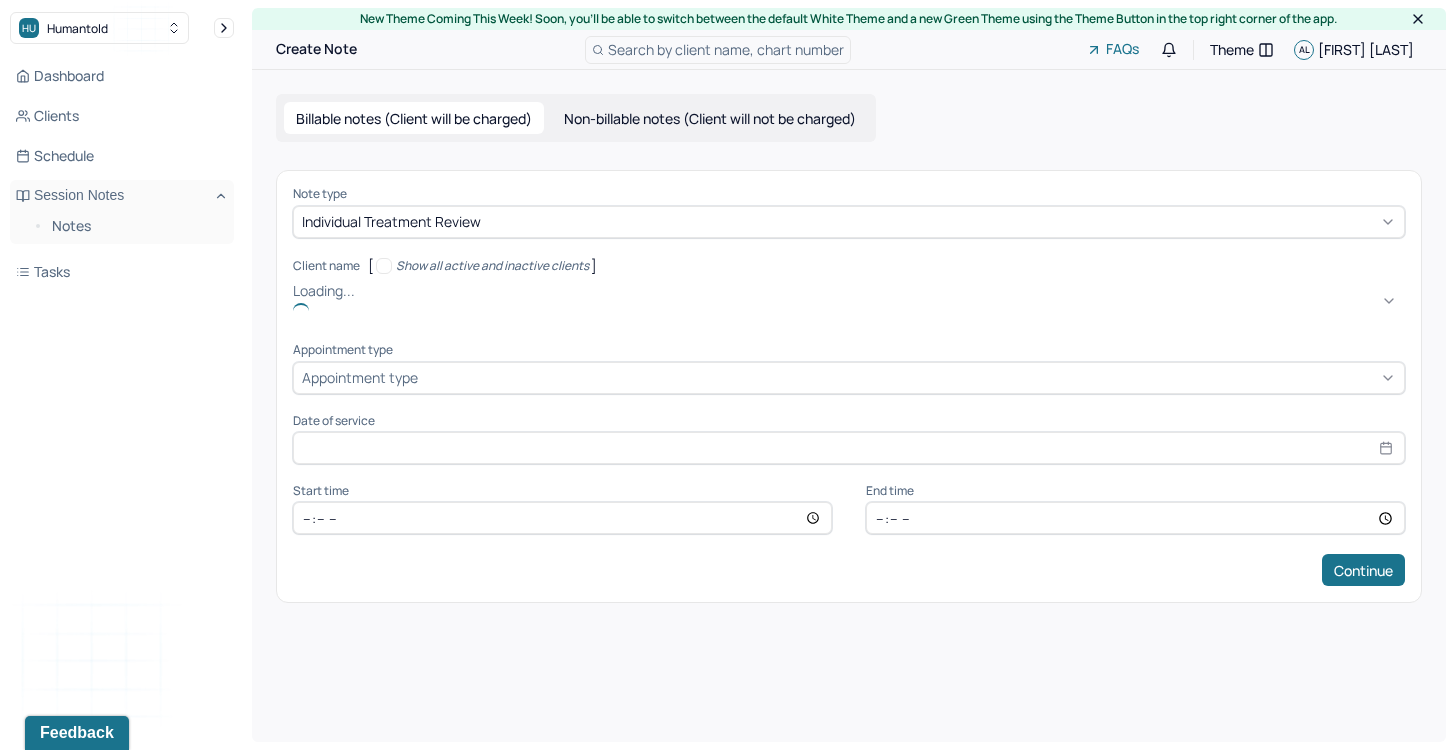 click on "Loading..." at bounding box center (849, 291) 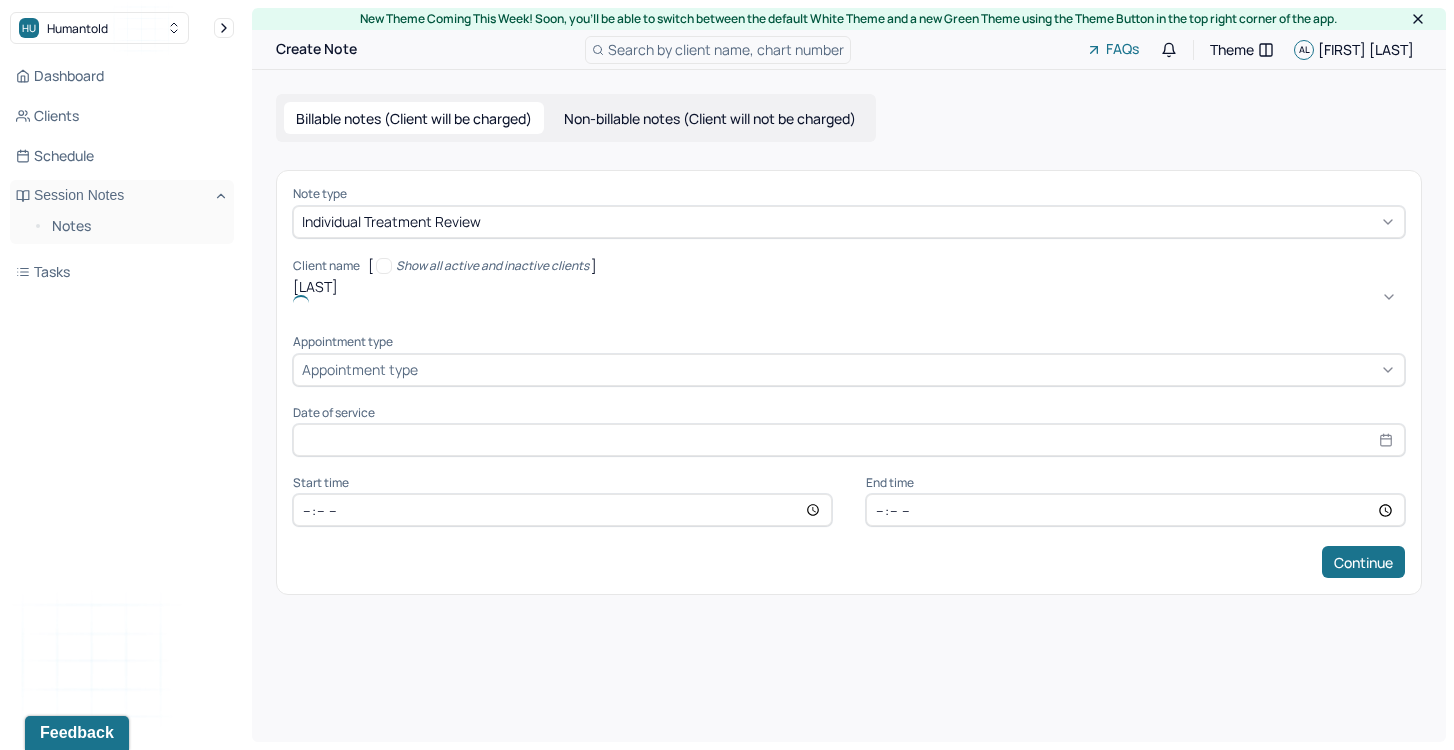 type on "[LAST]" 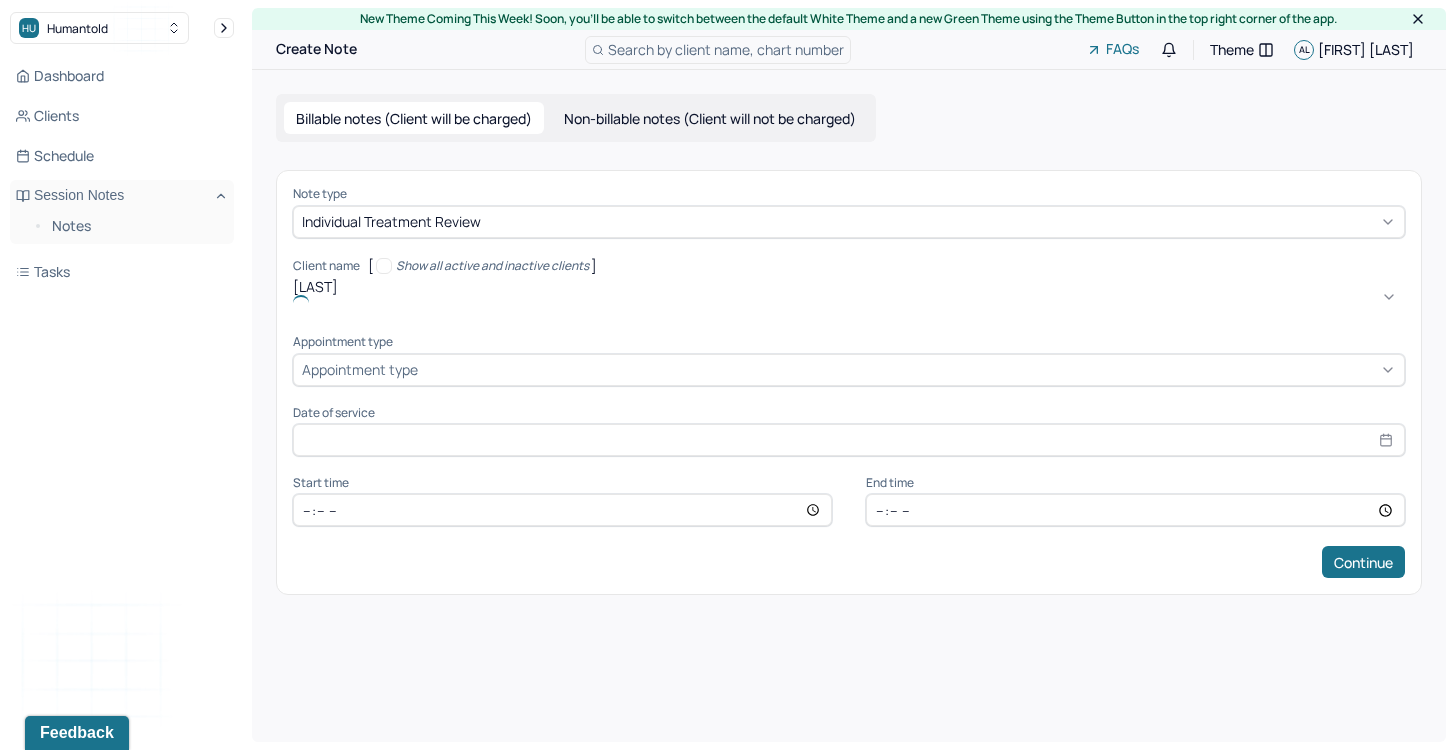 click on "Continue" at bounding box center (1363, 562) 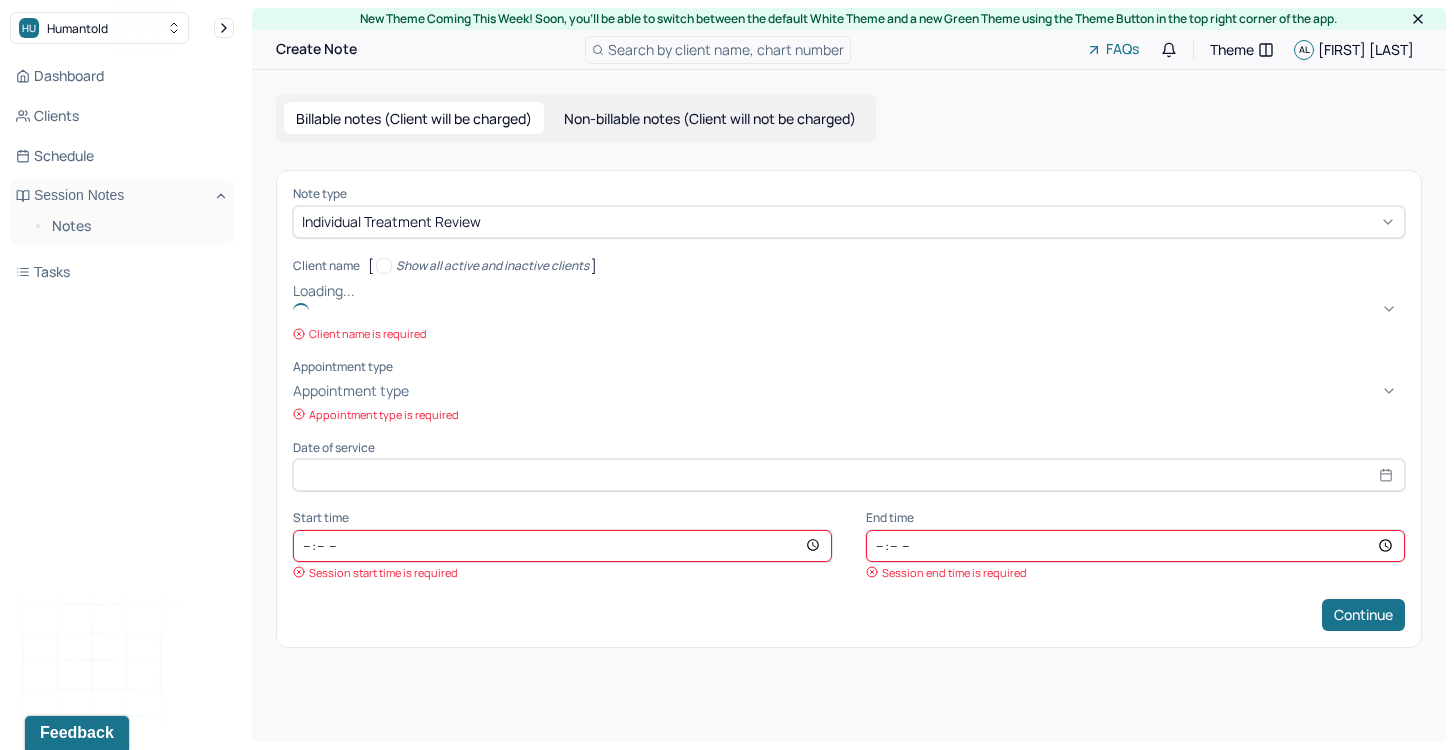 click on "Loading..." at bounding box center (849, 291) 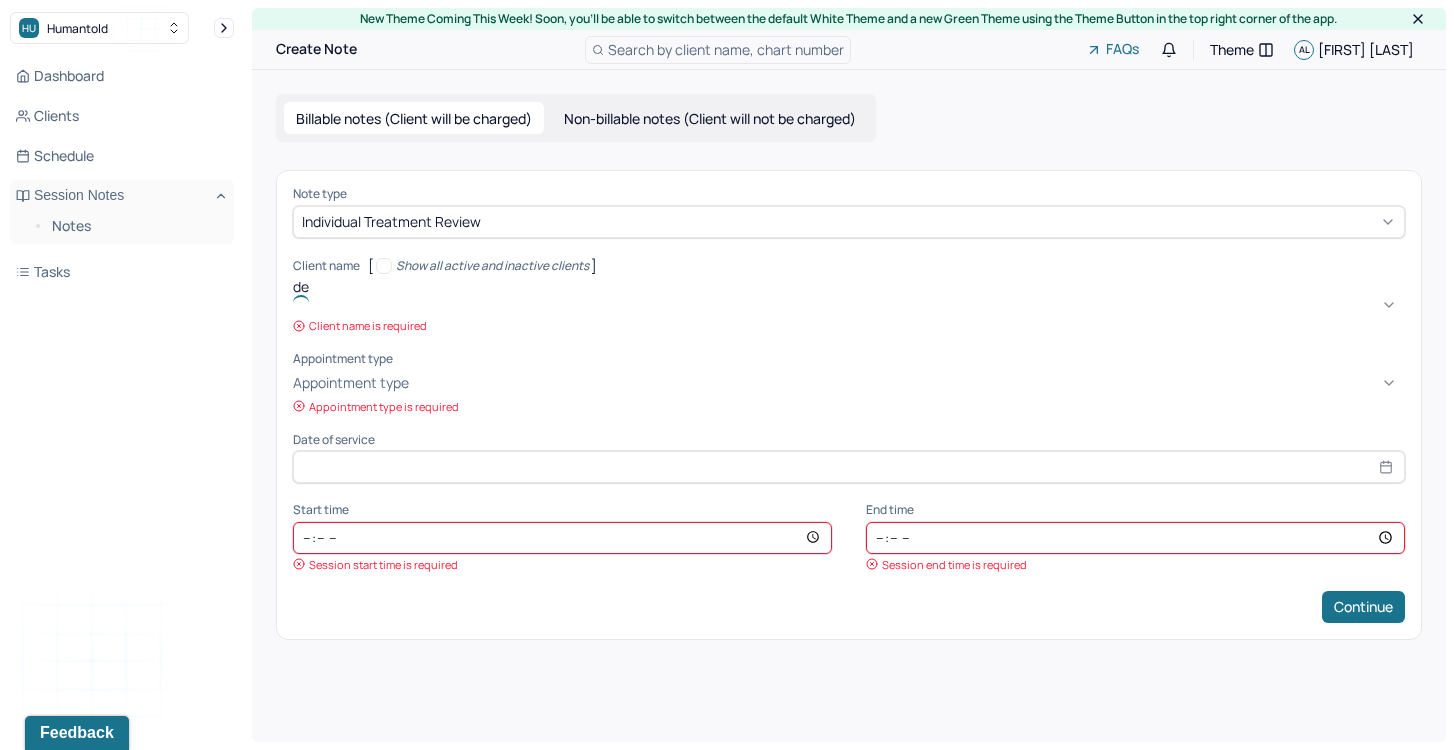 type on "d" 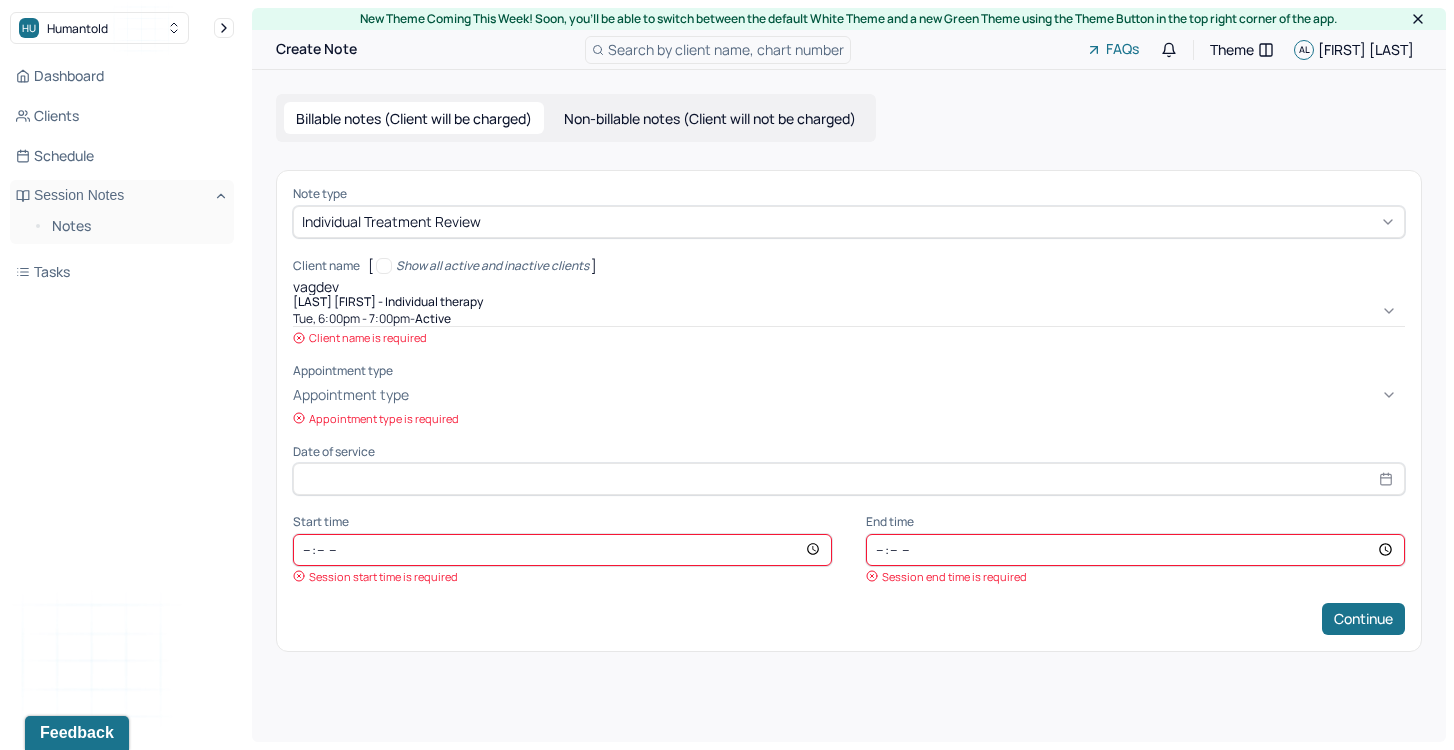 type on "[LAST]" 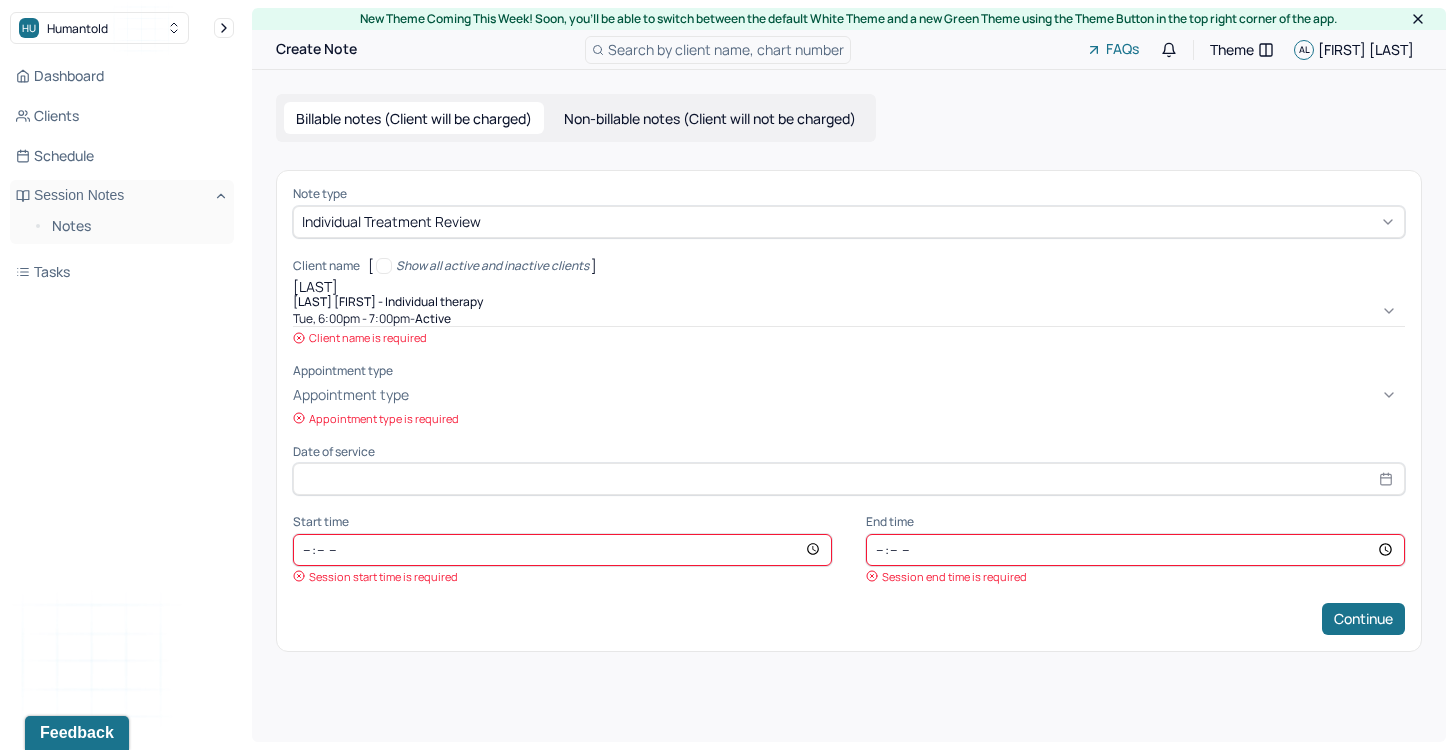 click on "[DAY], [TIME] - [ACTIVITY]" at bounding box center (849, 319) 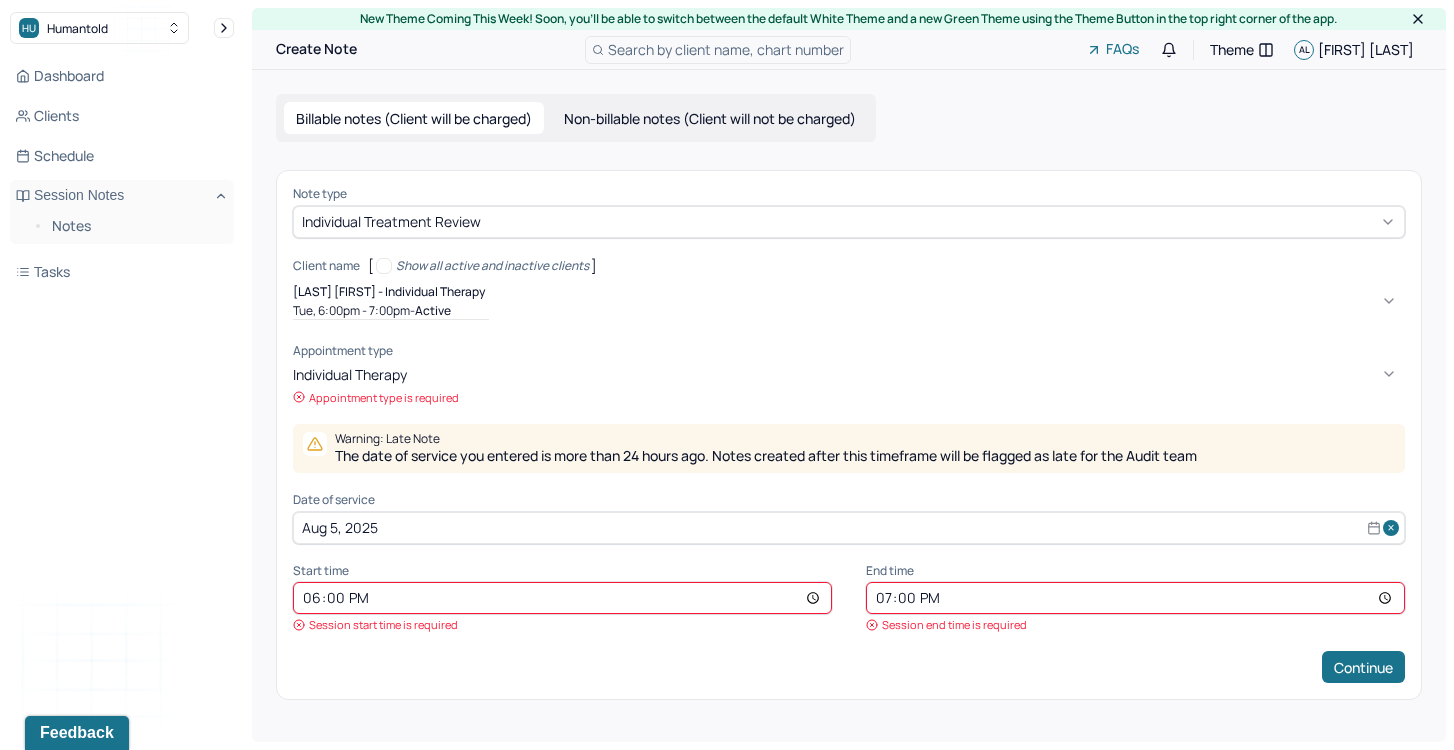 select on "7" 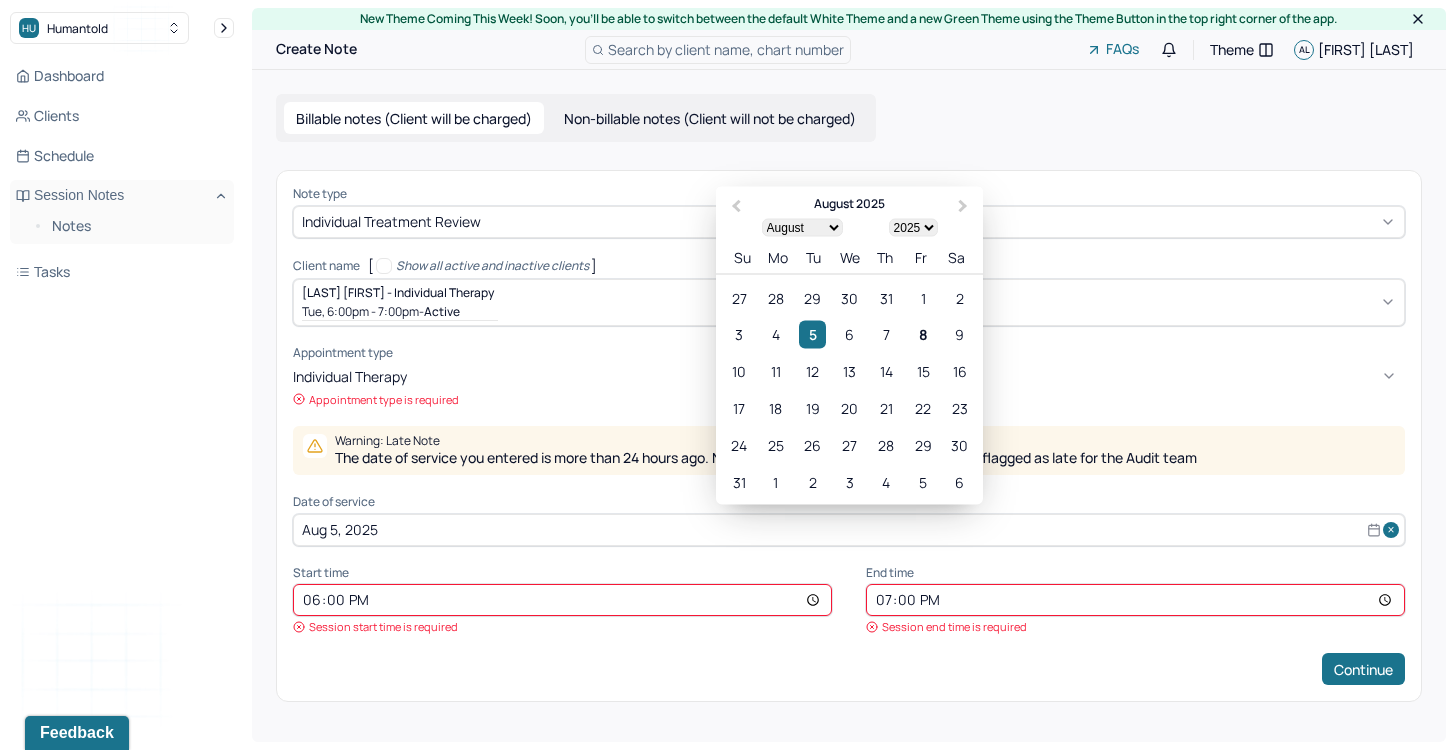 click on "Aug 5, 2025" at bounding box center [849, 530] 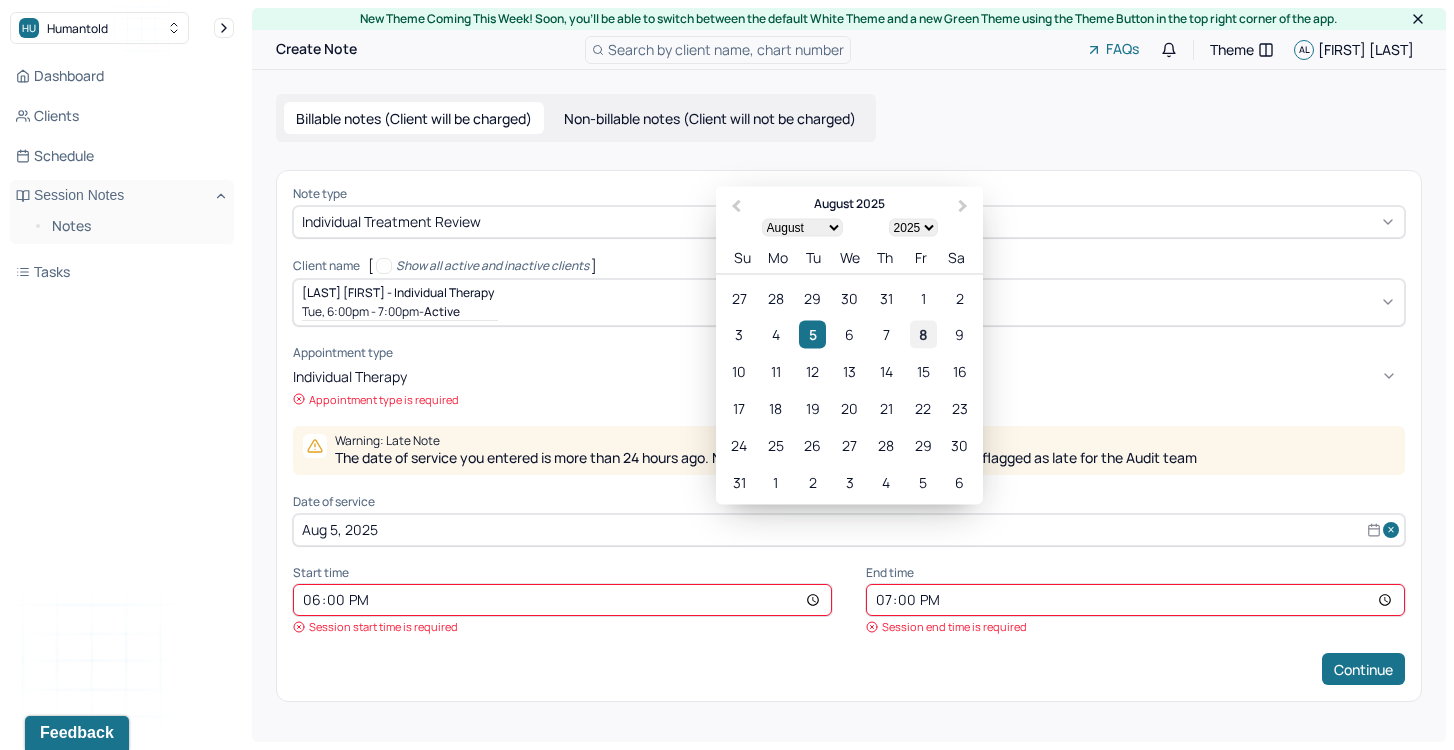 click on "8" at bounding box center (923, 334) 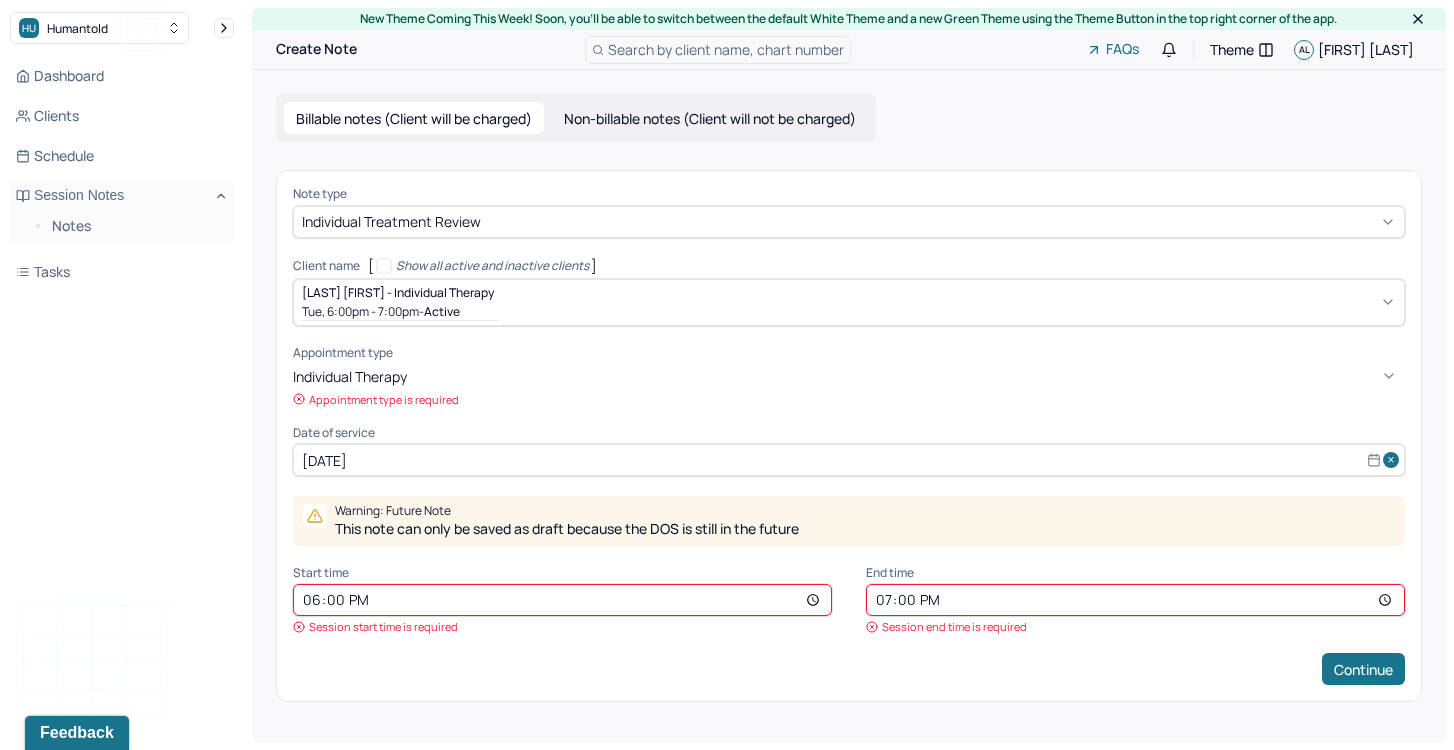 click on "[DATE]" at bounding box center [849, 460] 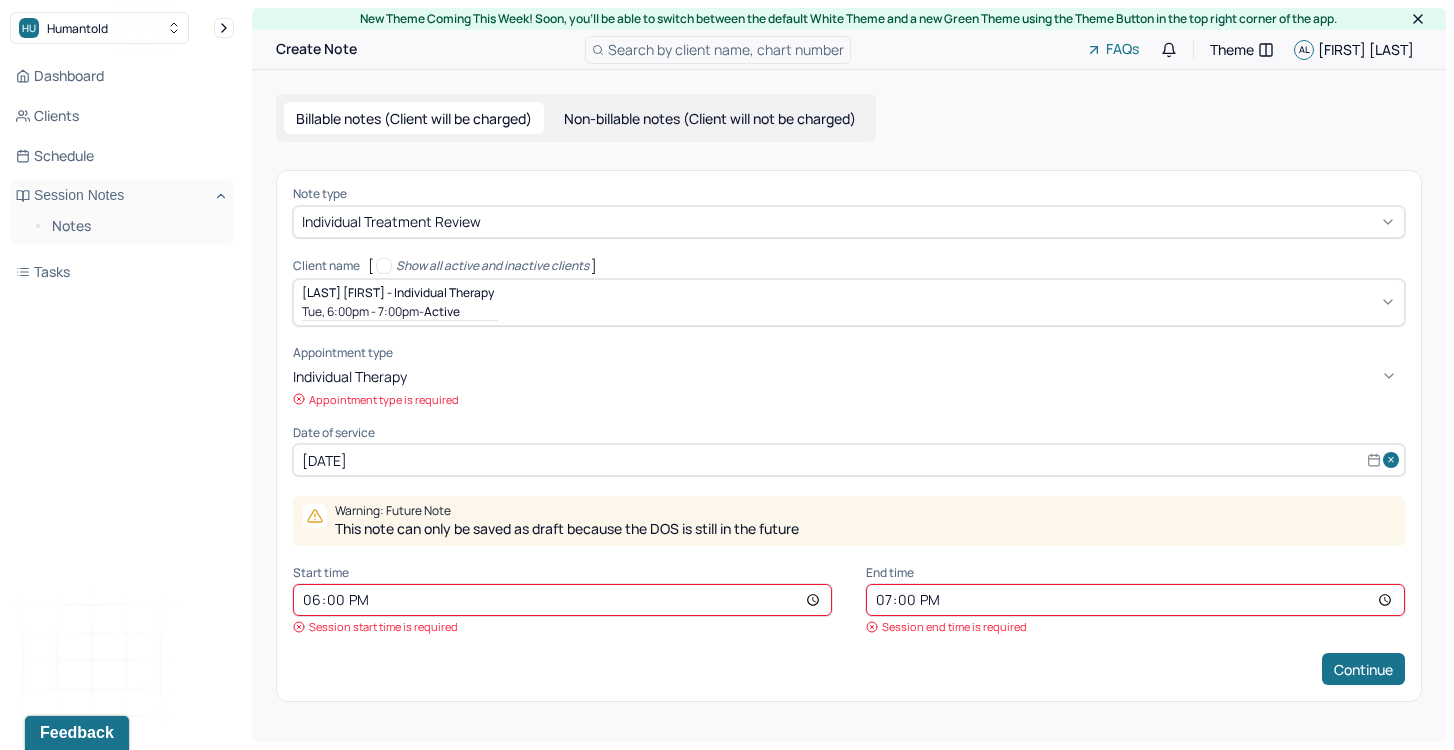 select on "7" 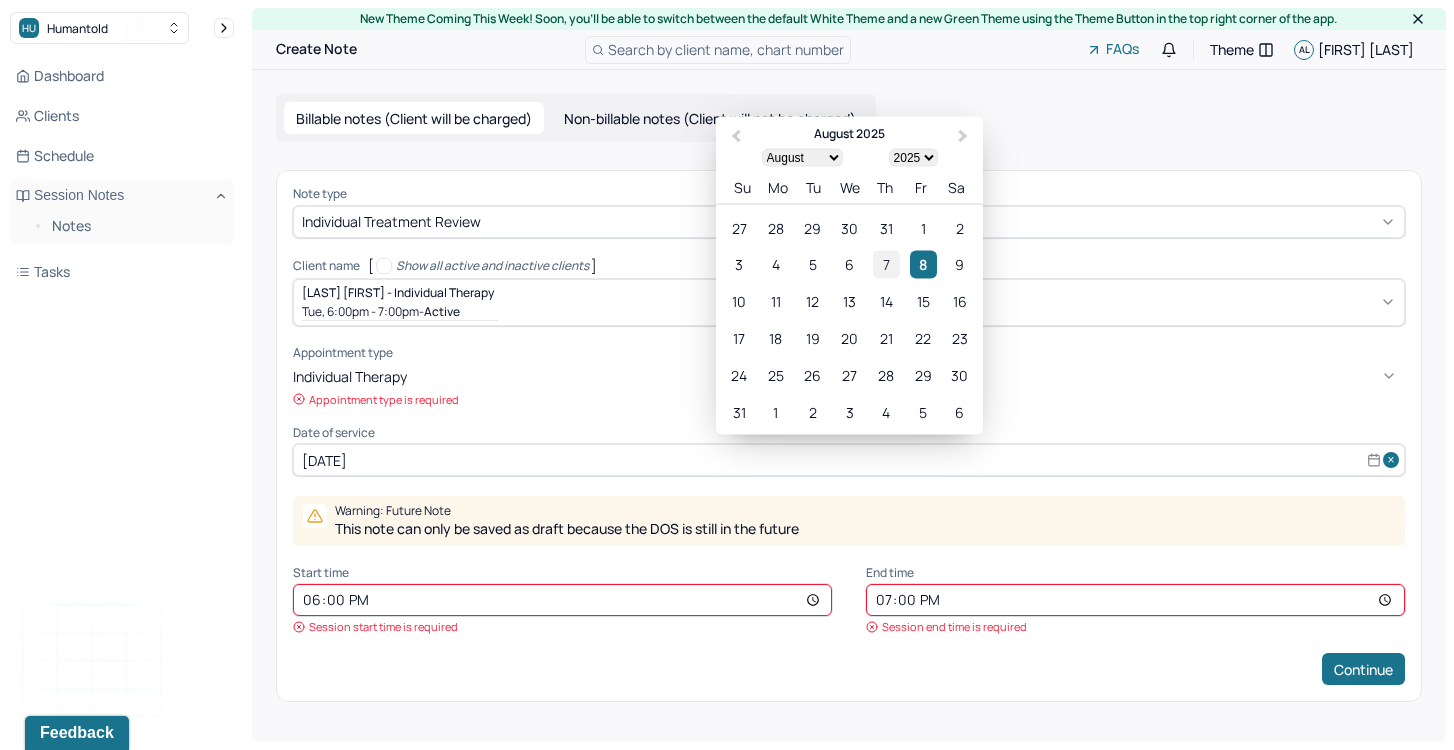 click on "7" at bounding box center (886, 264) 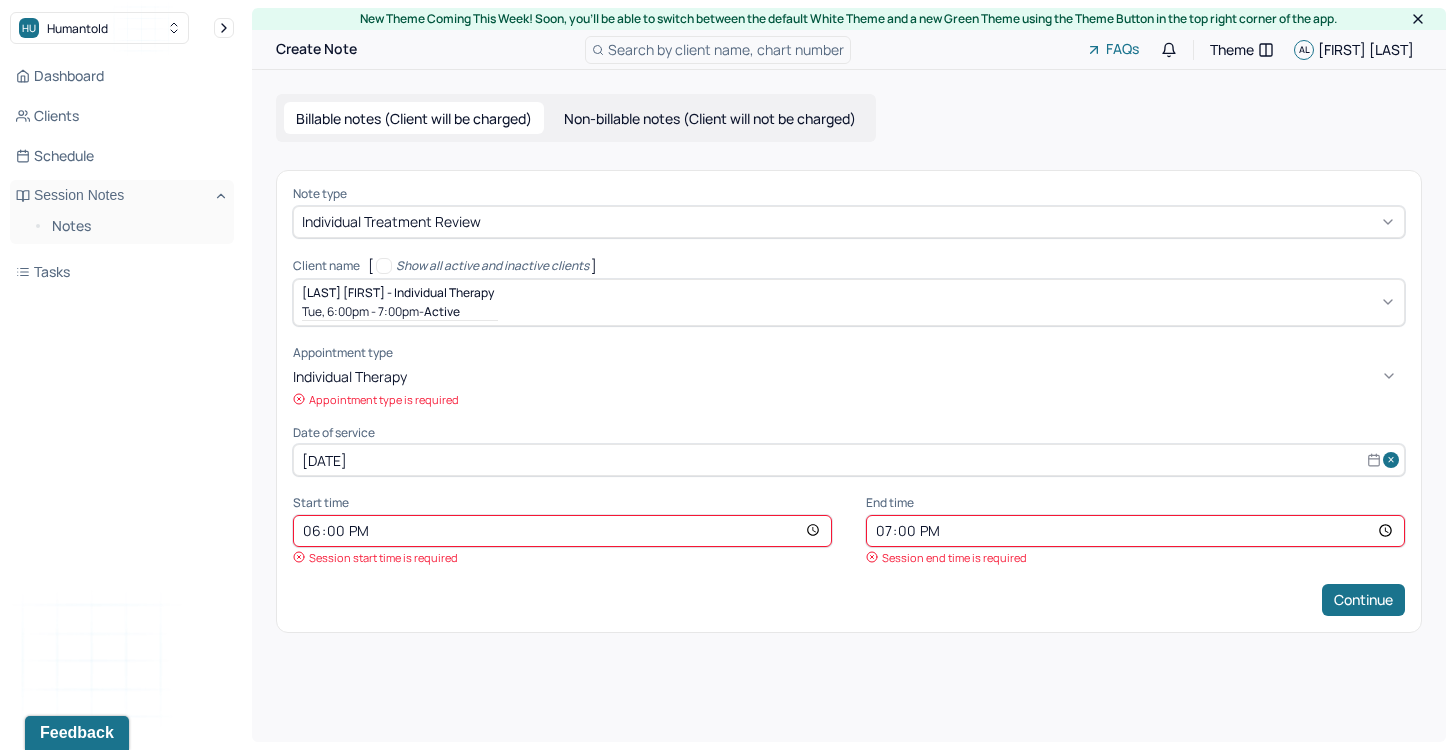 click on "18:00" at bounding box center [562, 531] 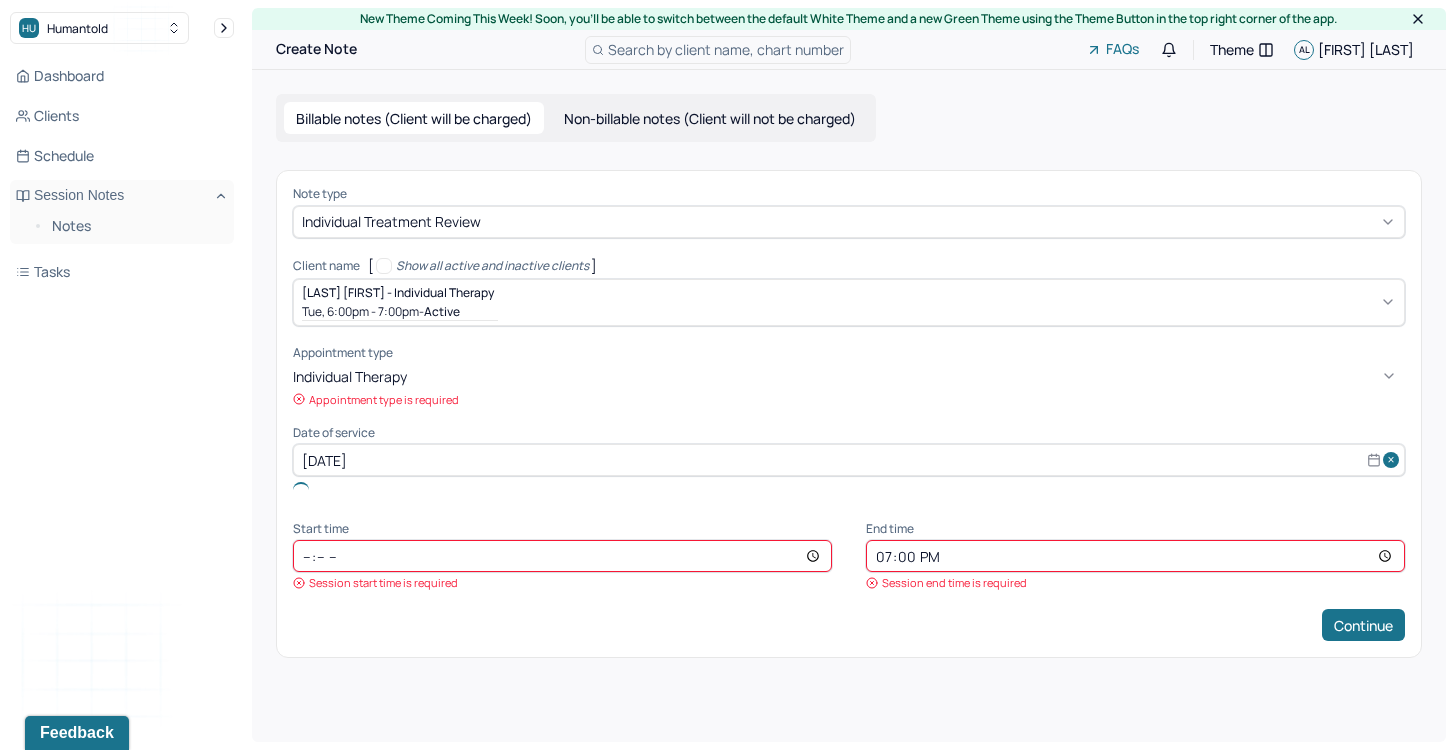 type on "18:00" 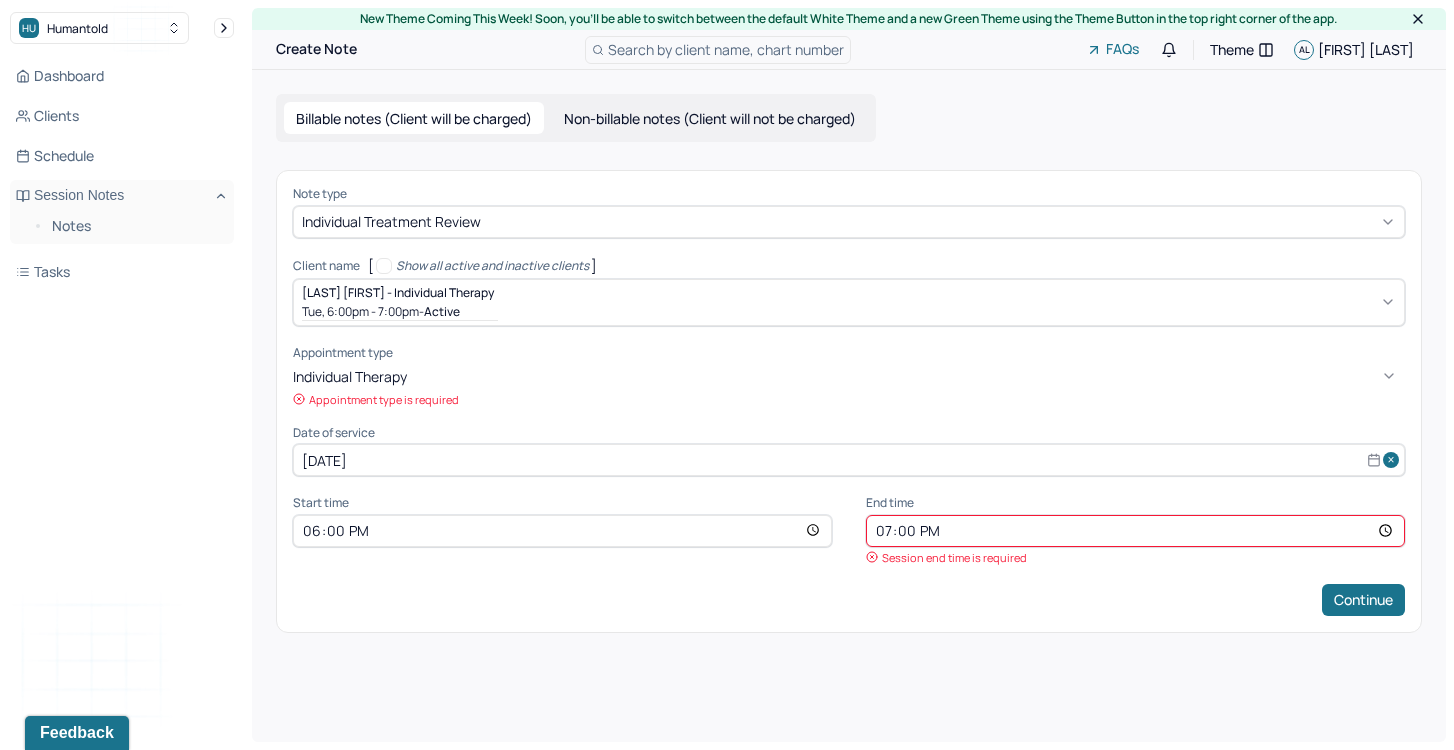click on "19:00" at bounding box center (1135, 531) 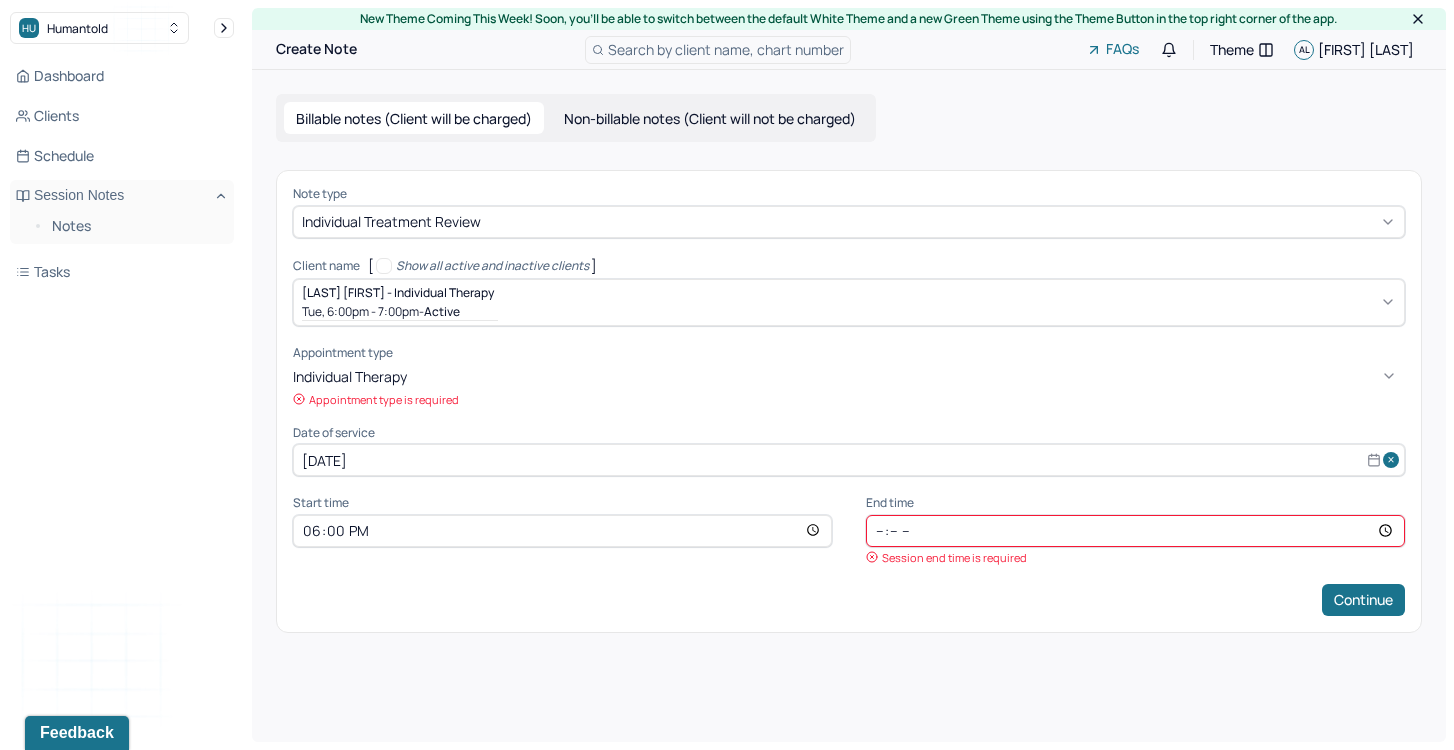 type on "18:00" 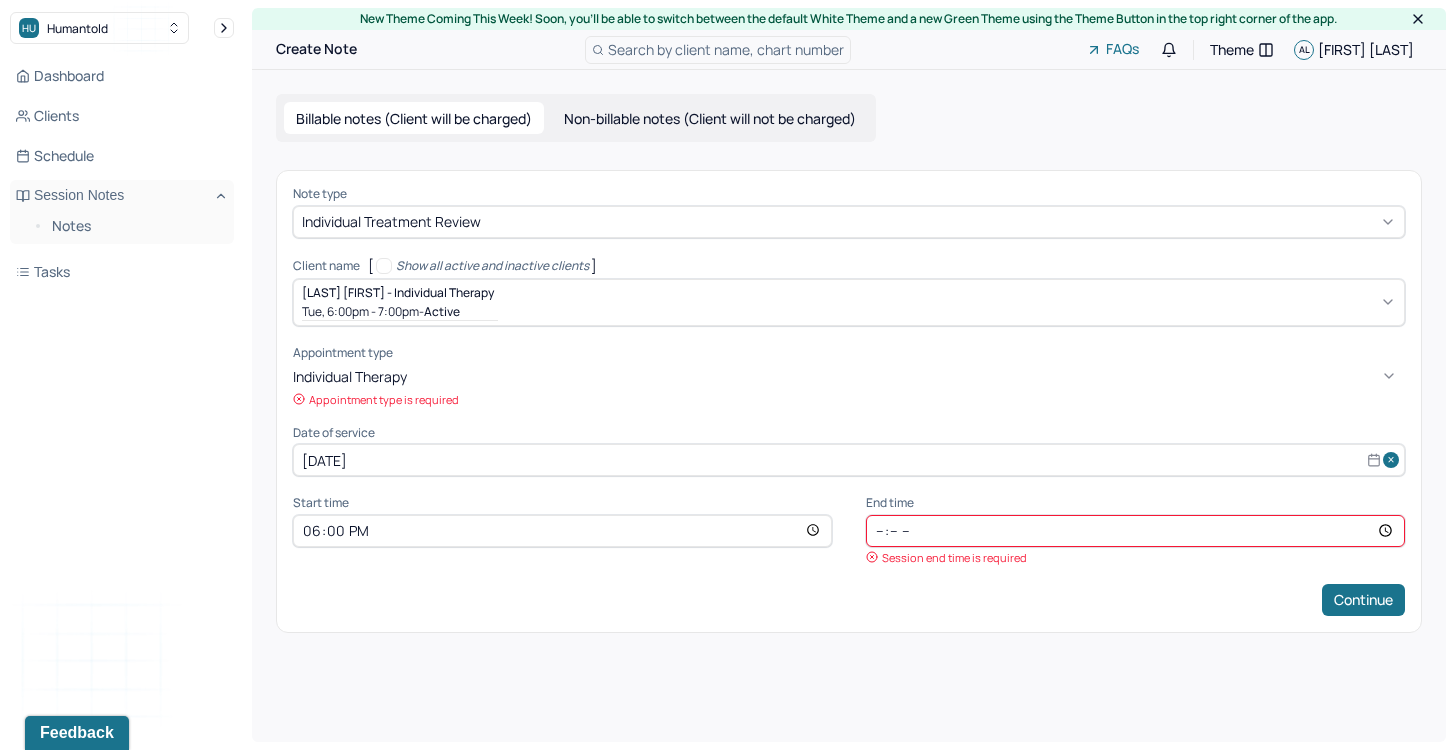 type on "19:00" 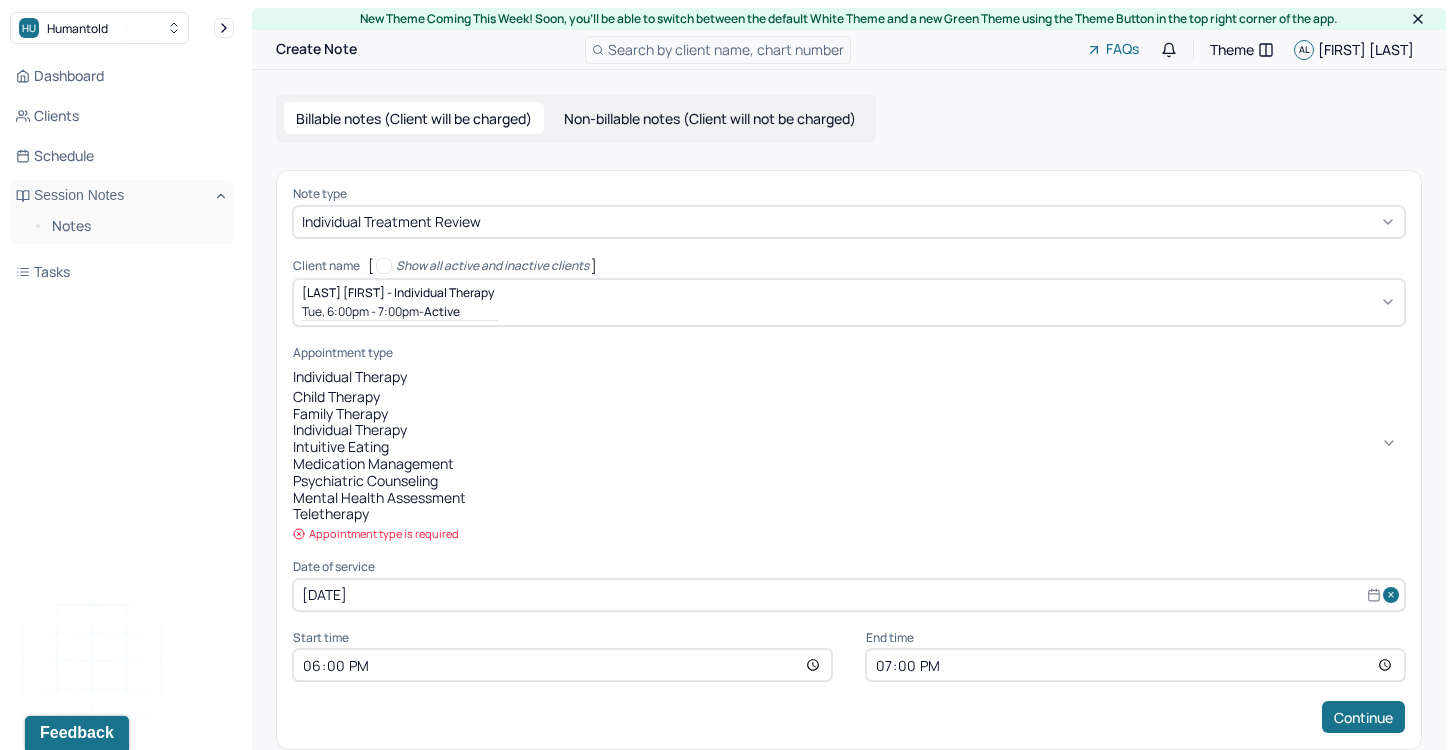 click on "individual therapy" at bounding box center [849, 376] 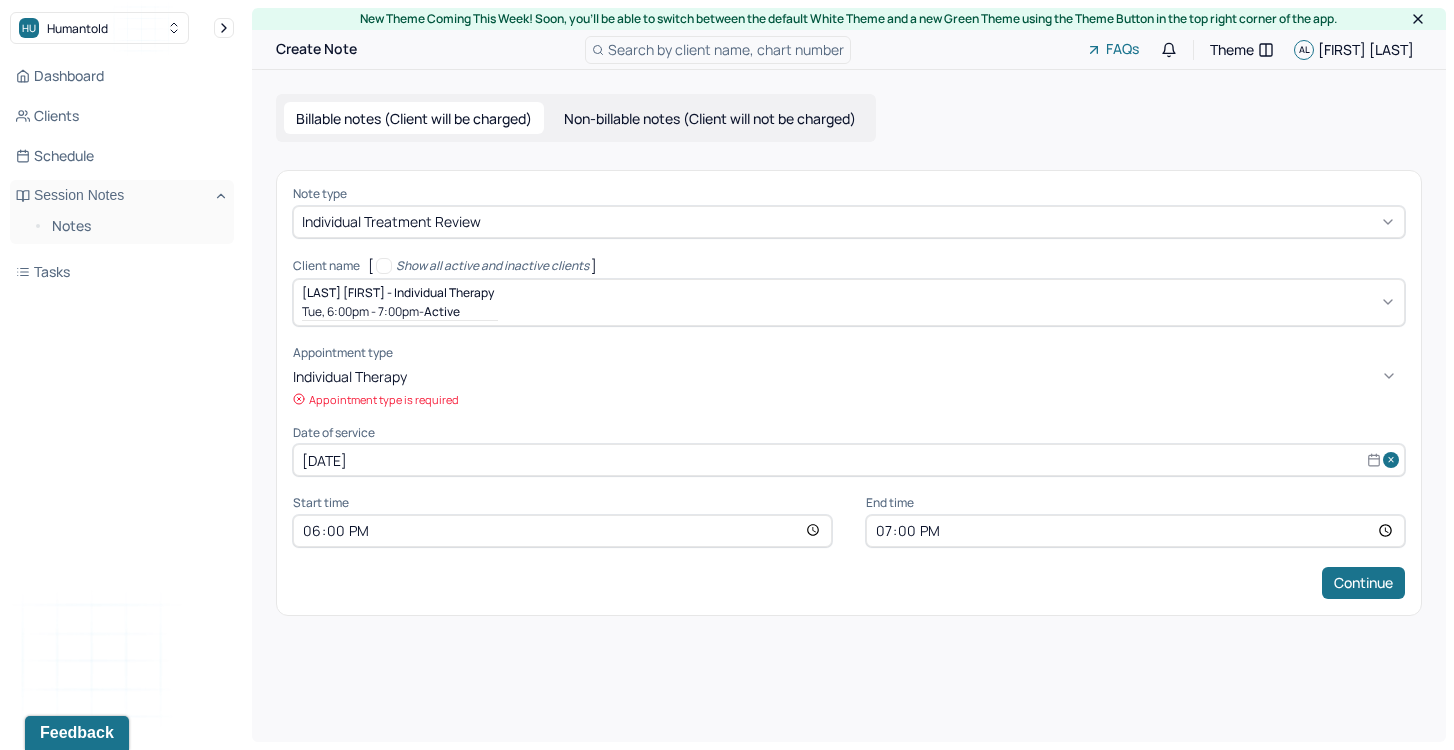 click at bounding box center [908, 376] 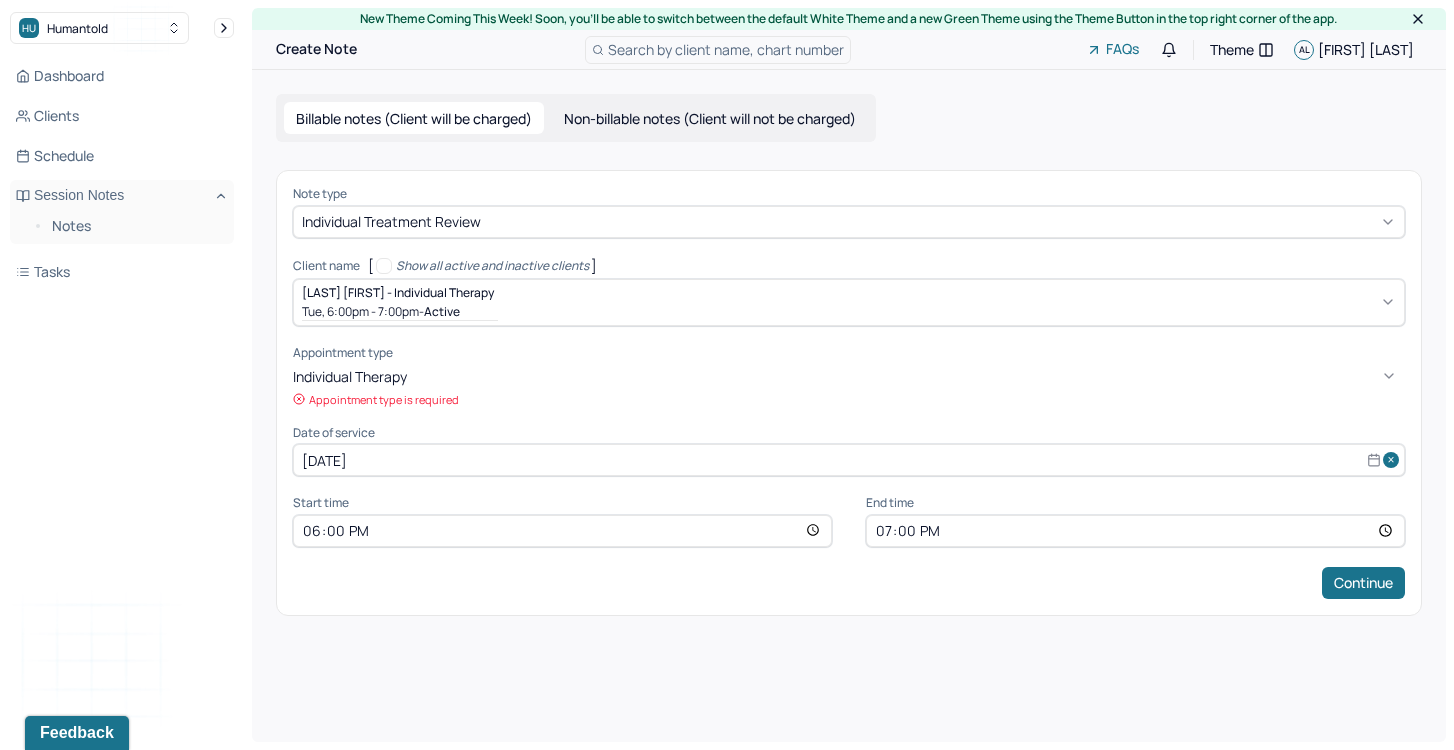 click at bounding box center [908, 376] 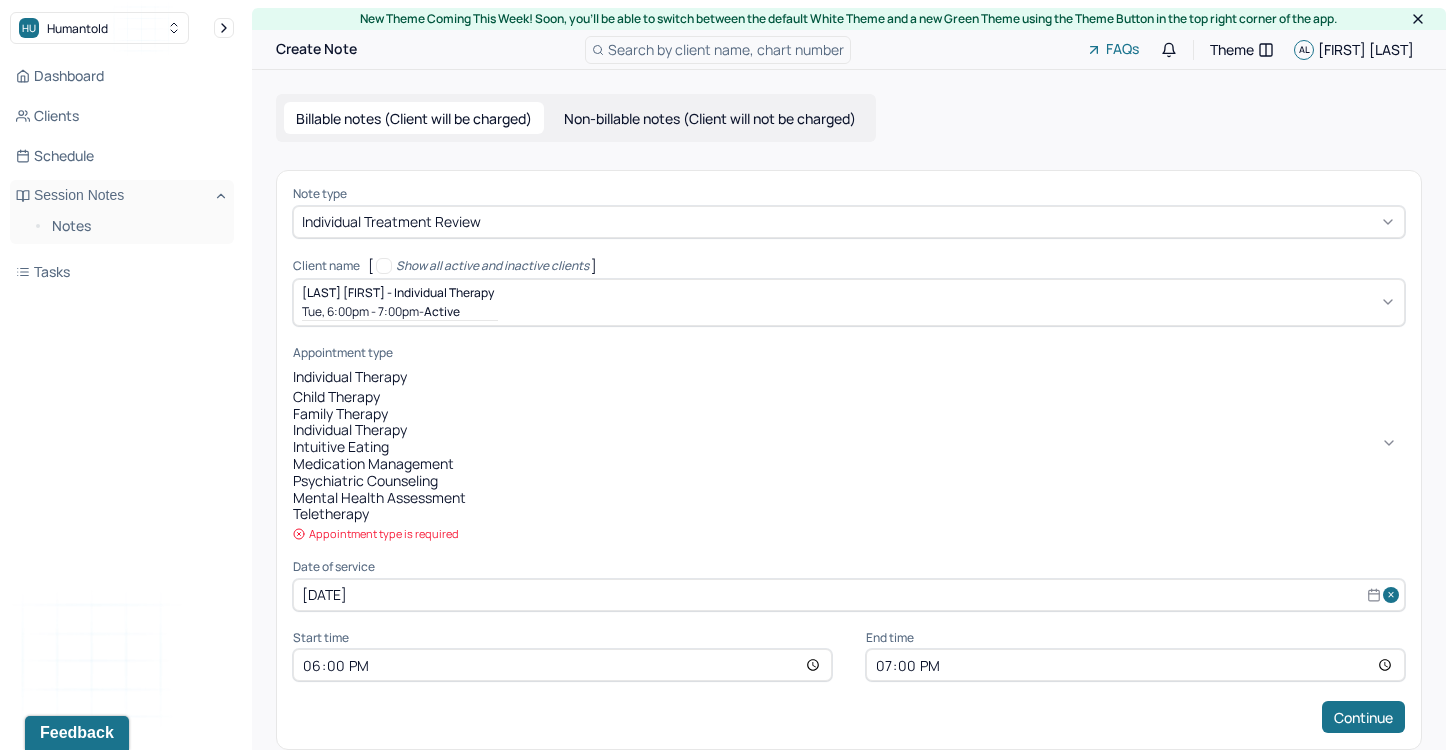 click on "individual therapy" at bounding box center (849, 430) 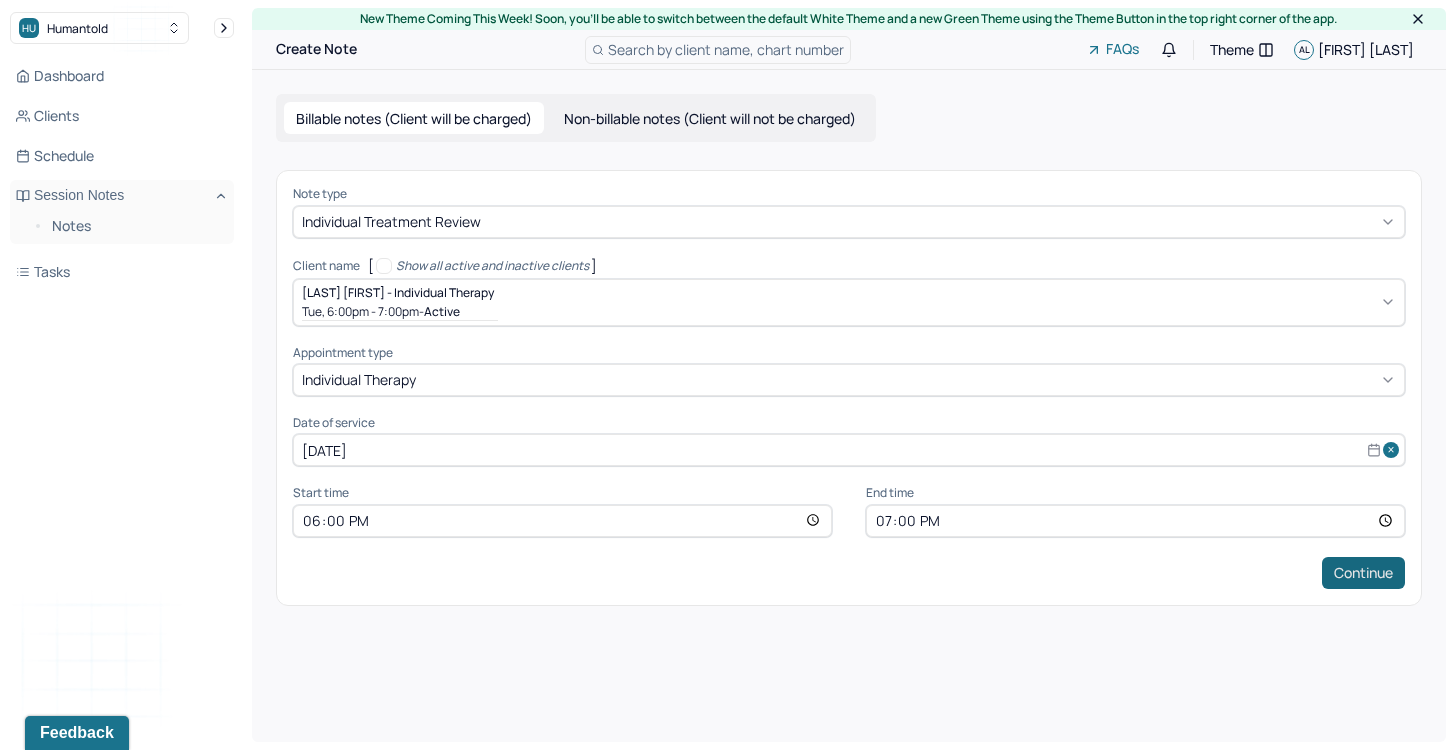 click on "Continue" at bounding box center [1363, 573] 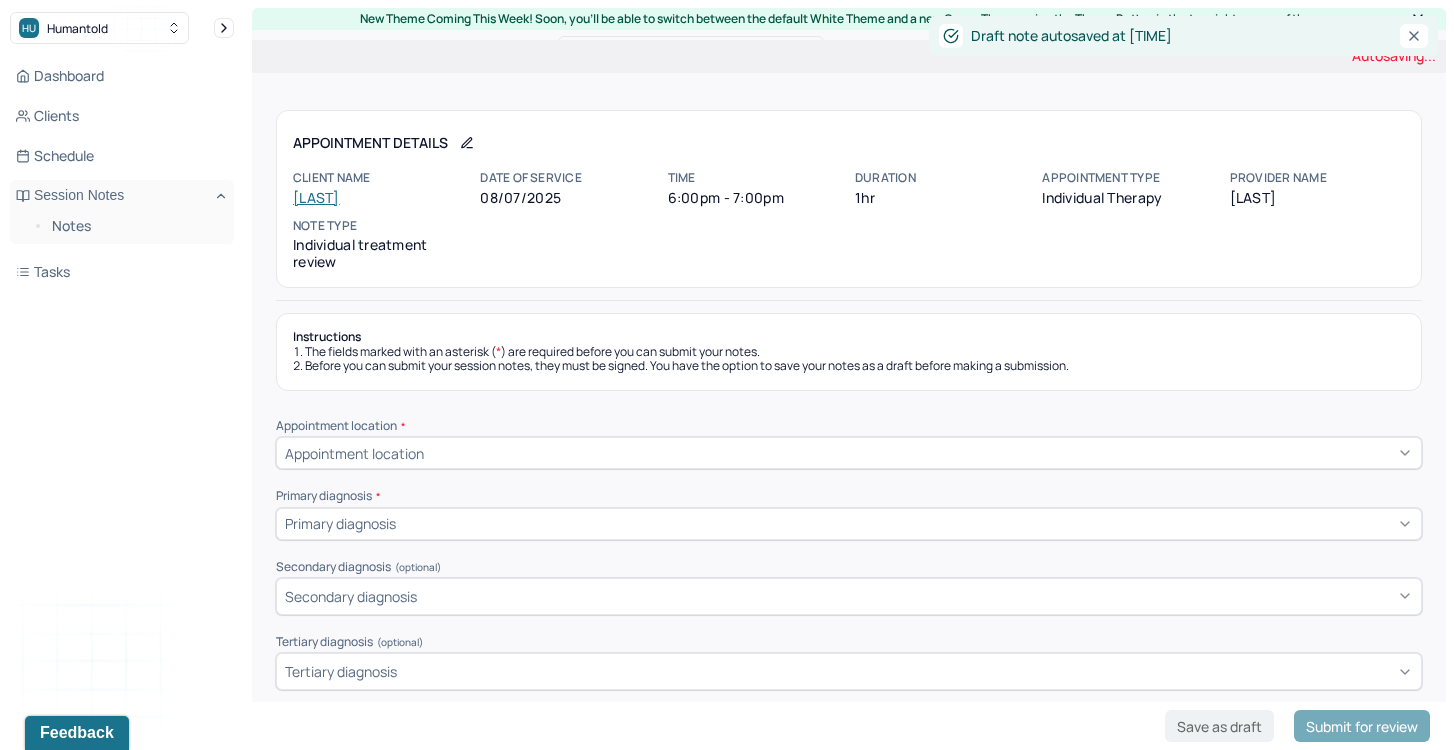 click on "Appointment location * Appointment location Primary diagnosis * Primary diagnosis Secondary diagnosis (optional) Secondary diagnosis Tertiary diagnosis (optional) Tertiary diagnosis Presenting Concerns What are the problem(s) you are seeking help for? Symptoms Anxiety Panic attacks Depression Easily distracted Impulsive Paranoia Alcohol Anger outburst Unable to feel pleasure Excessive energy Recreational drug use Tobacco Racing thoughts Other symptoms (optional) Physical symptoms * Medication physical/psychiatric * Sleeping habits and concerns * Difficulties with appetite or eating patterns *" at bounding box center (849, 1047) 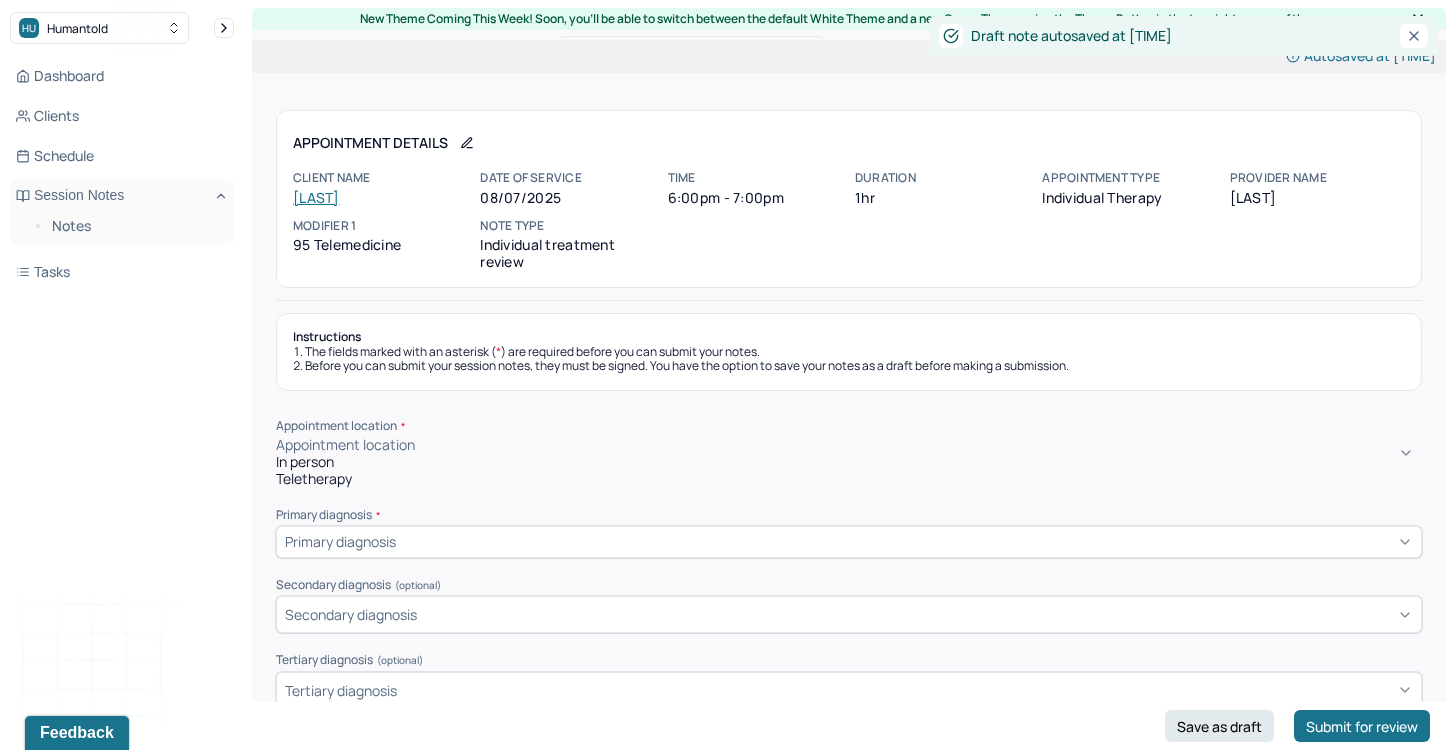 click on "Teletherapy" at bounding box center (849, 479) 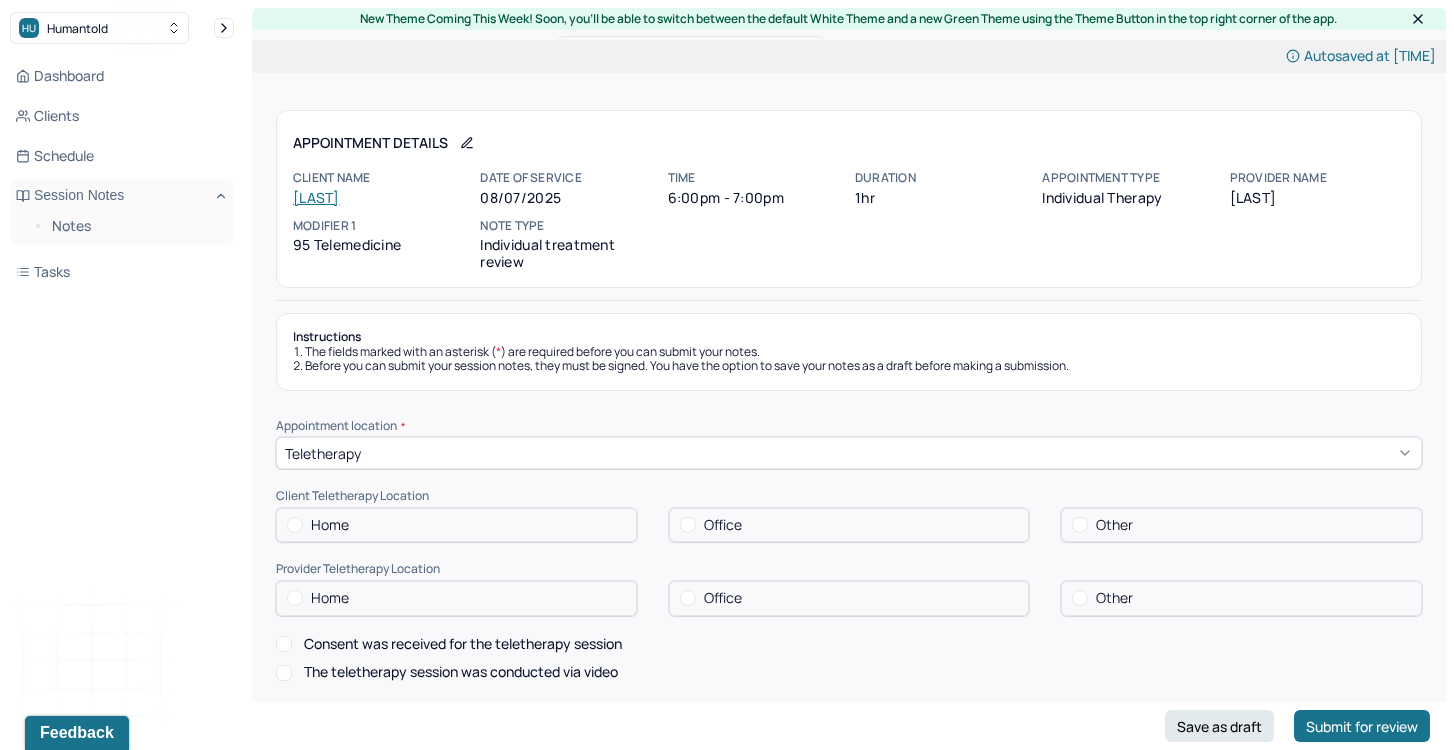 click on "Home" at bounding box center [456, 525] 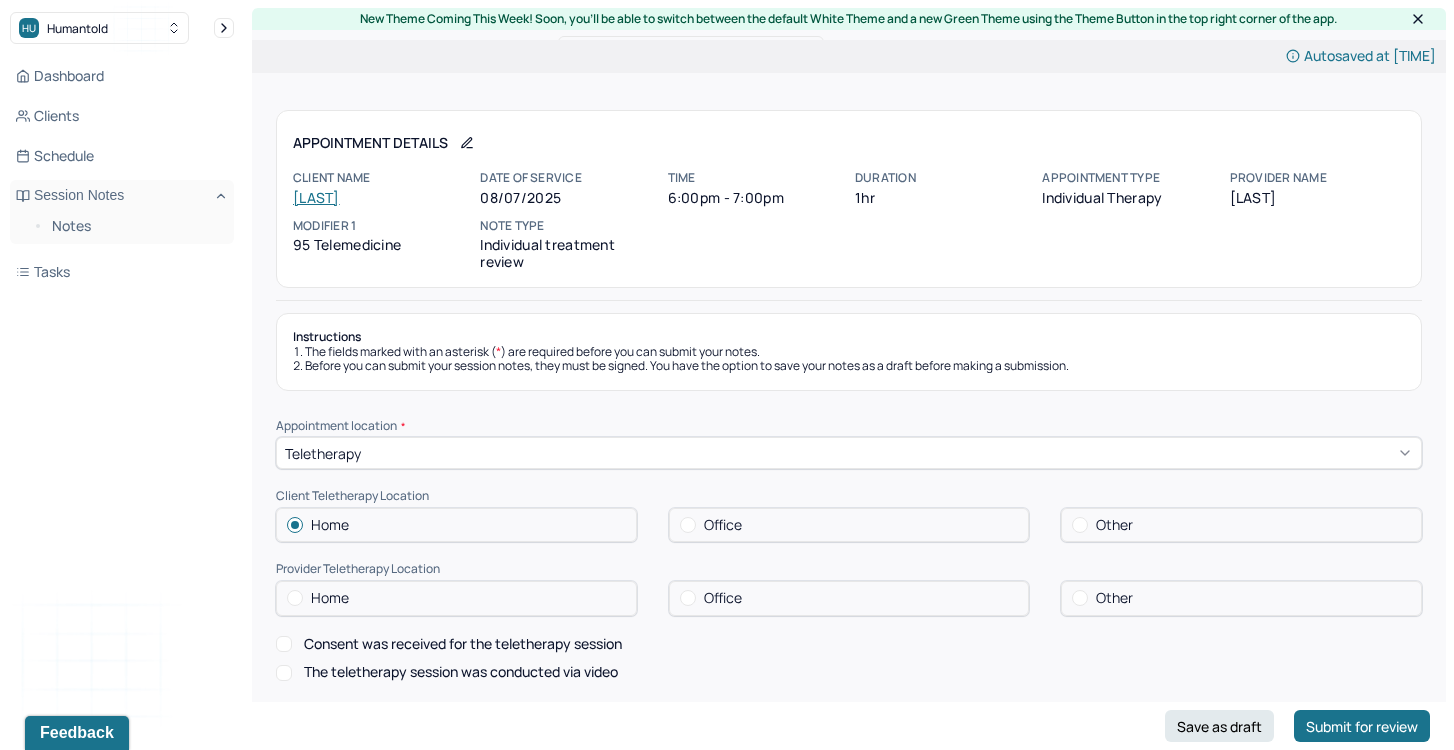 click on "Provider Teletherapy Location" at bounding box center (849, 569) 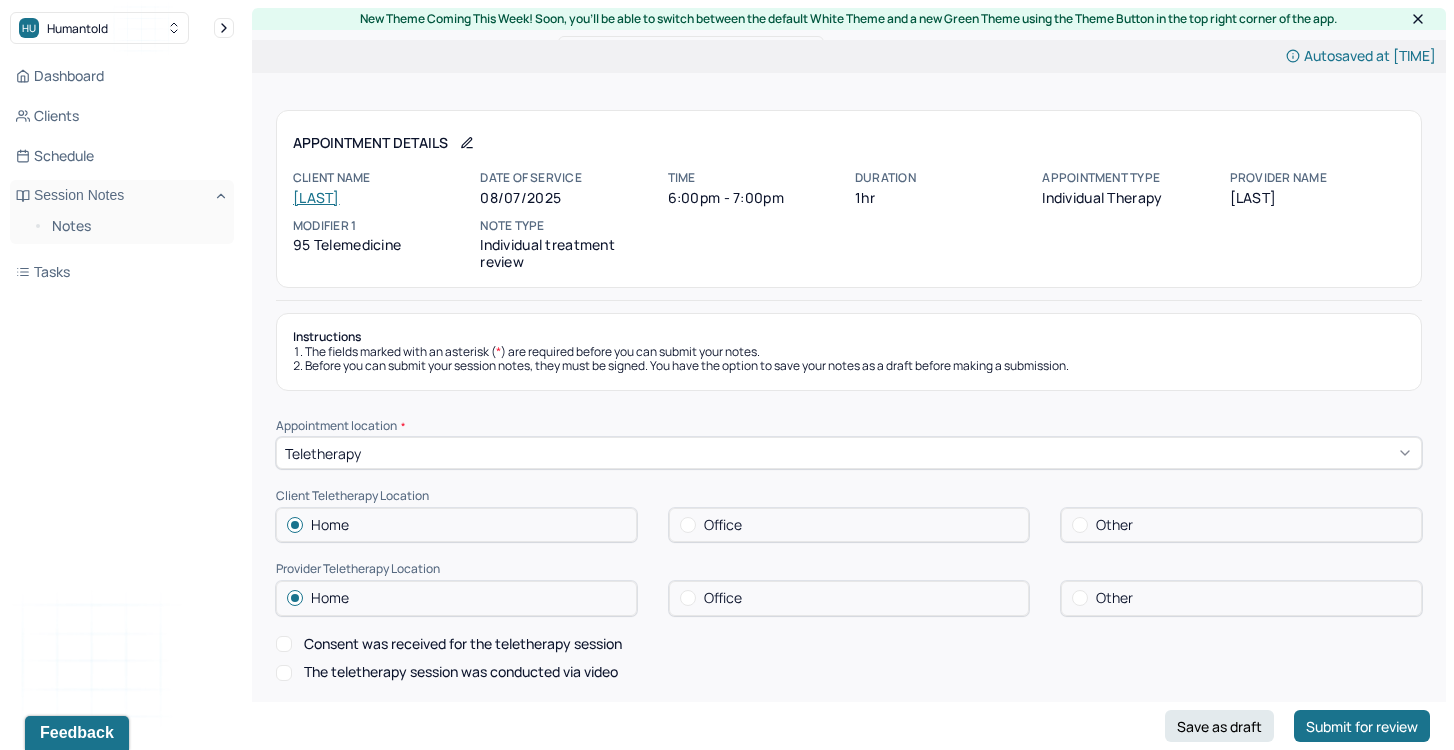 click on "Consent was received for the teletherapy session The teletherapy session was conducted via video" at bounding box center [849, 659] 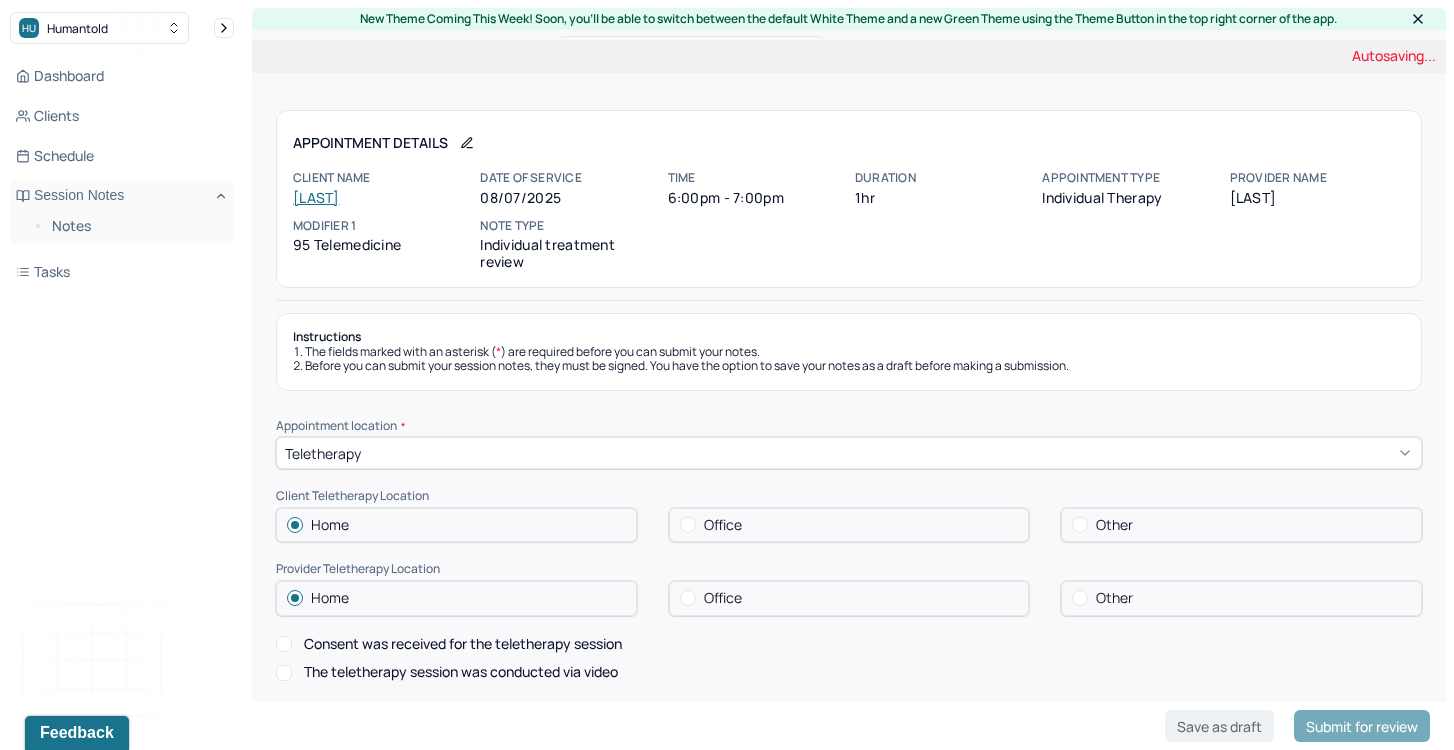 click on "Consent was received for the teletherapy session" at bounding box center (463, 644) 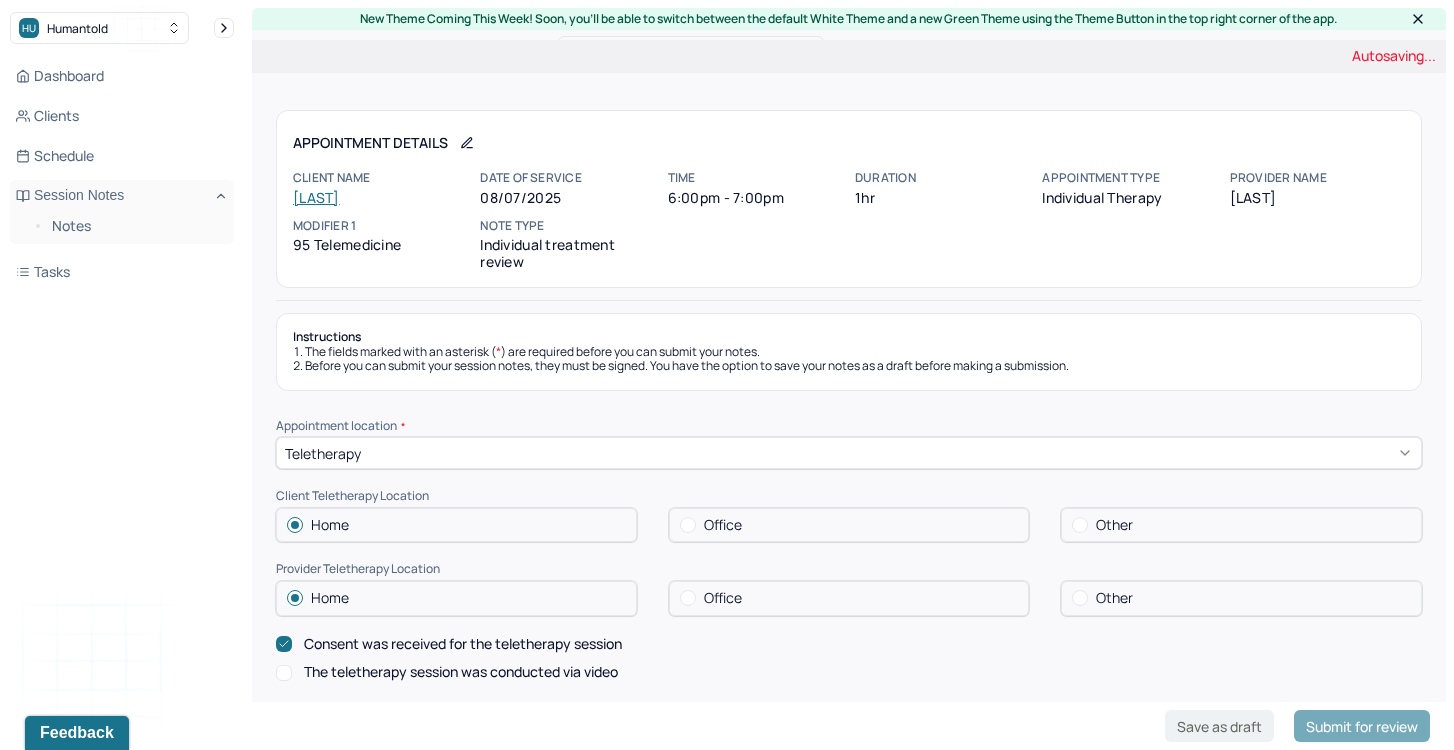 click on "The teletherapy session was conducted via video" at bounding box center (461, 672) 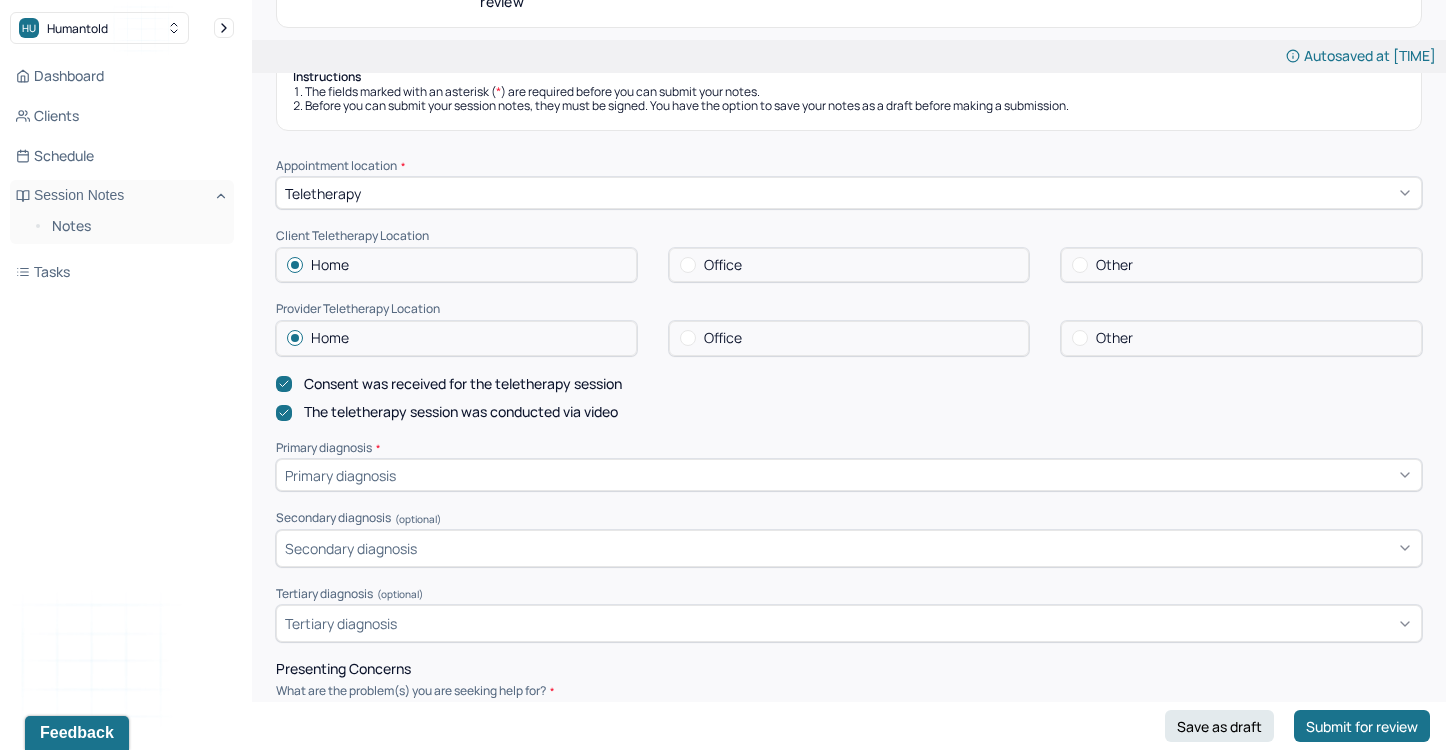 scroll, scrollTop: 275, scrollLeft: 0, axis: vertical 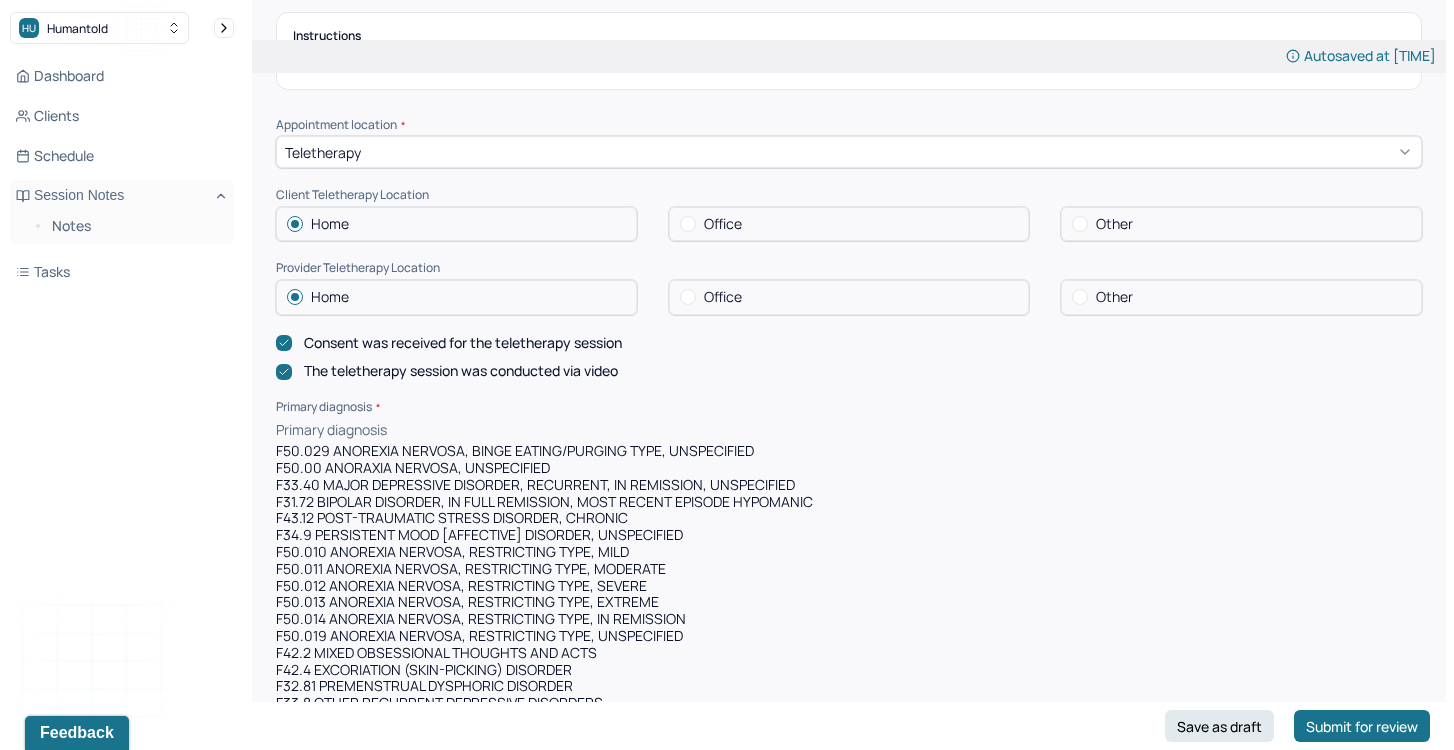 click on "F50.029 ANOREXIA NERVOSA, BINGE EATING/PURGING TYPE, UNSPECIFIED, 1 of 473. 473 results available. Use Up and Down to choose options, press Enter to select the currently focused option, press Escape to exit the menu, press Tab to select the option and exit the menu. Primary diagnosis F50.029 ANOREXIA NERVOSA, BINGE EATING/PURGING TYPE, UNSPECIFIED F50.00 ANORAXIA NERVOSA, UNSPECIFIED F33.40 MAJOR DEPRESSIVE DISORDER, RECURRENT, IN REMISSION, UNSPECIFIED F31.72 BIPOLAR DISORDER, IN FULL REMISSION, MOST RECENT EPISODE HYPOMANIC F43.12 POST-TRAUMATIC STRESS DISORDER, CHRONIC F34.9 PERSISTENT MOOD [AFFECTIVE] DISORDER, UNSPECIFIED F50.010 ANOREXIA NERVOSA, RESTRICTING TYPE, MILD F50.011 ANOREXIA NERVOSA, RESTRICTING TYPE, MODERATE F50.012 ANOREXIA NERVOSA, RESTRICTING TYPE, SEVERE F50.013 ANOREXIA NERVOSA, RESTRICTING TYPE, EXTREME F50.014 ANOREXIA NERVOSA, RESTRICTING TYPE, IN REMISSION F50.019 ANOREXIA NERVOSA, RESTRICTING TYPE, UNSPECIFIED F42.2 MIXED OBSESSIONAL THOUGHTS AND ACTS F50.21 BULIMIA NERVOSA, MILD" at bounding box center (849, 4403) 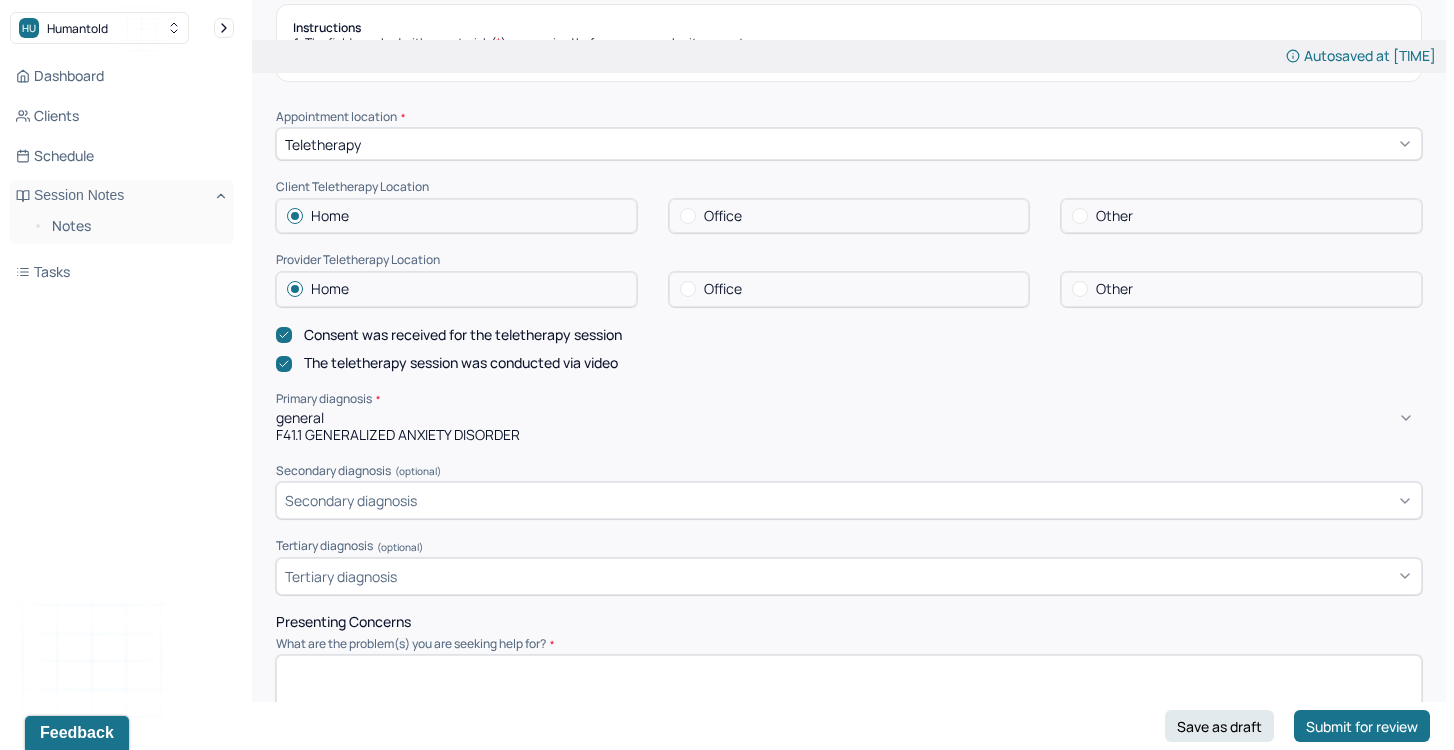 type on "generali" 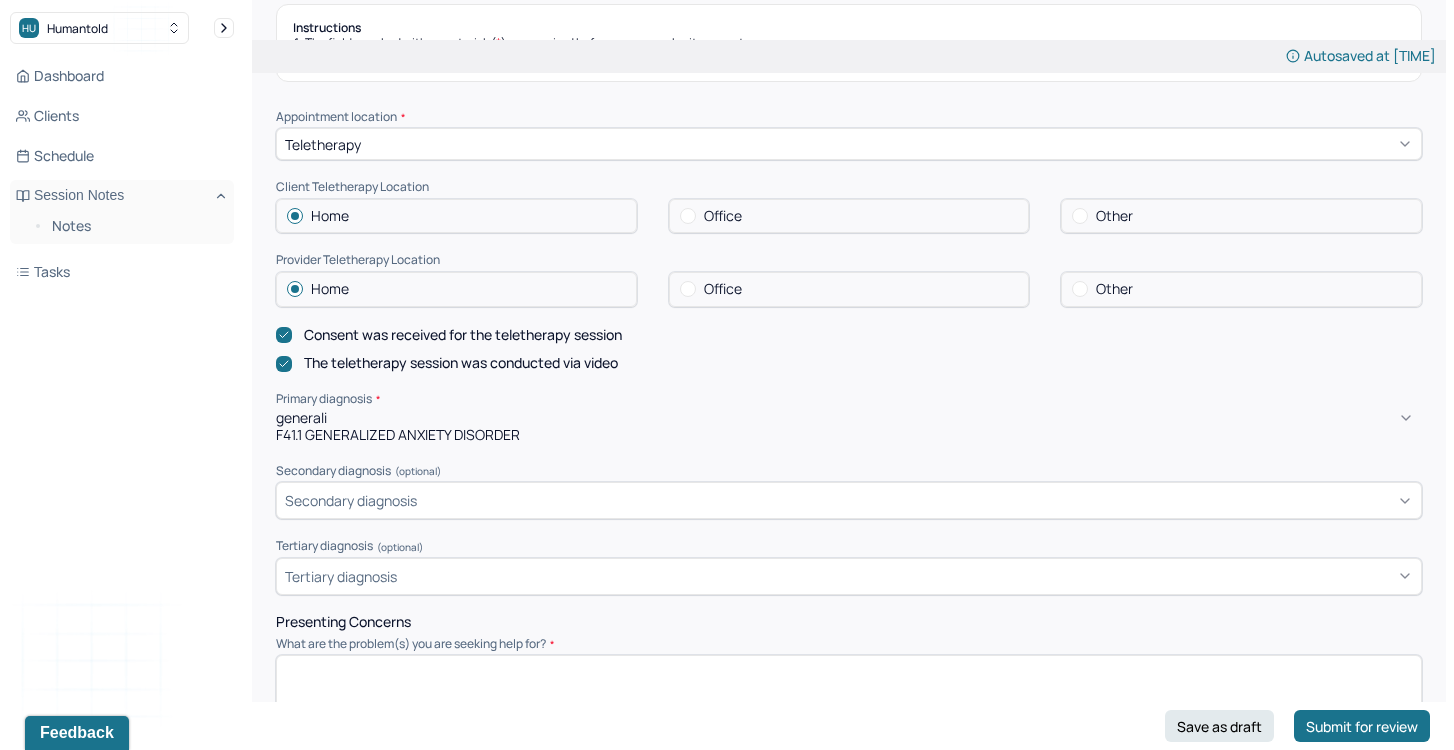 click on "F41.1 GENERALIZED ANXIETY DISORDER" at bounding box center (849, 435) 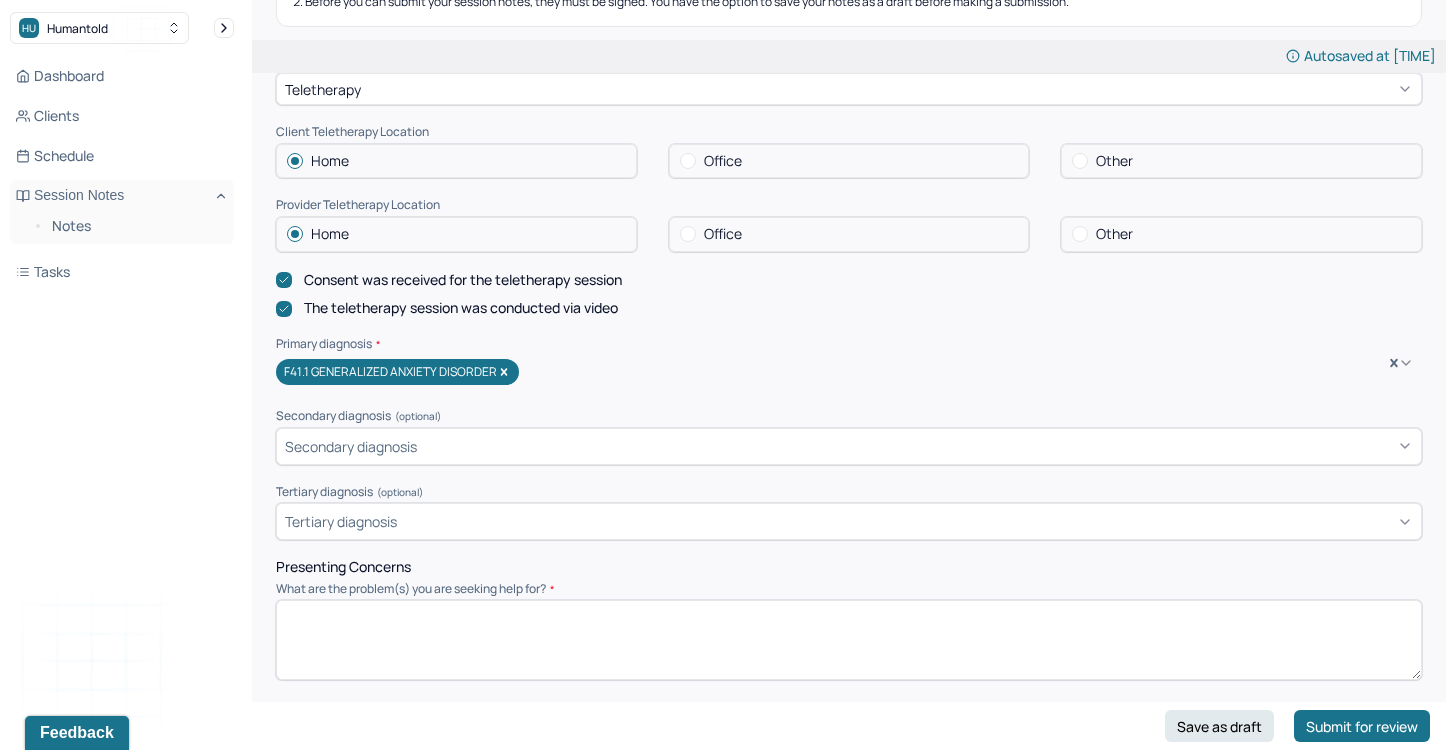 scroll, scrollTop: 372, scrollLeft: 0, axis: vertical 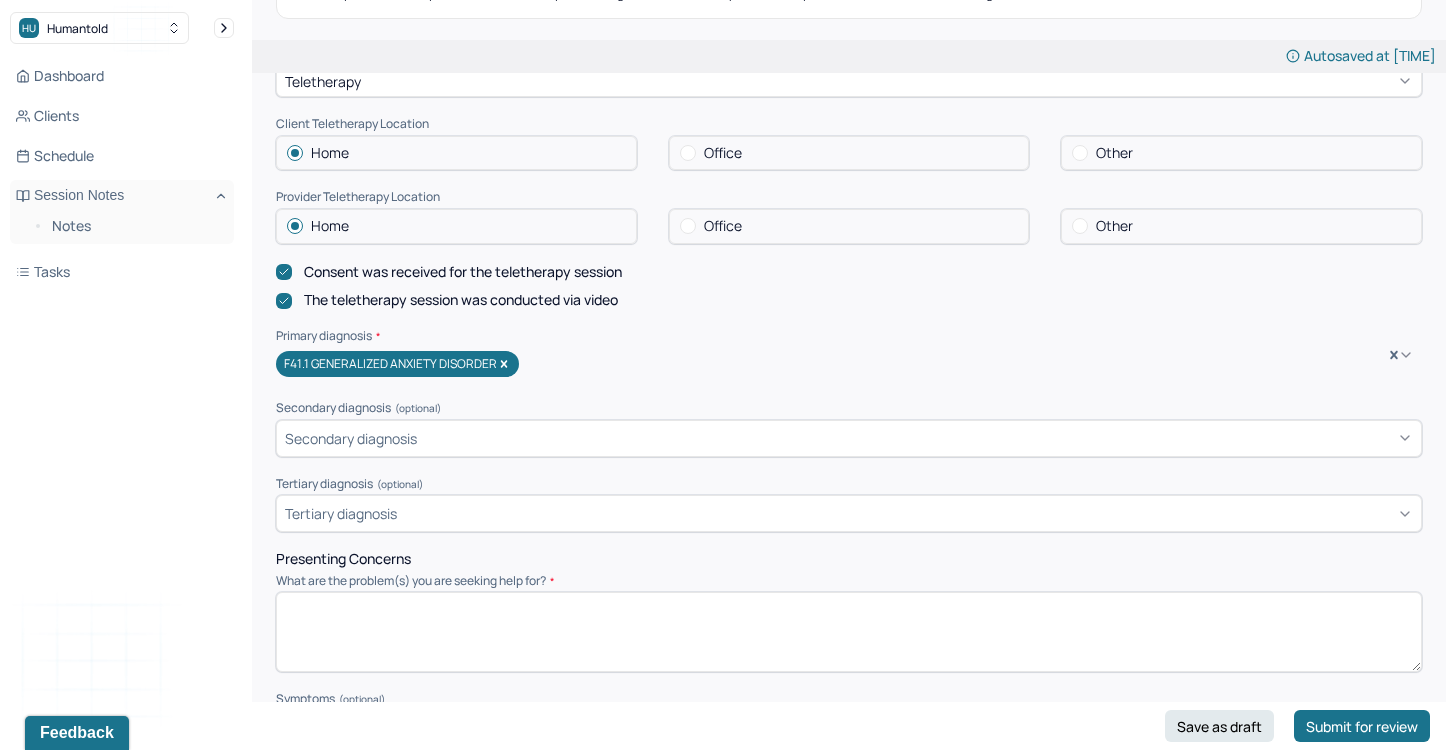click at bounding box center (849, 632) 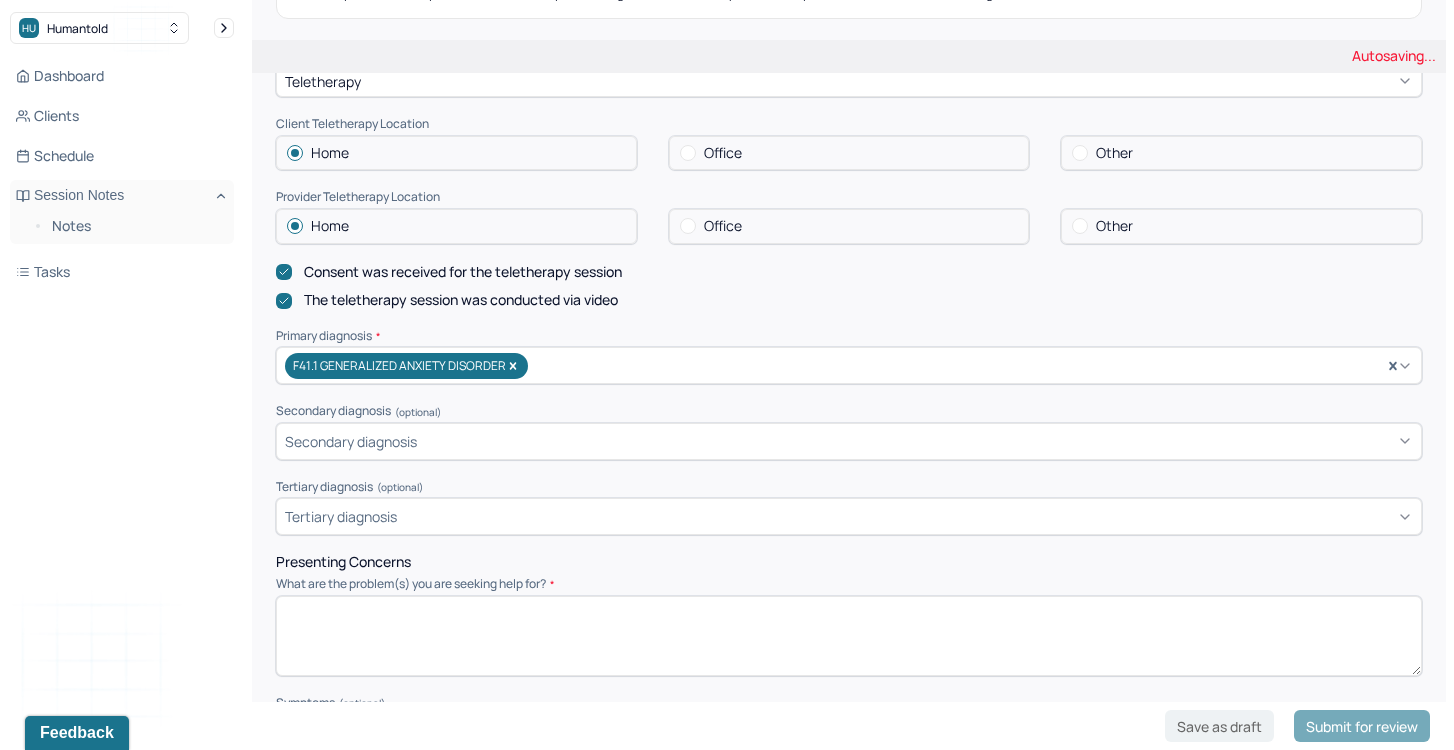 paste on "Client is seeking help due to feeling lonely and experiencing anxiety about not being able to have a stable romantic relationship. She feels pressure from her family and her friends, she started to question herself. Client reports feeling anxious and restless." 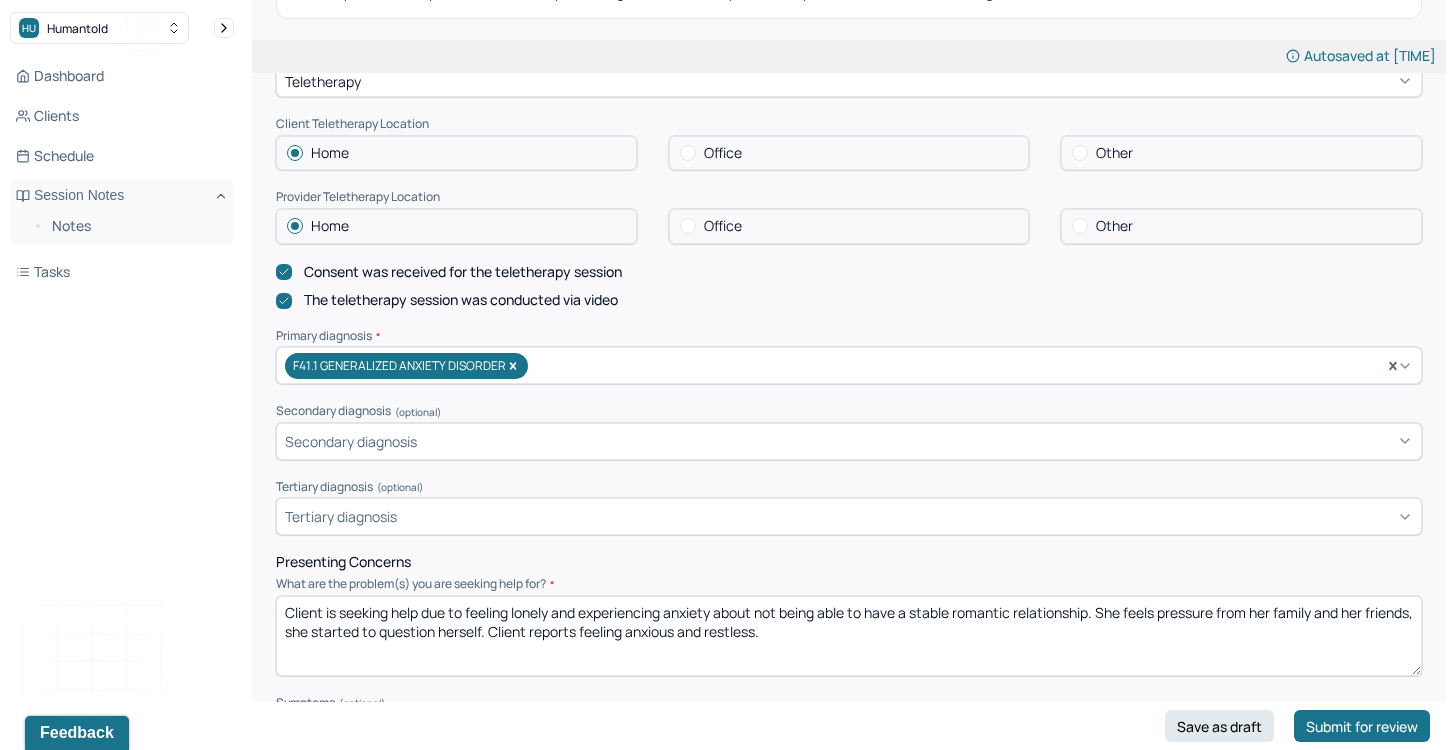 drag, startPoint x: 392, startPoint y: 605, endPoint x: 327, endPoint y: 605, distance: 65 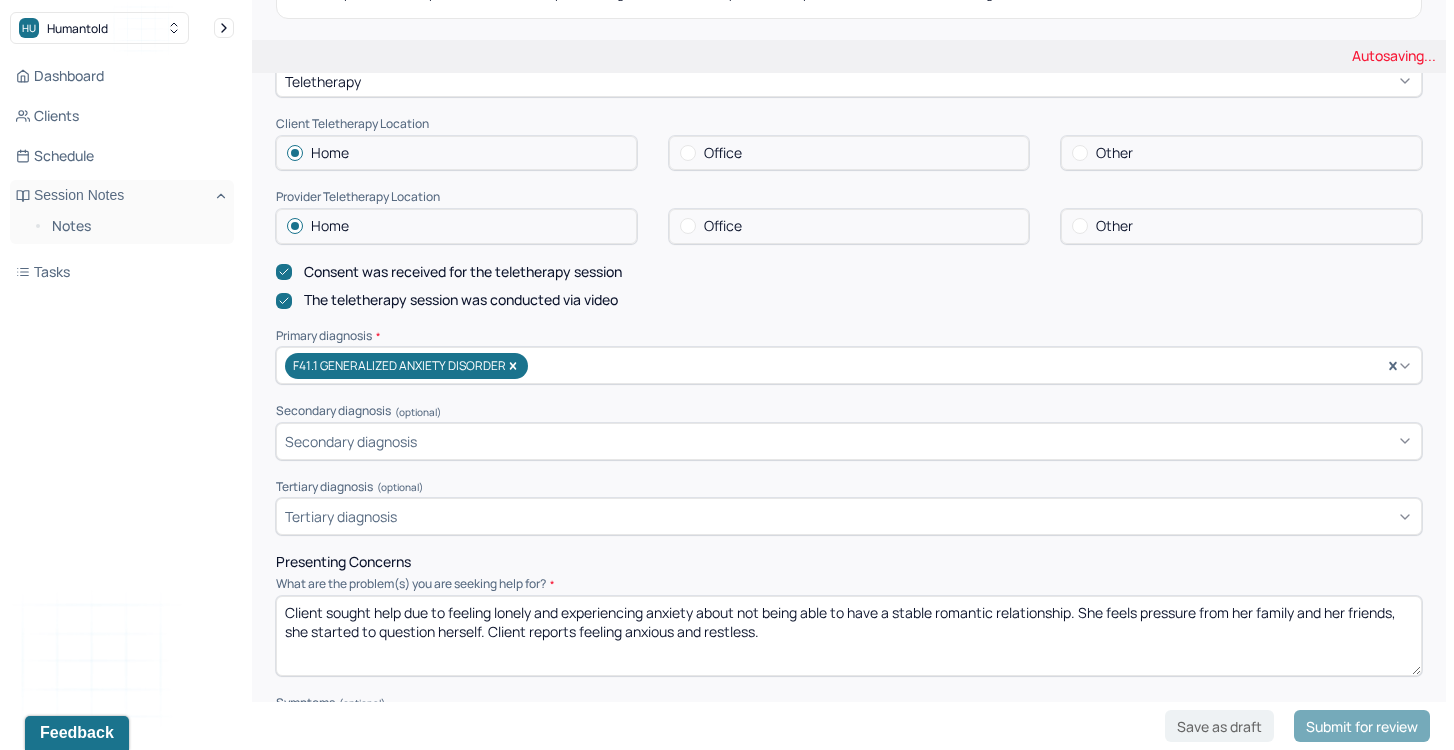 drag, startPoint x: 445, startPoint y: 607, endPoint x: 693, endPoint y: 619, distance: 248.29015 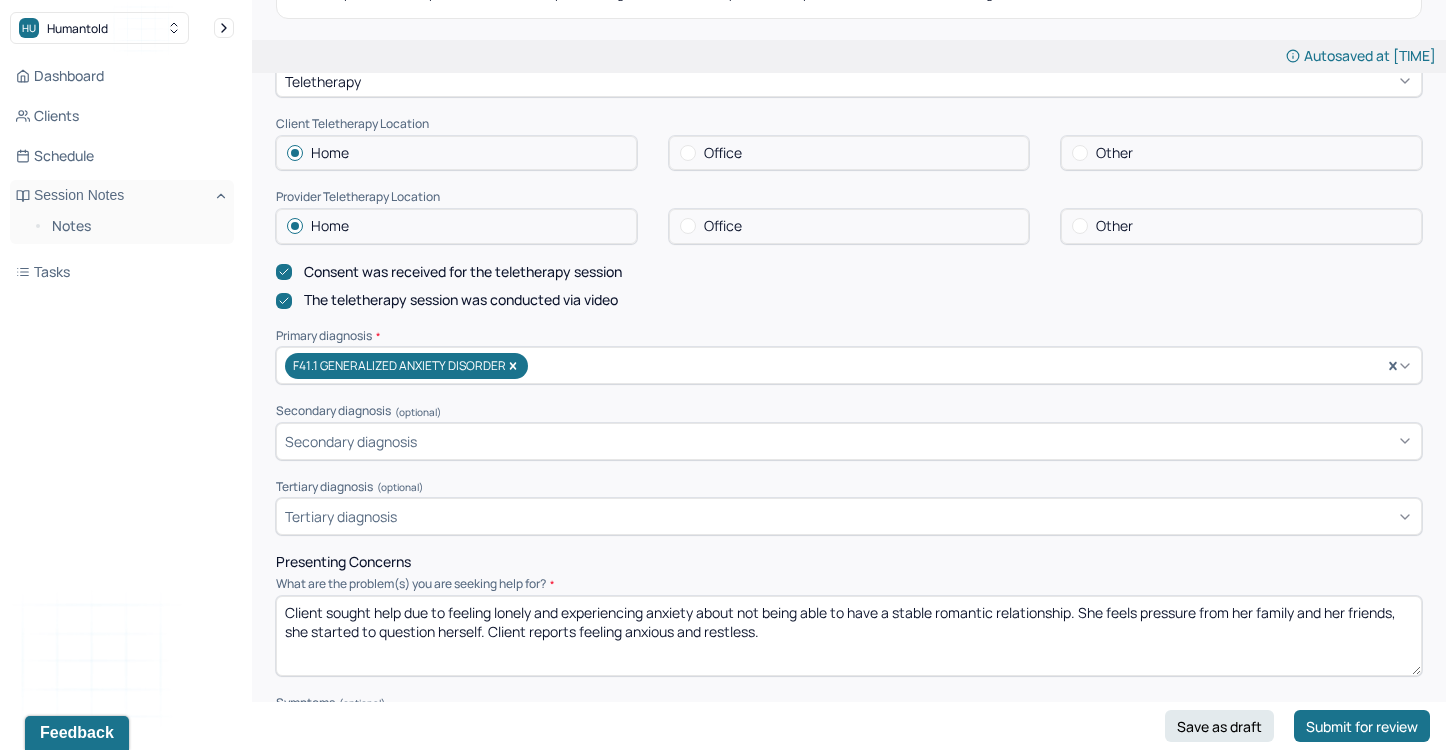 click on "Client sought help due to feeling lonely and experiencing anxiety about not being able to have a stable romantic relationship. She feels pressure from her family and her friends, she started to question herself. Client reports feeling anxious and restless." at bounding box center (849, 636) 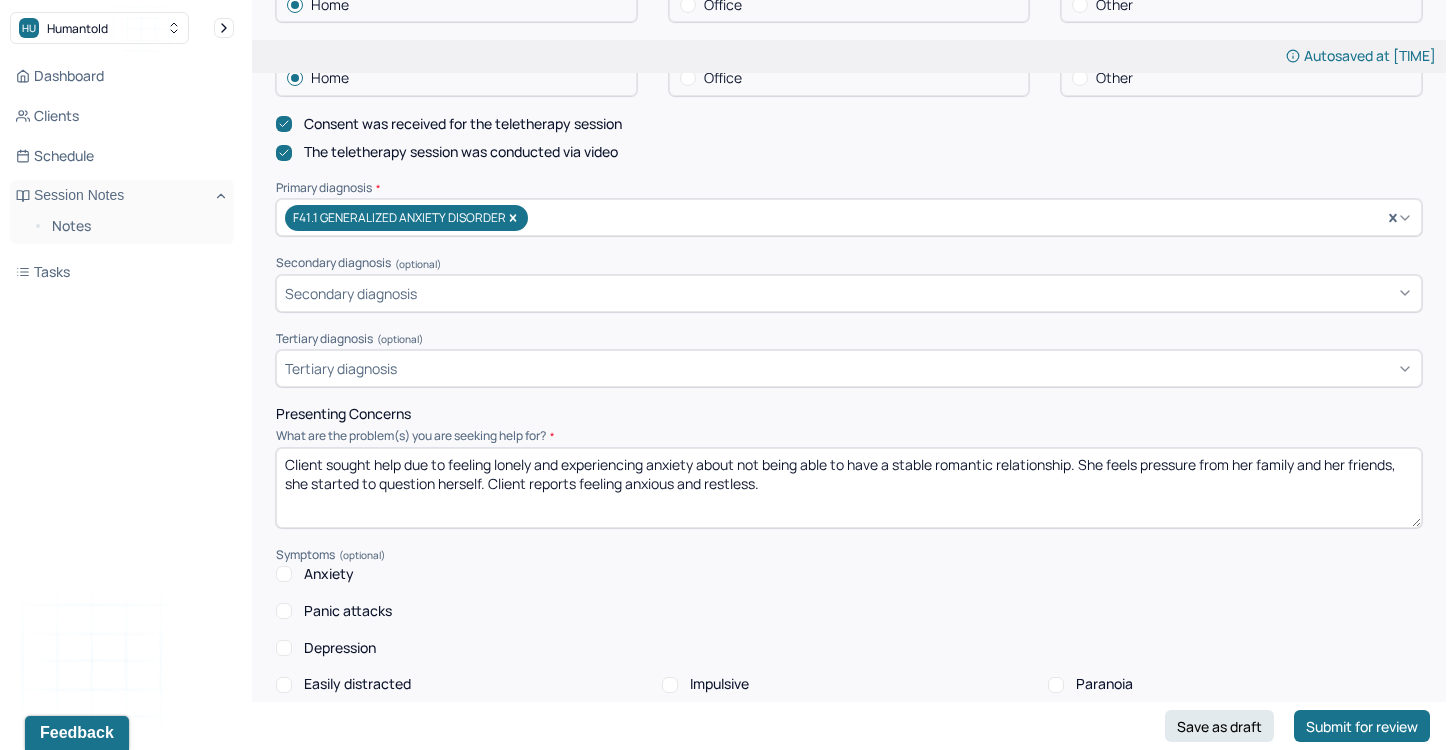 scroll, scrollTop: 541, scrollLeft: 0, axis: vertical 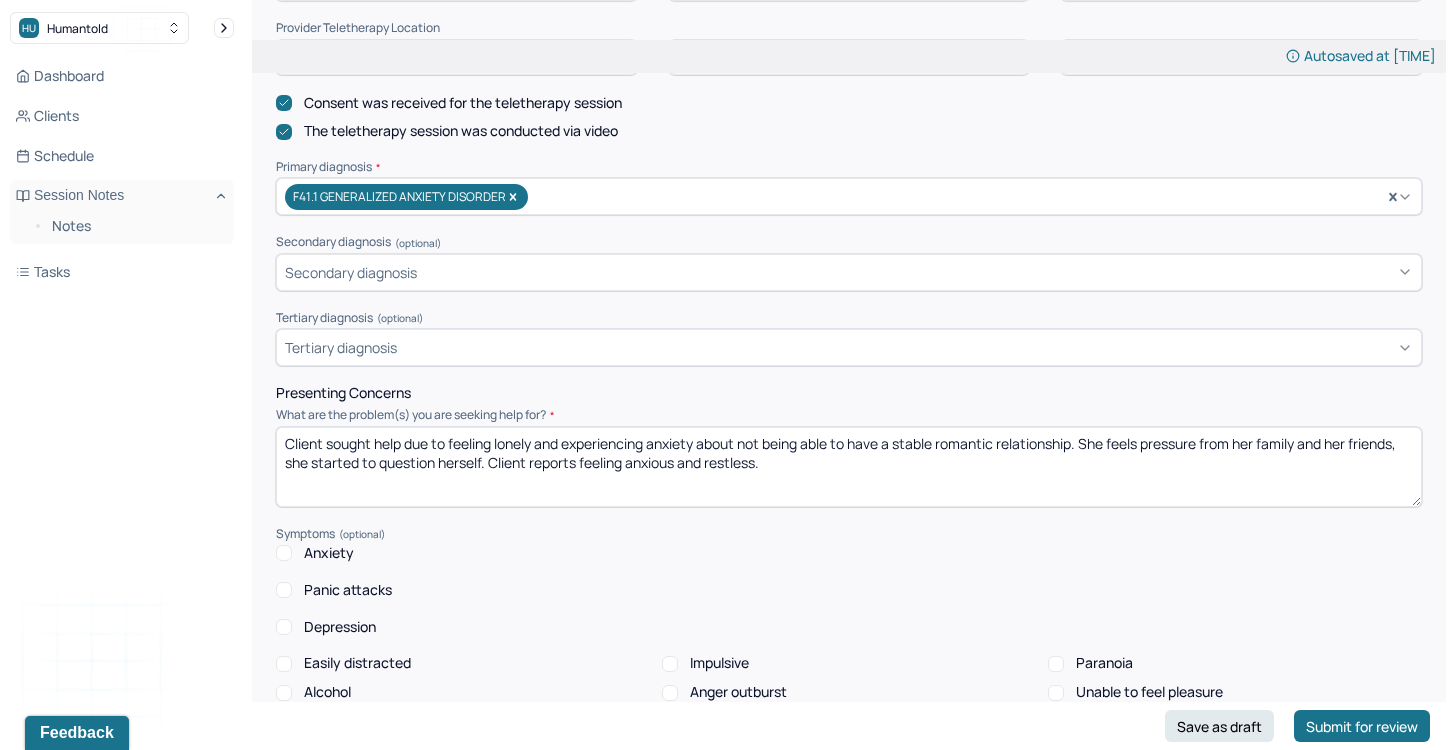 type on "Client sought help due to feeling lonely and experiencing anxiety about not being able to have a stable romantic relationship. She feels pressure from her family and her friends, she started to question herself. Client reports feeling anxious and restless." 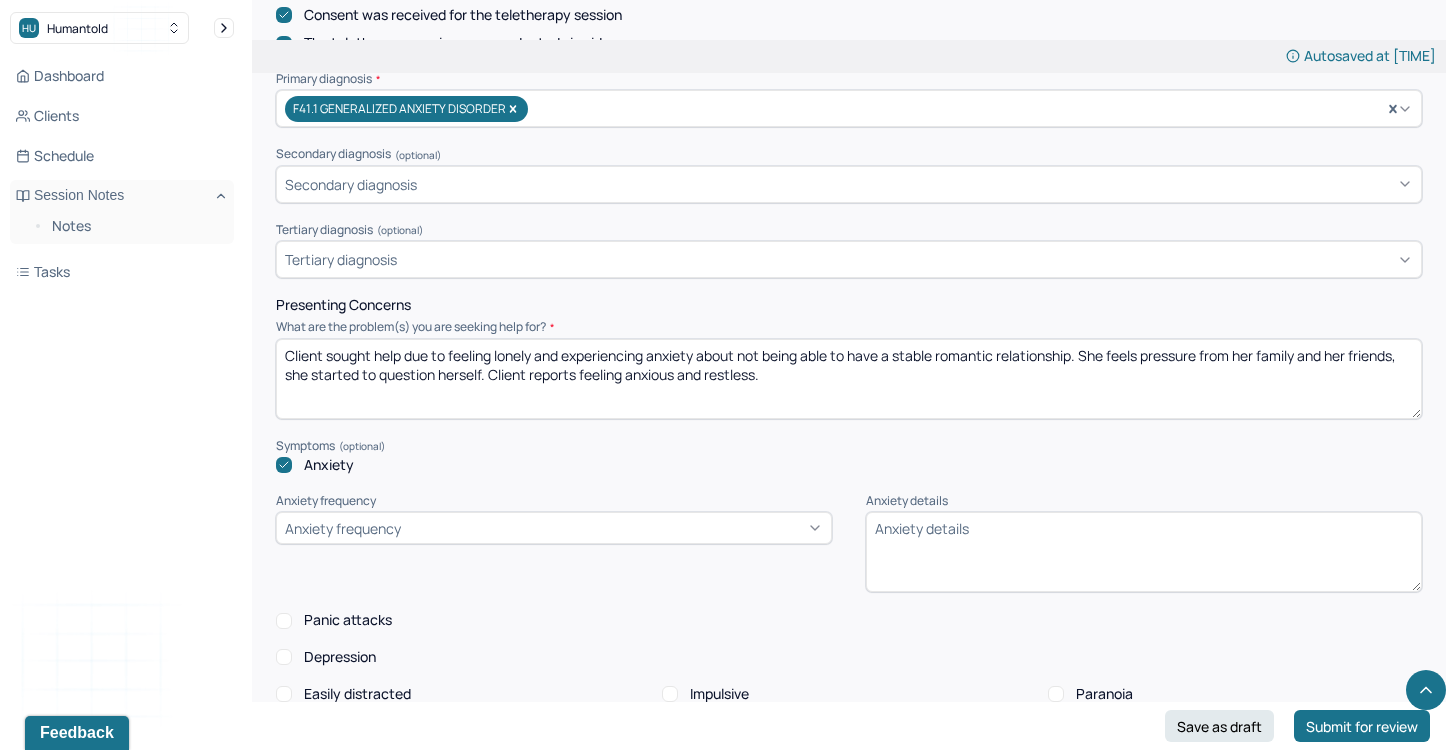 scroll, scrollTop: 639, scrollLeft: 0, axis: vertical 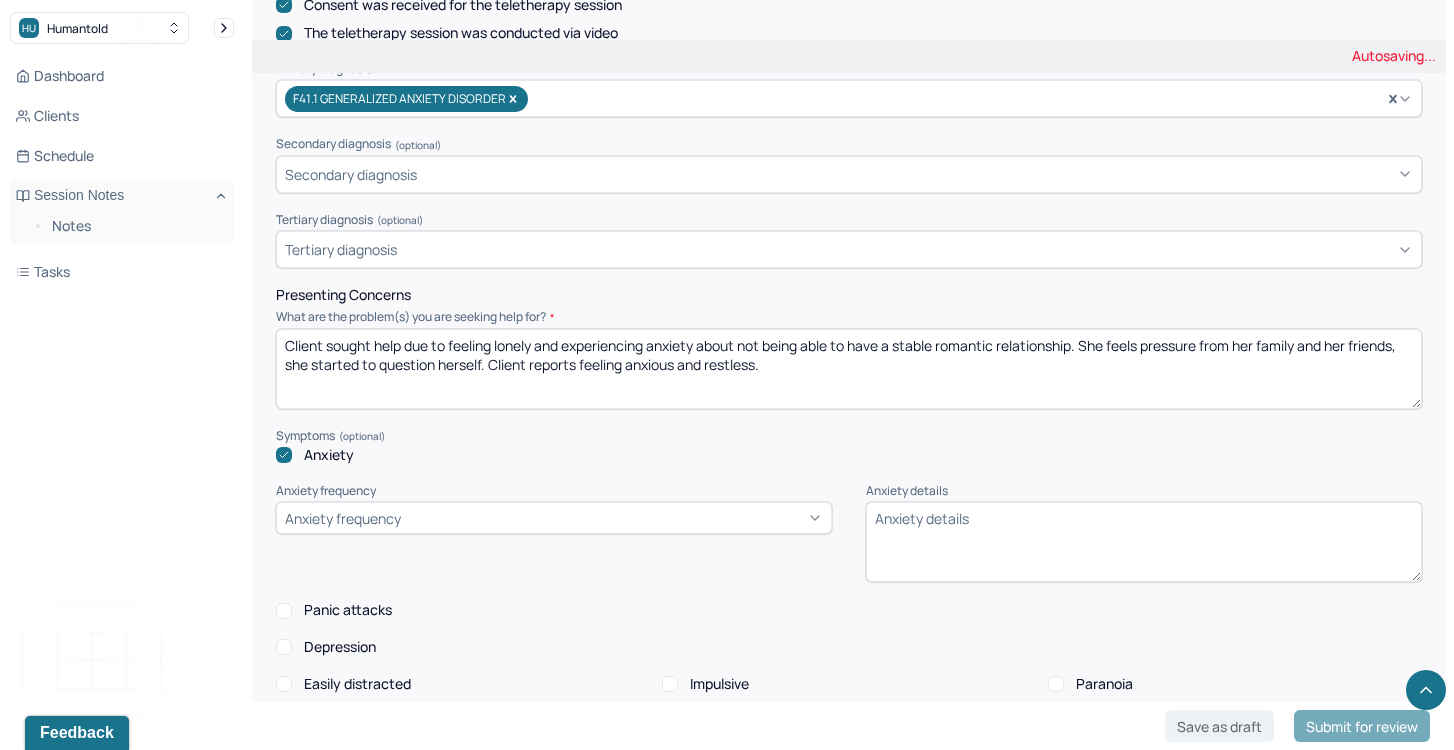 click on "Anxiety frequency" at bounding box center [343, 518] 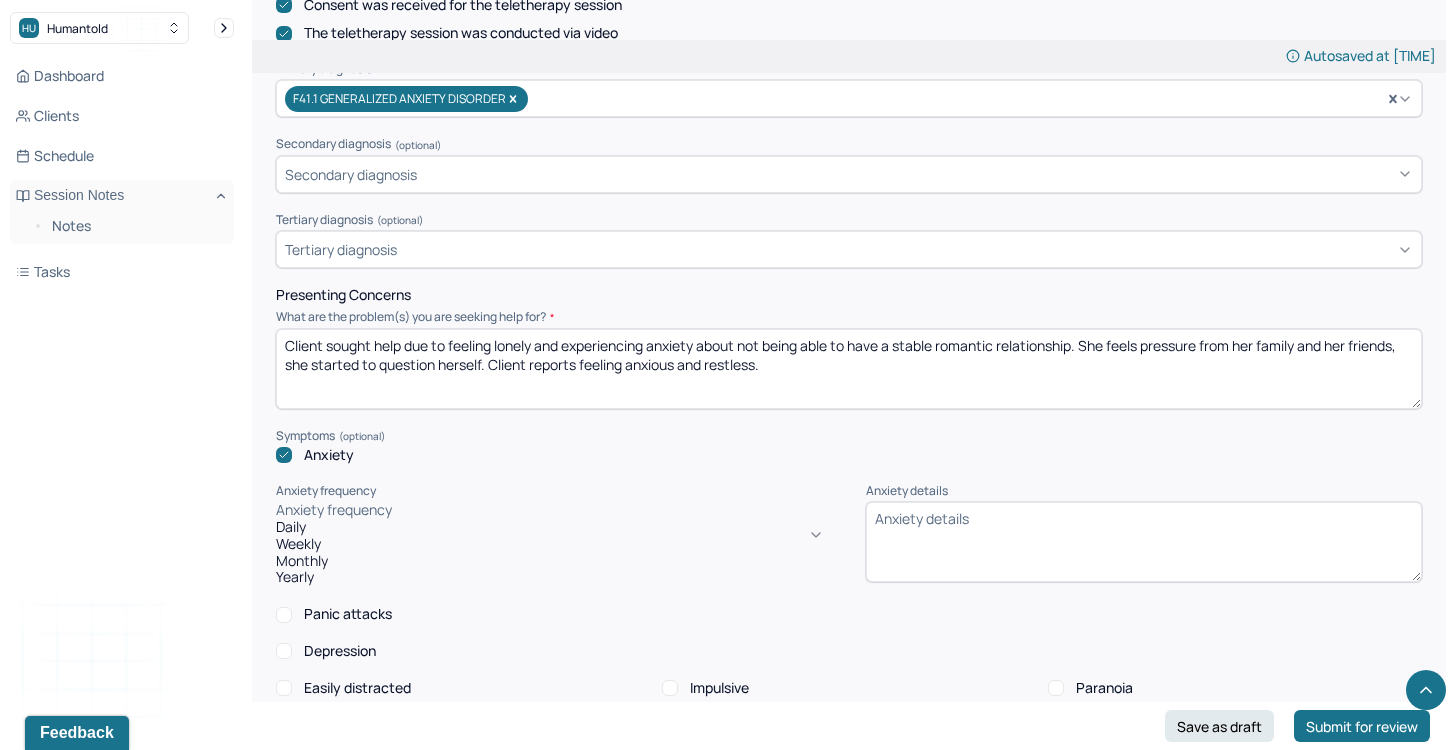 click on "Weekly" at bounding box center [554, 544] 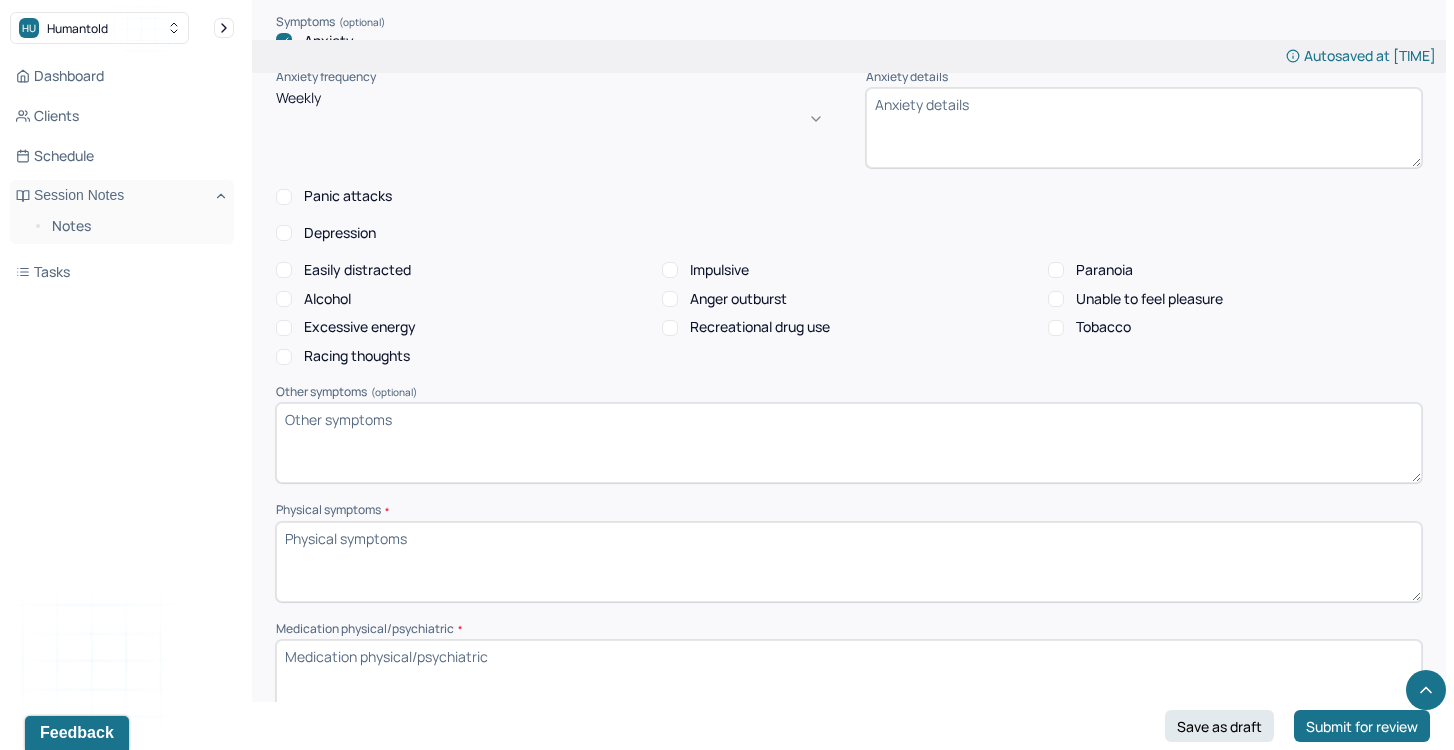 scroll, scrollTop: 1064, scrollLeft: 0, axis: vertical 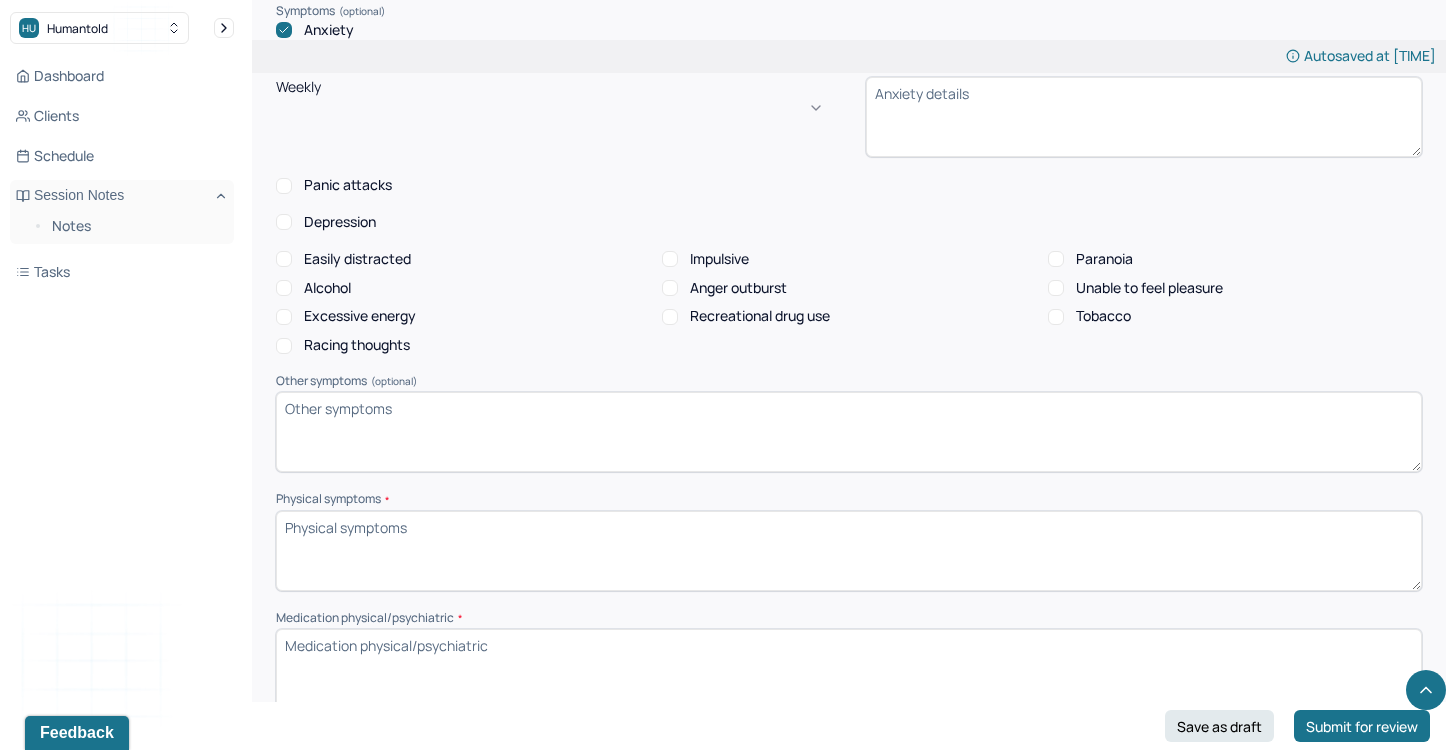 click on "Physical symptoms *" at bounding box center [849, 551] 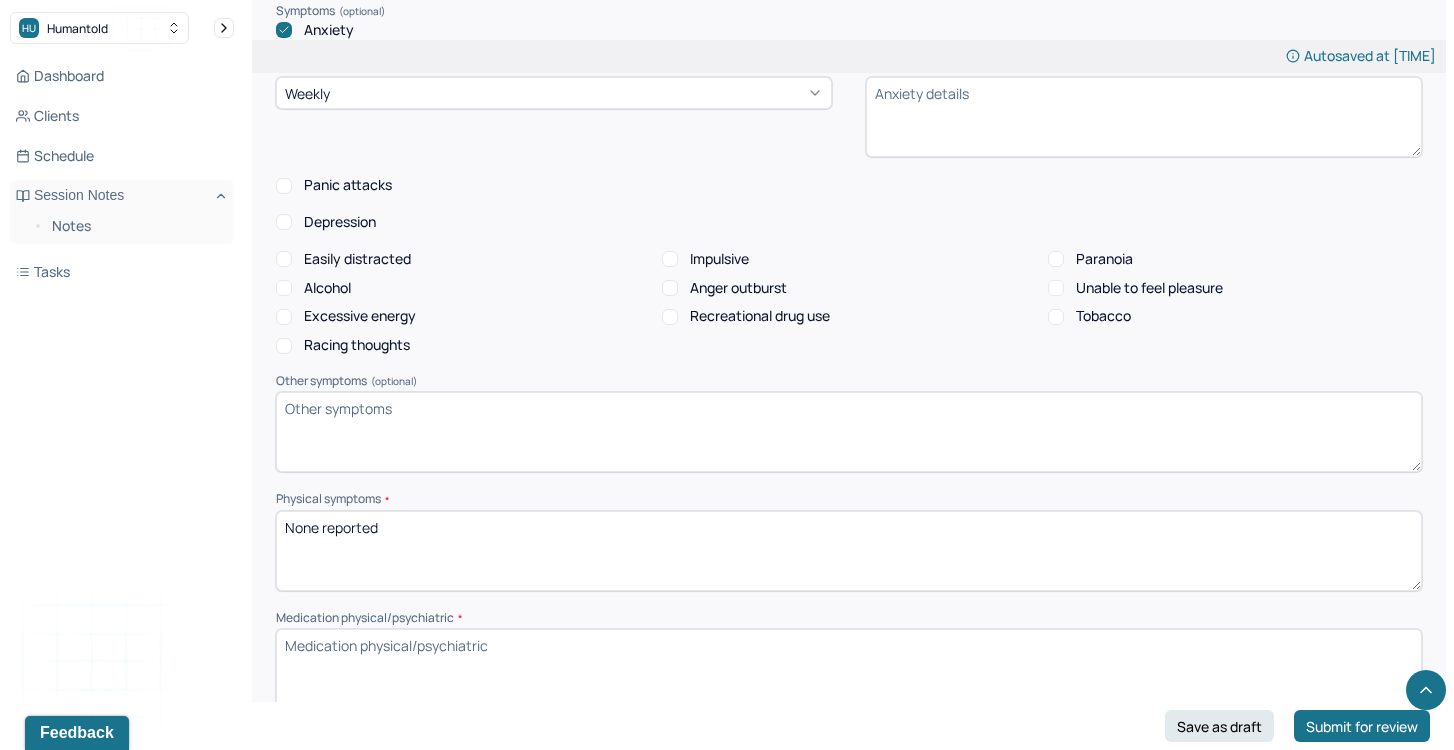 type on "None reported" 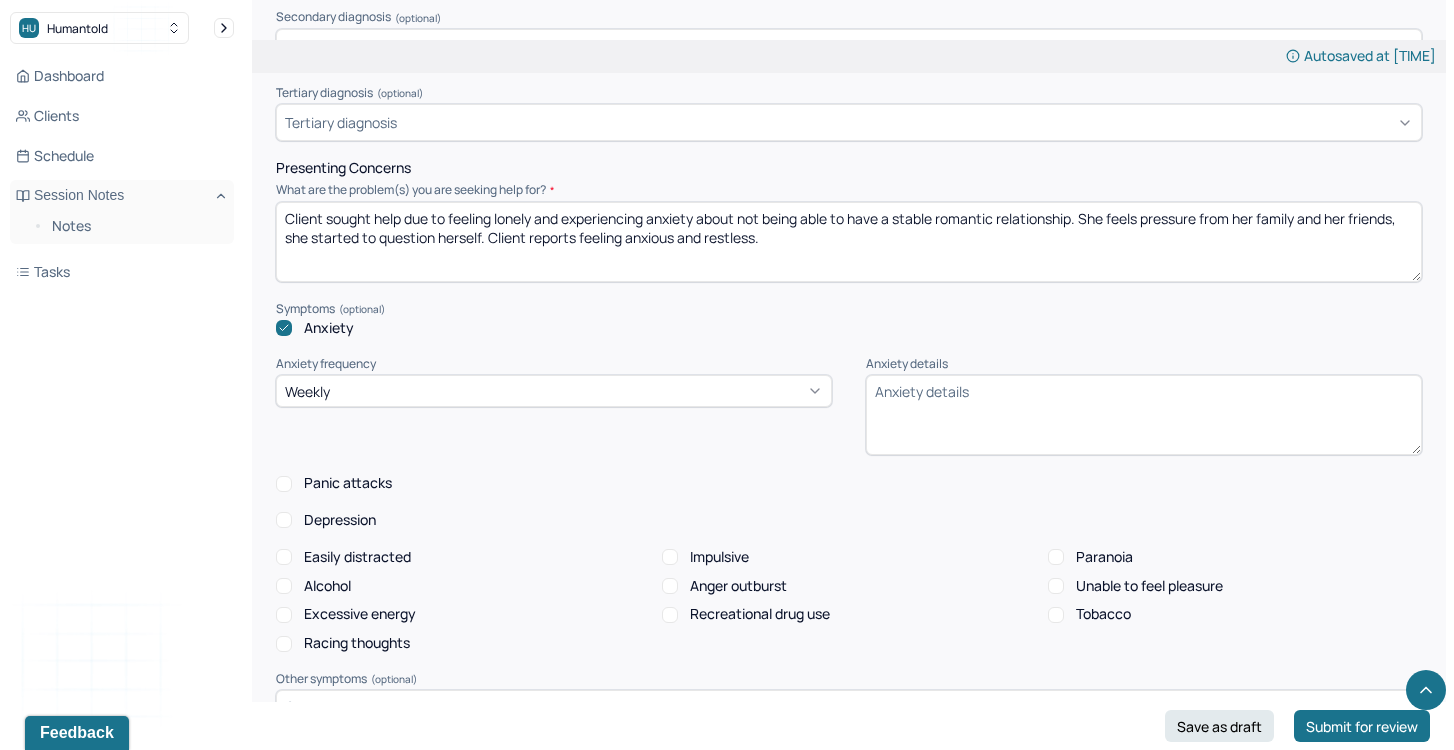 scroll, scrollTop: 780, scrollLeft: 0, axis: vertical 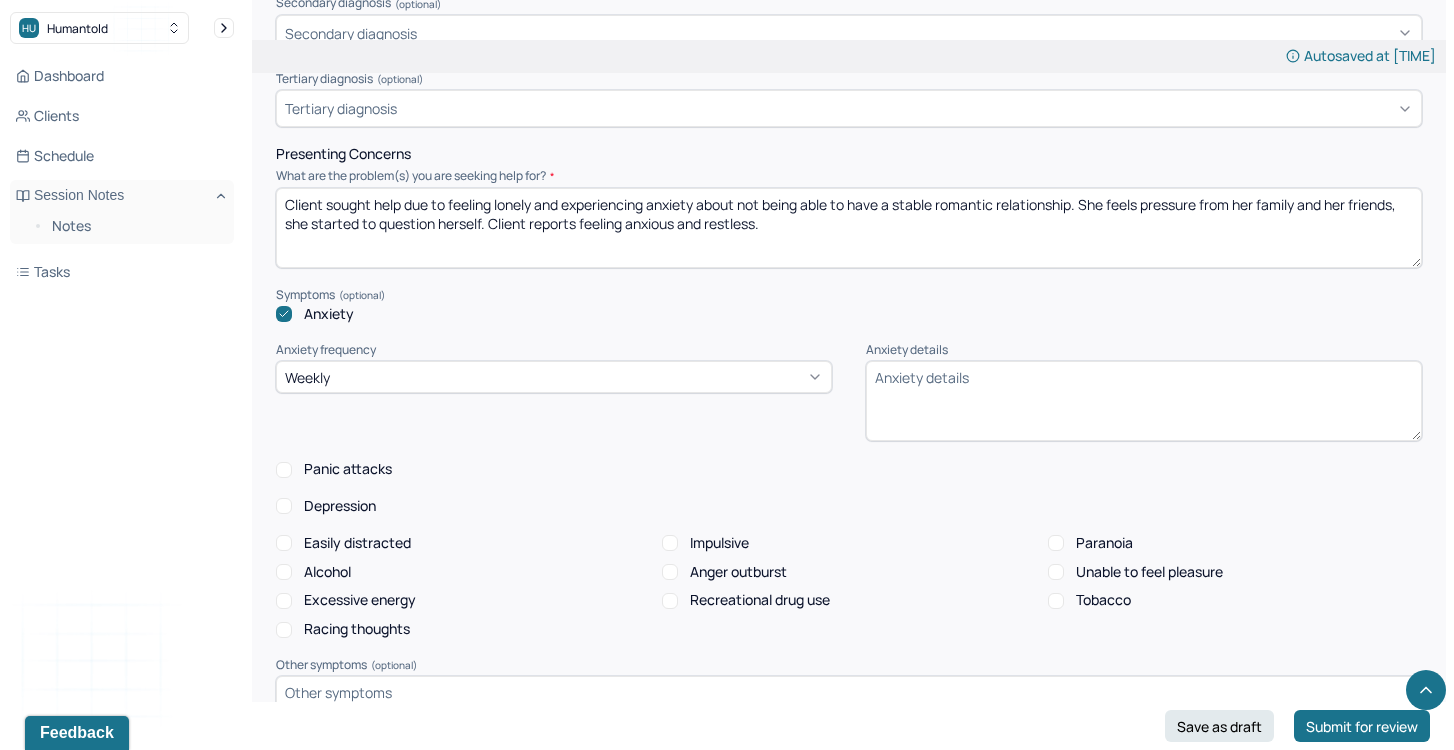 type on "Client denies taking medication" 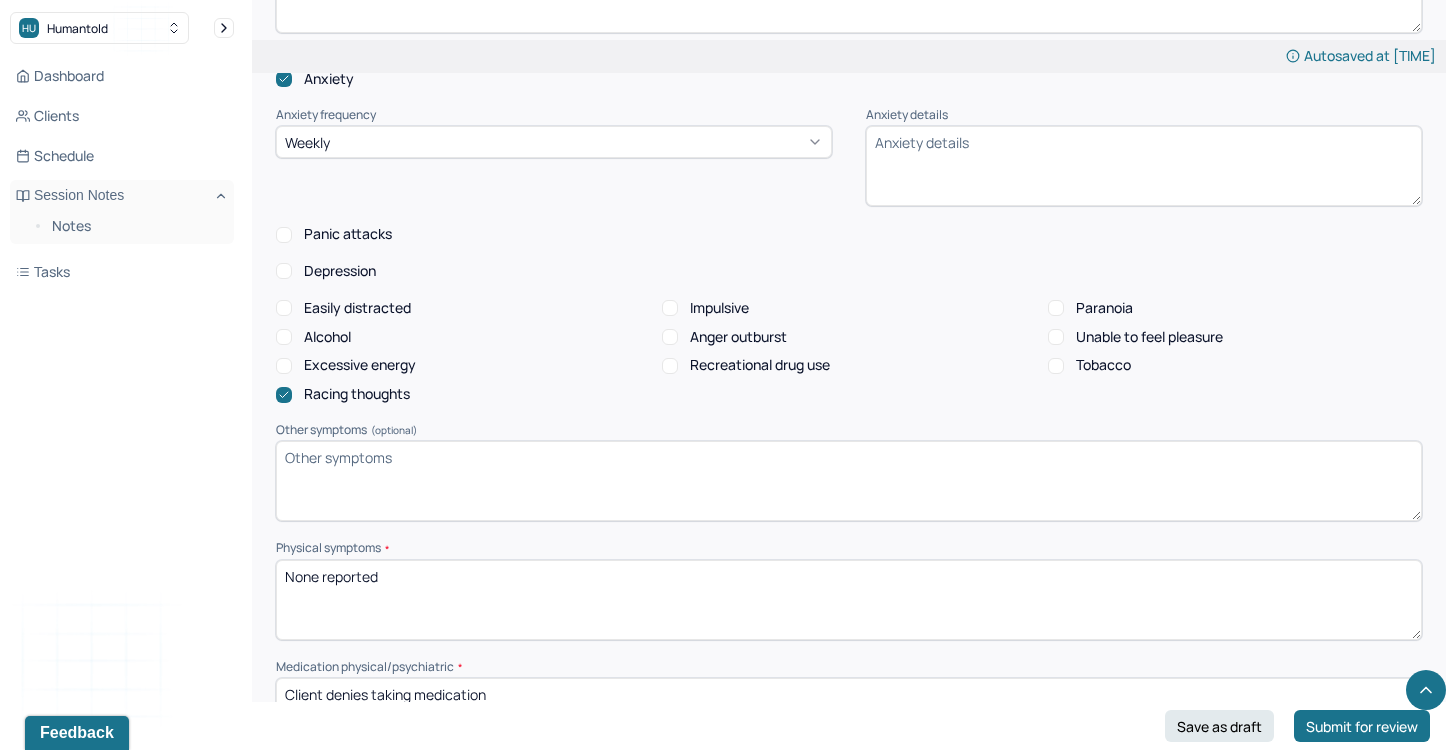 scroll, scrollTop: 1029, scrollLeft: 0, axis: vertical 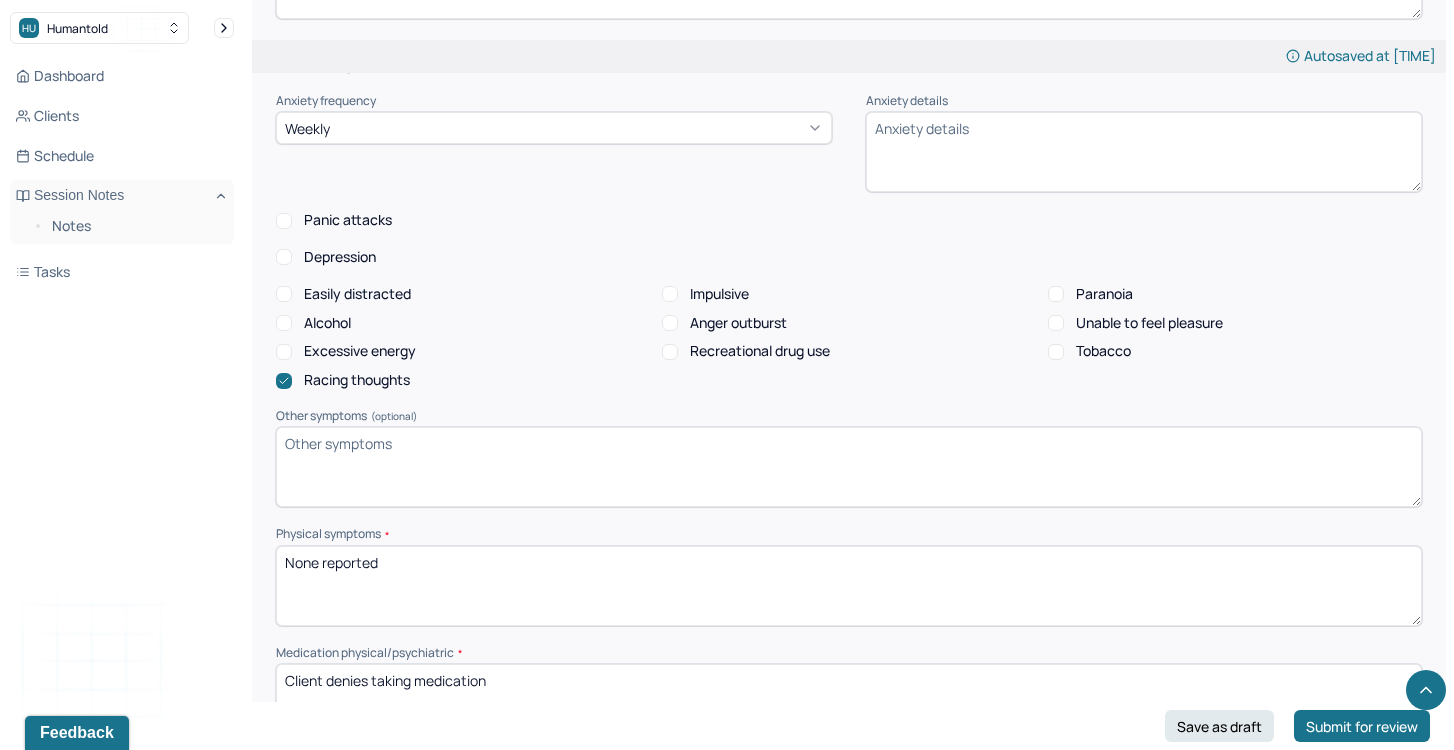 click on "None reported" at bounding box center (849, 586) 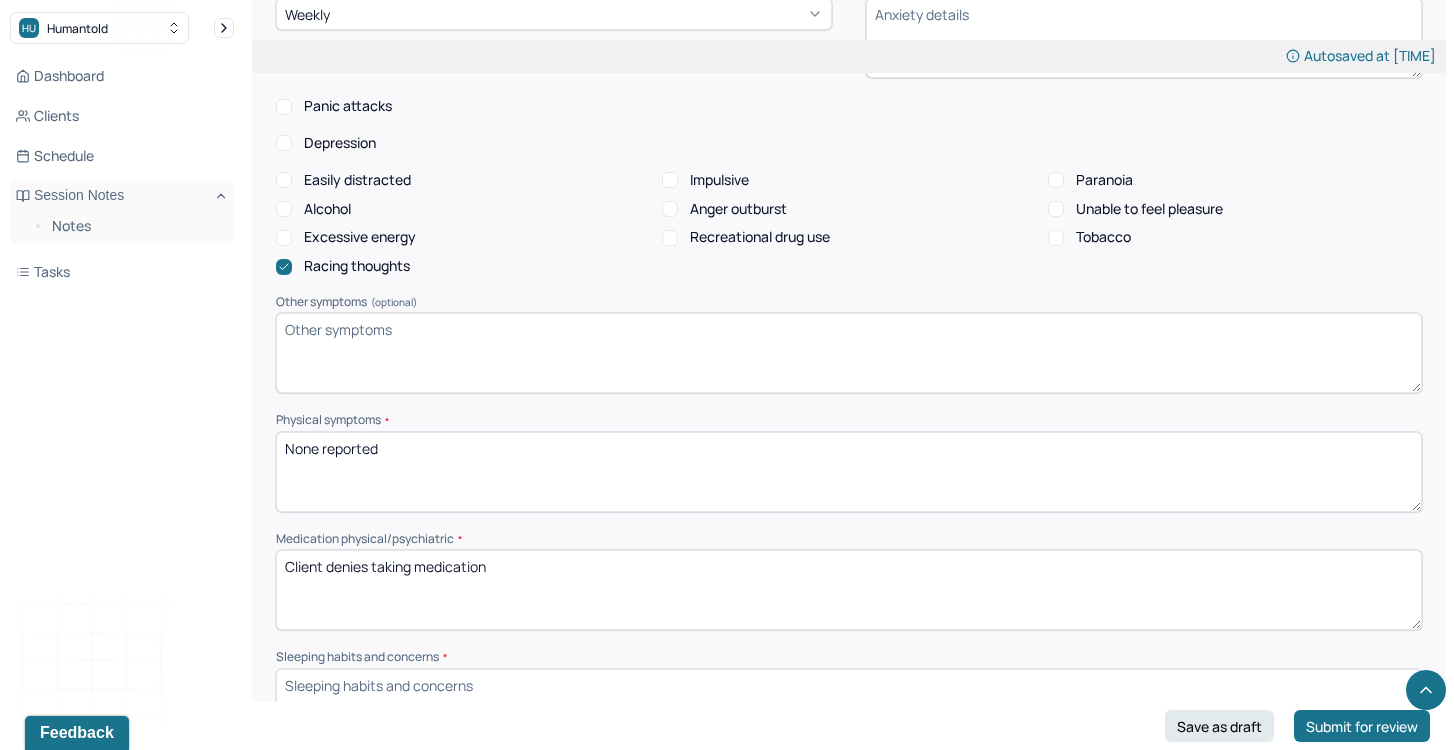 scroll, scrollTop: 1199, scrollLeft: 0, axis: vertical 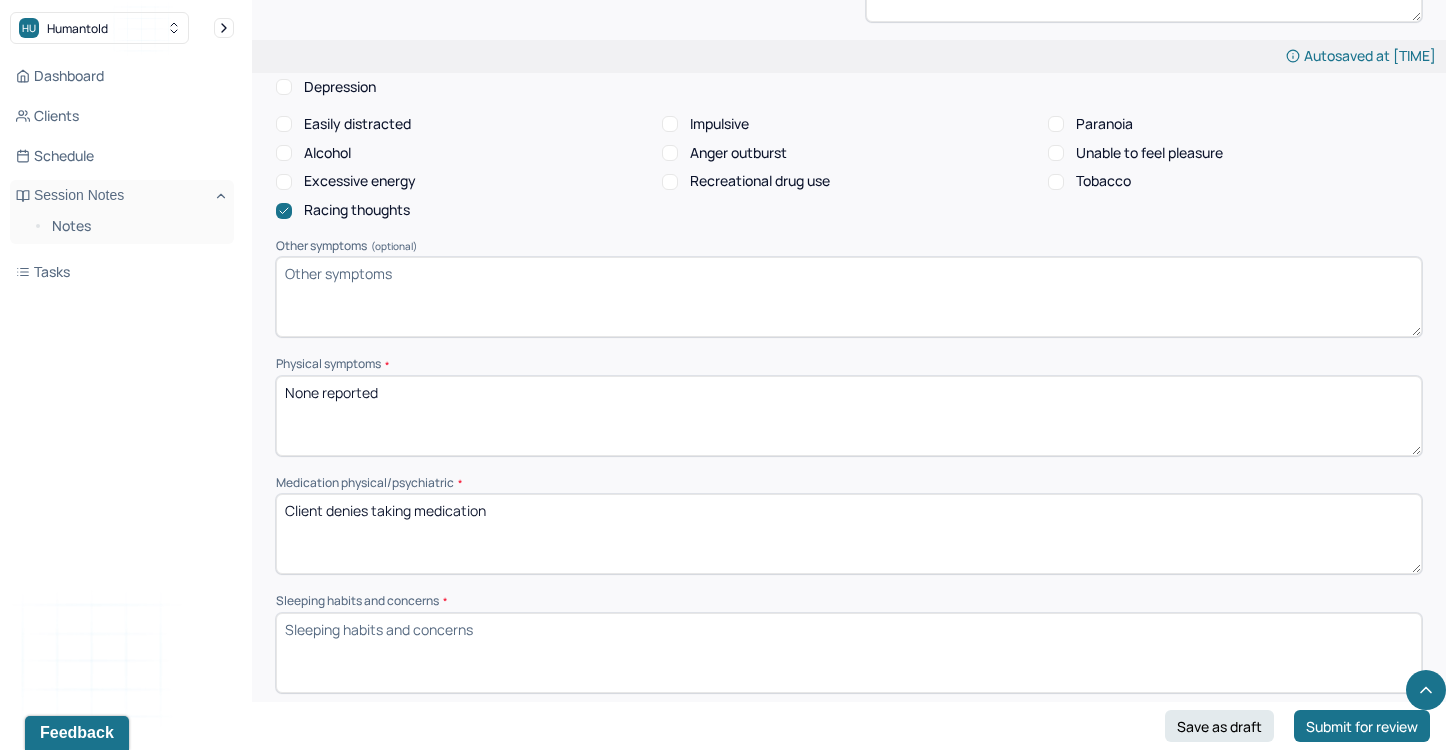 click on "Client denies taking medication" at bounding box center (849, 534) 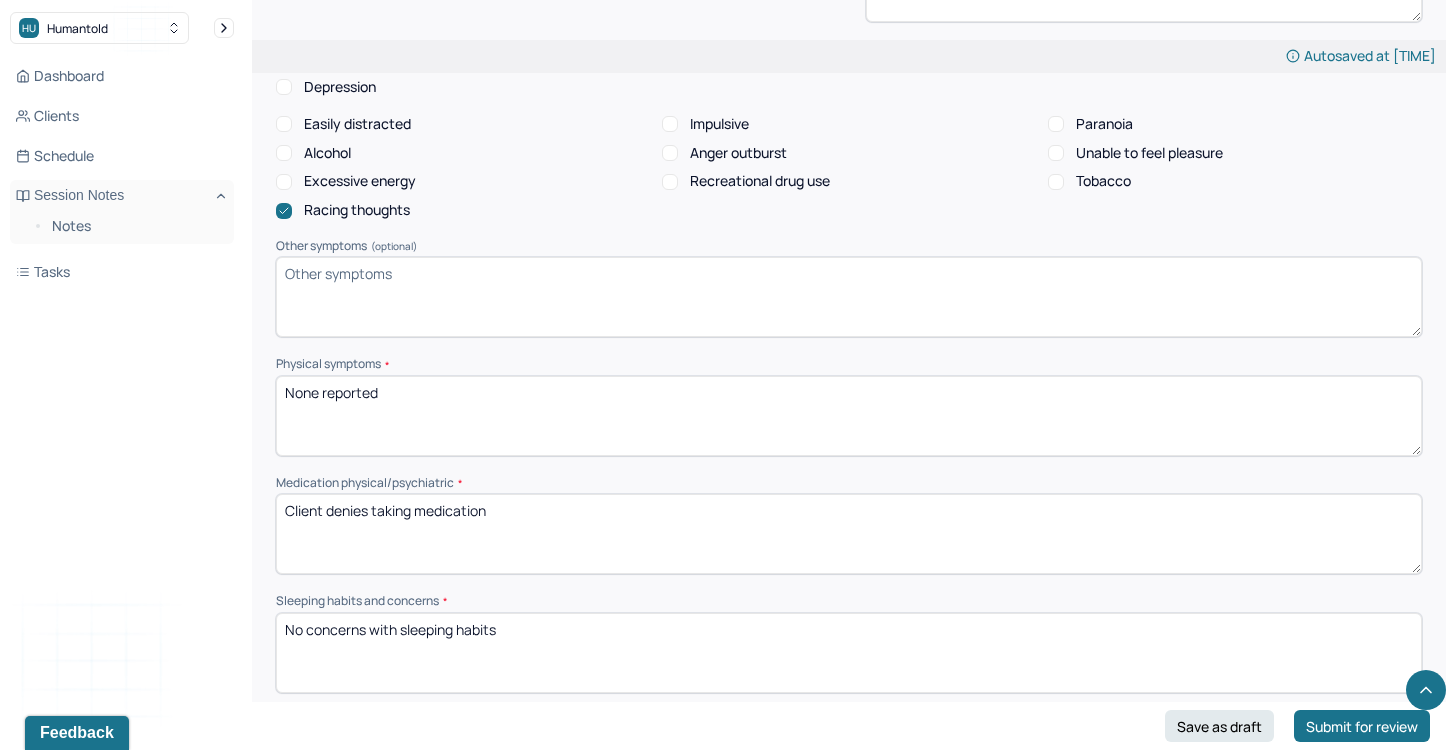 scroll, scrollTop: 1315, scrollLeft: 0, axis: vertical 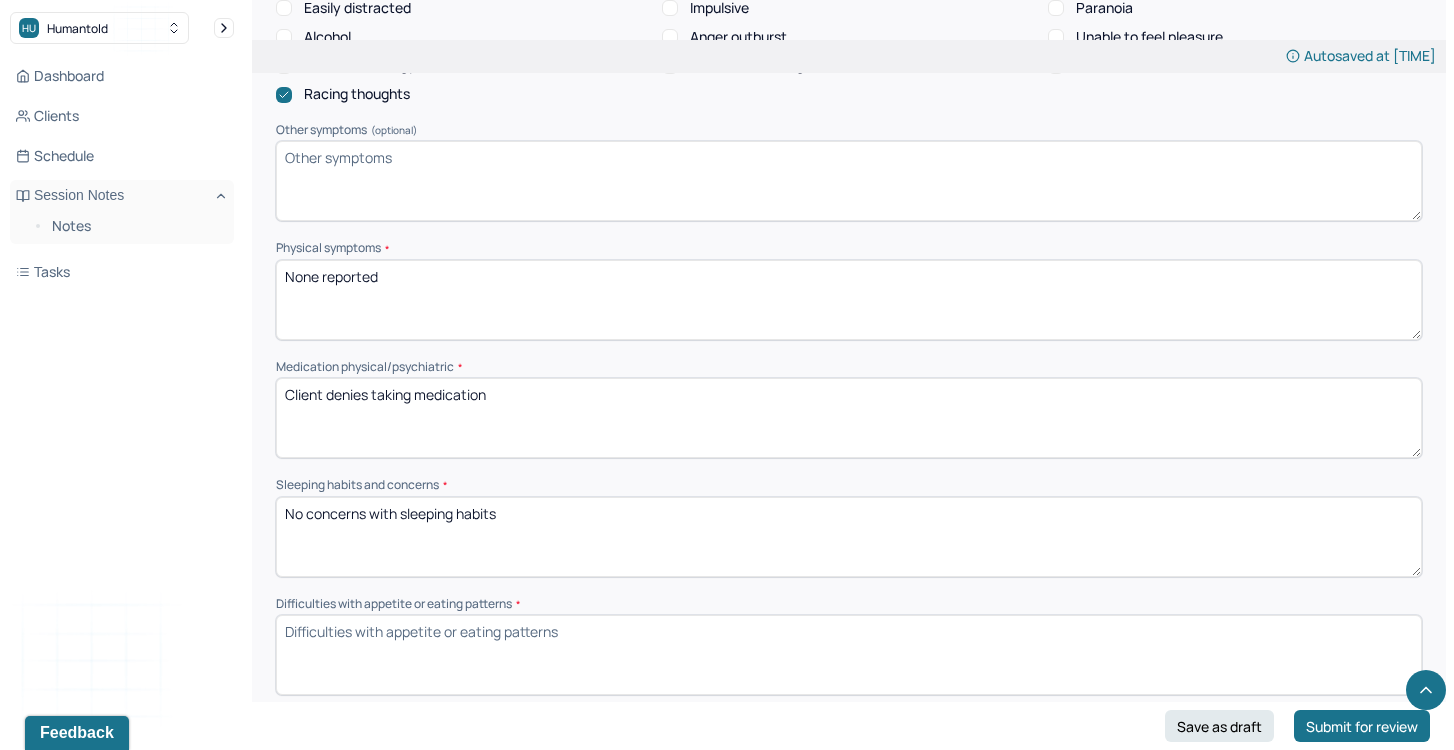 type on "No concerns with sleeping habits" 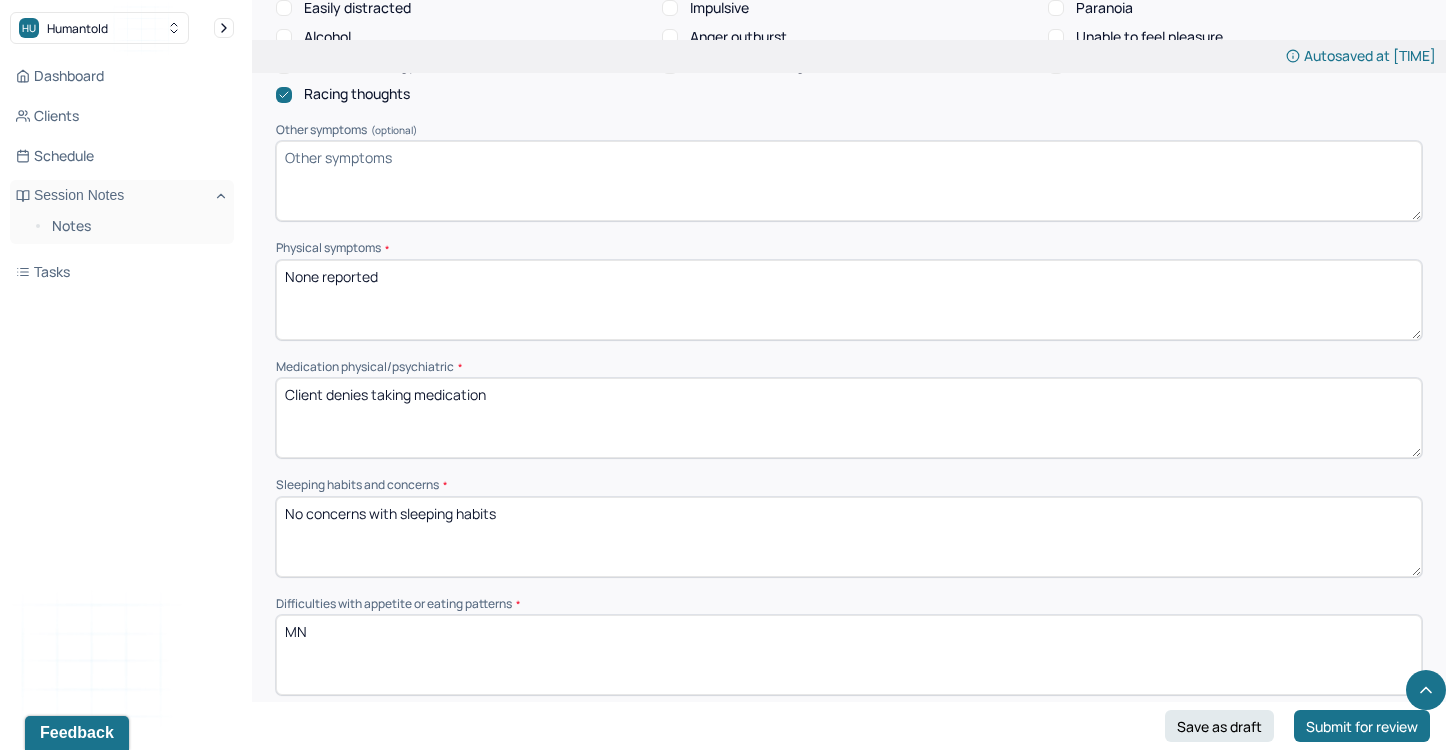 type on "M" 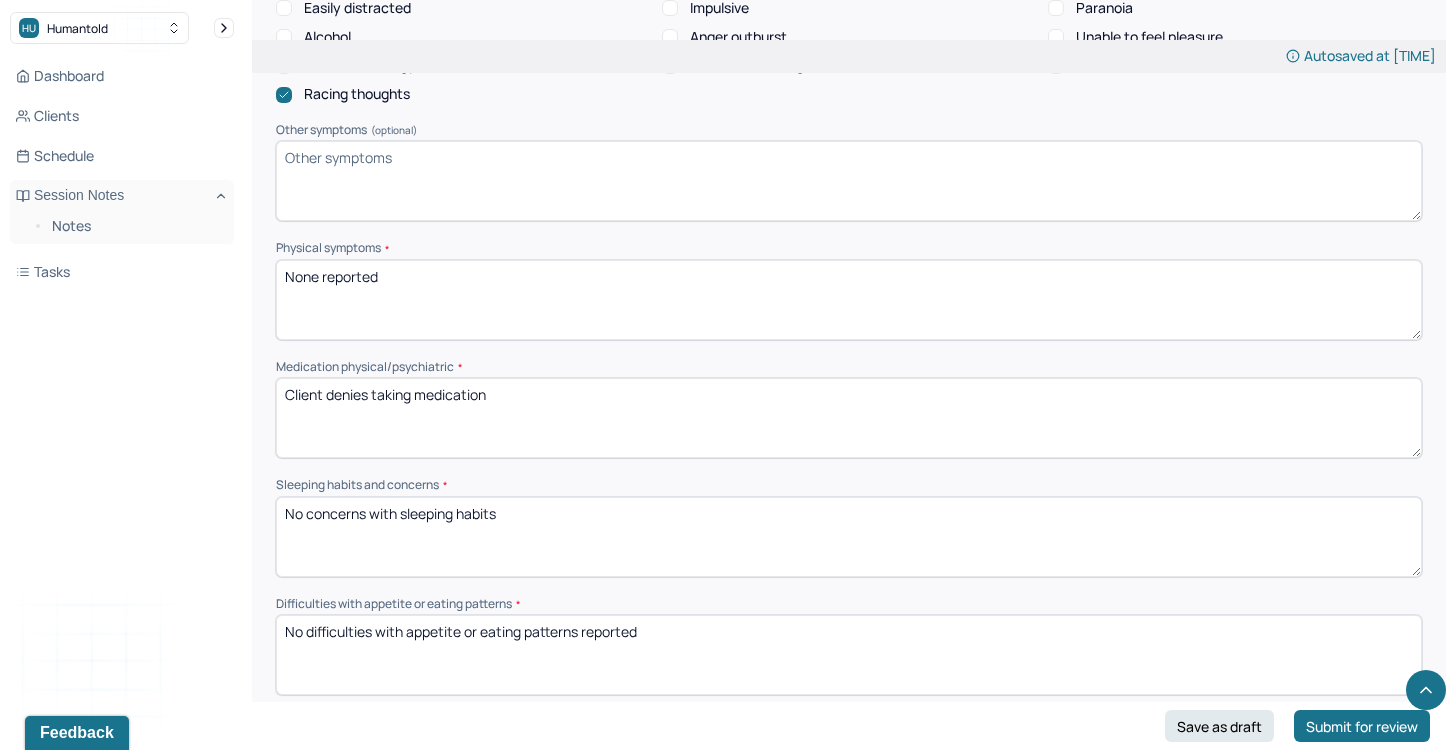 type on "No difficulties with appetite or eating patterns reported" 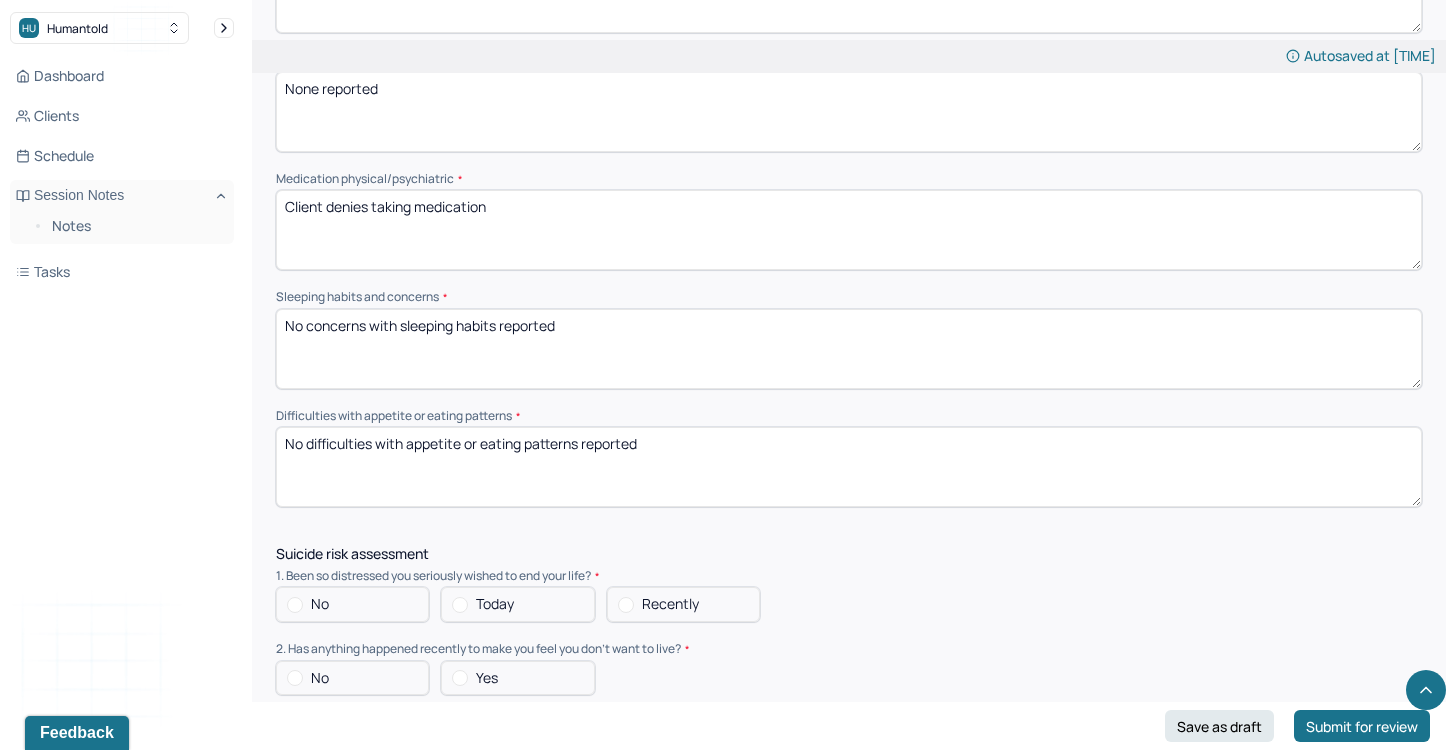 scroll, scrollTop: 1521, scrollLeft: 0, axis: vertical 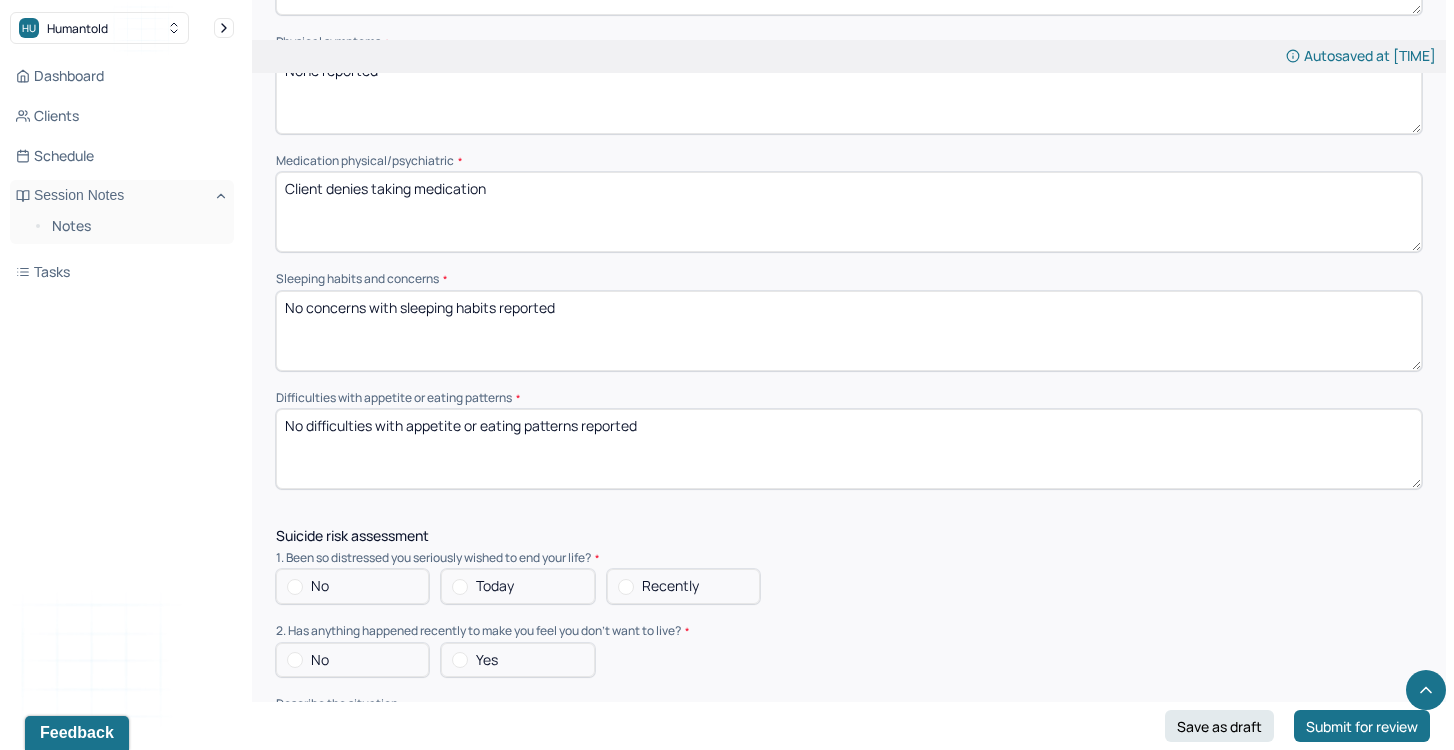 type on "No concerns with sleeping habits reported" 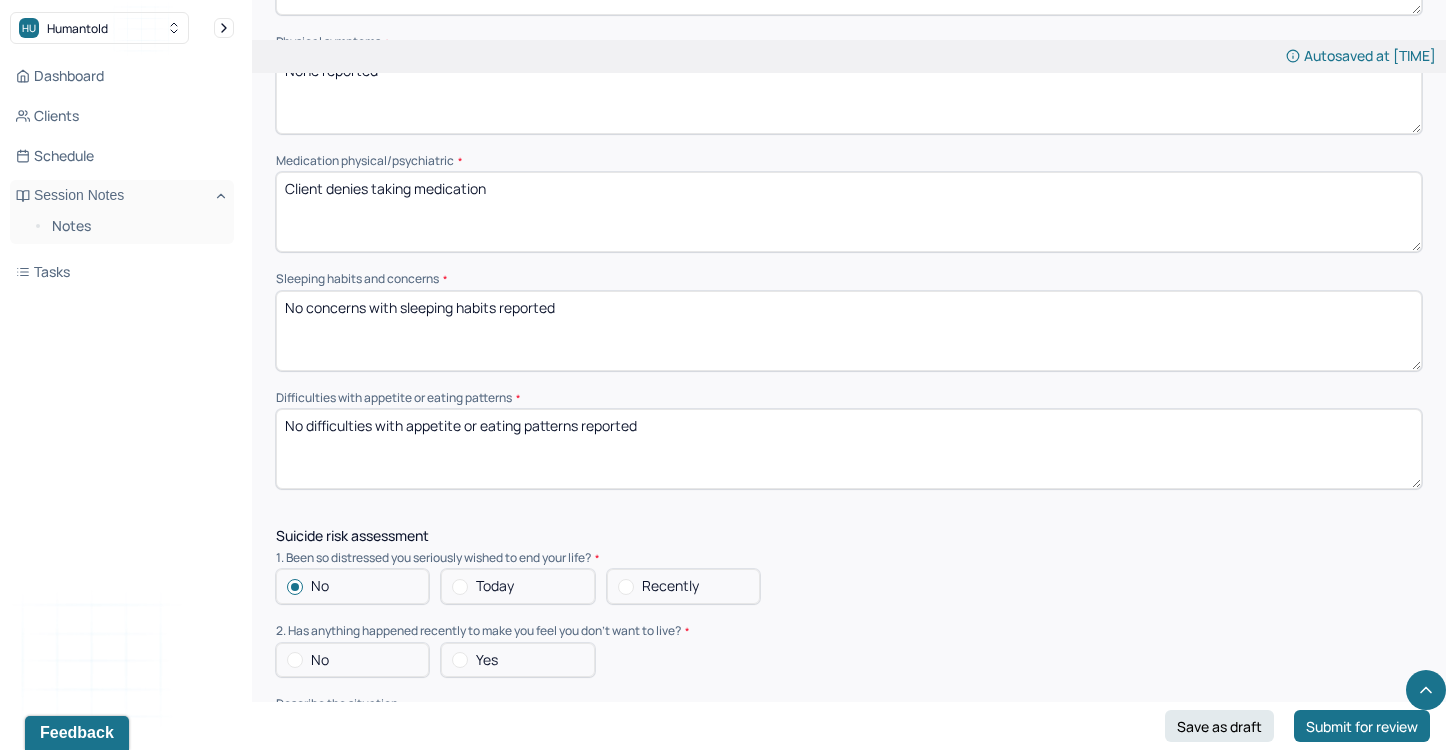 click on "No" at bounding box center (352, 660) 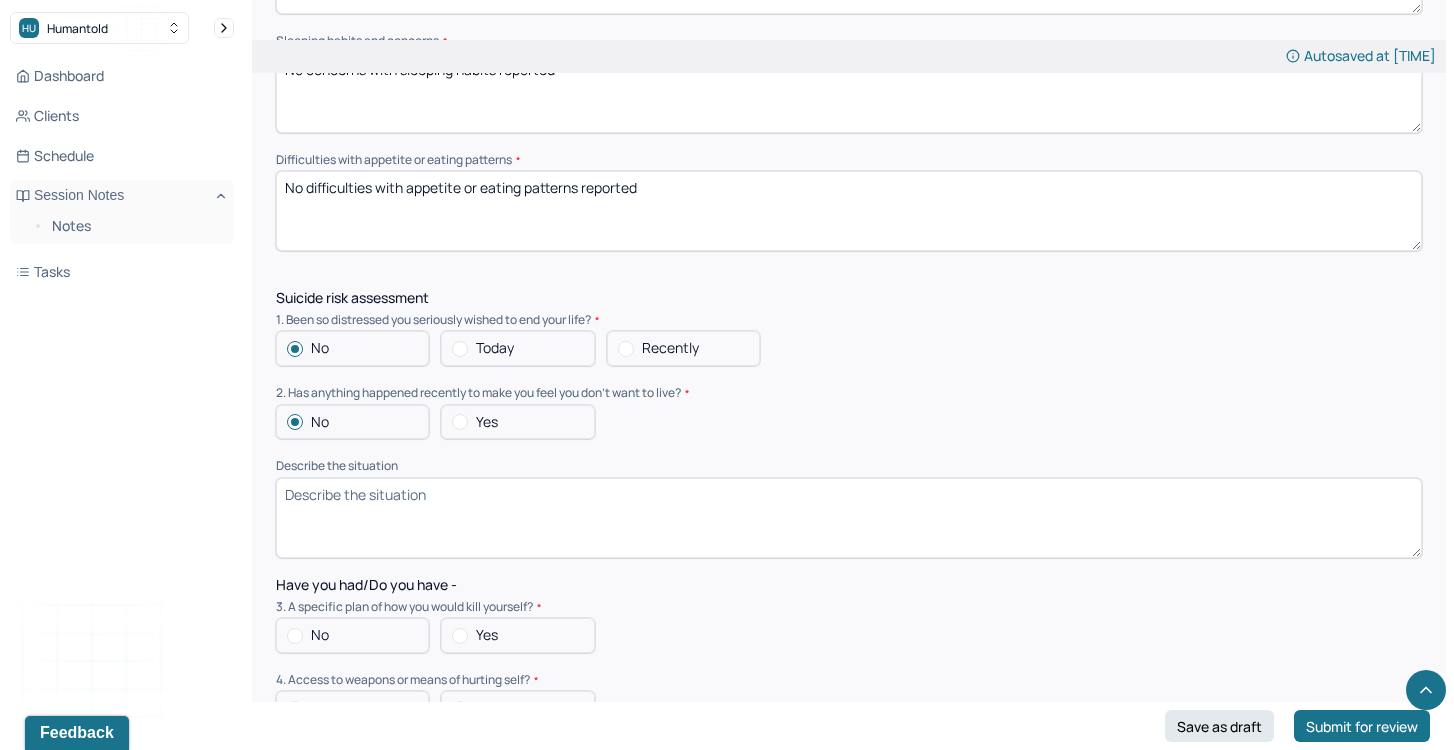 scroll, scrollTop: 1778, scrollLeft: 0, axis: vertical 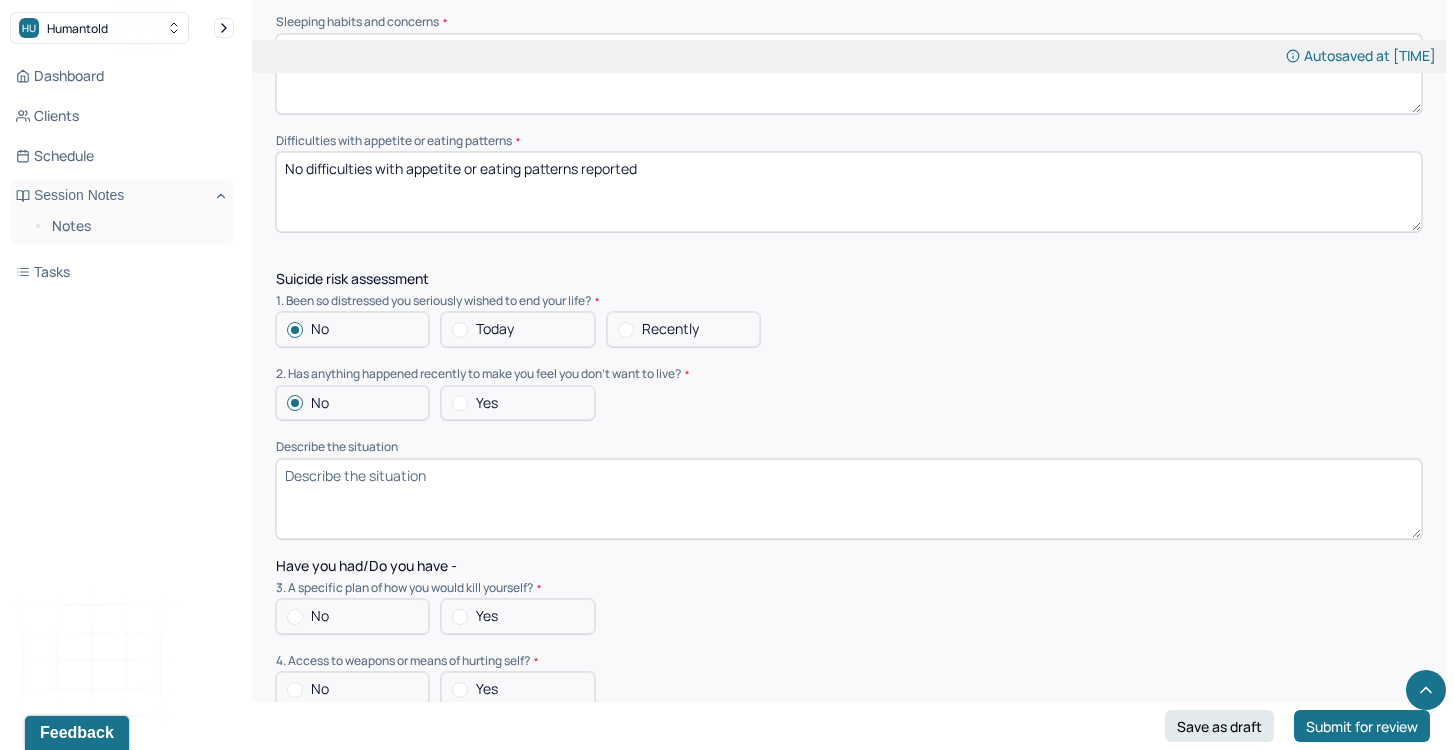 click on "No" at bounding box center (320, 616) 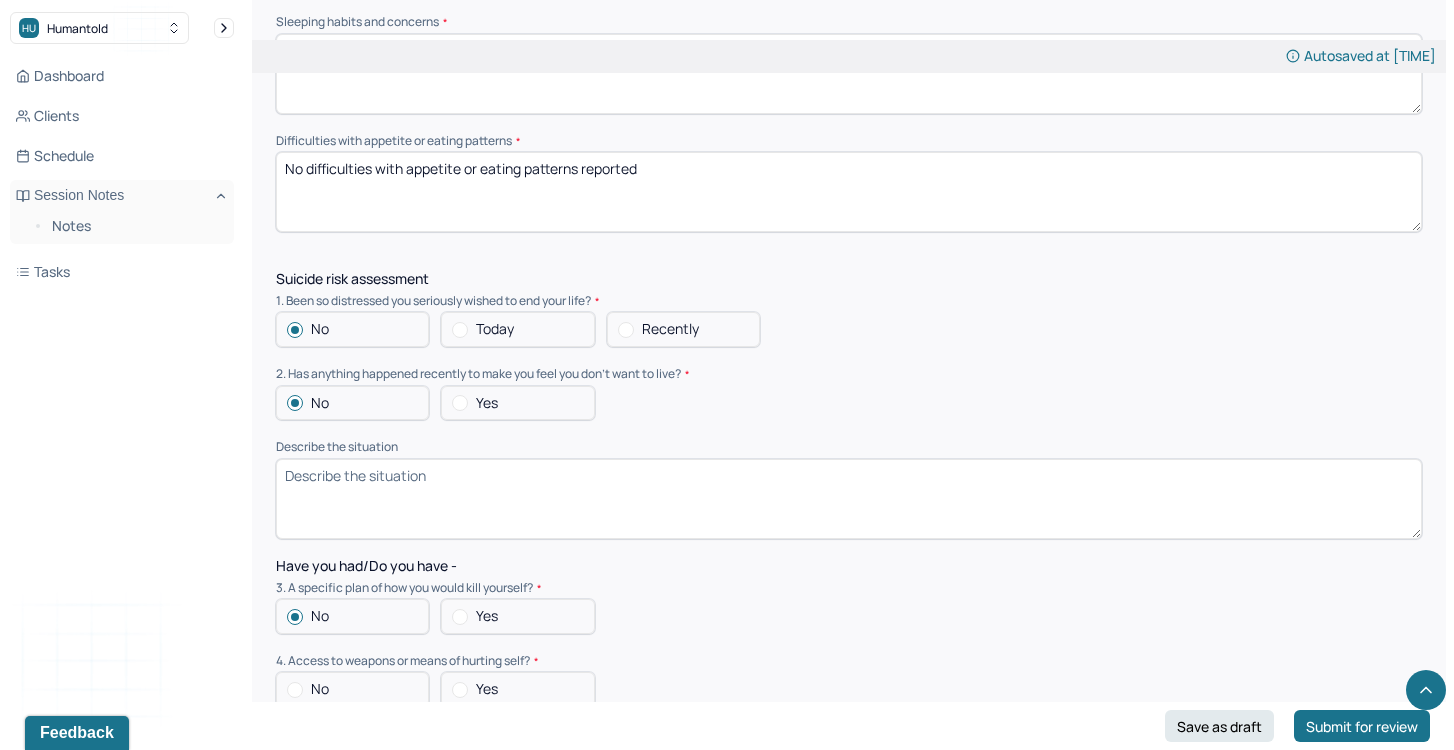 click on "No" at bounding box center [352, 689] 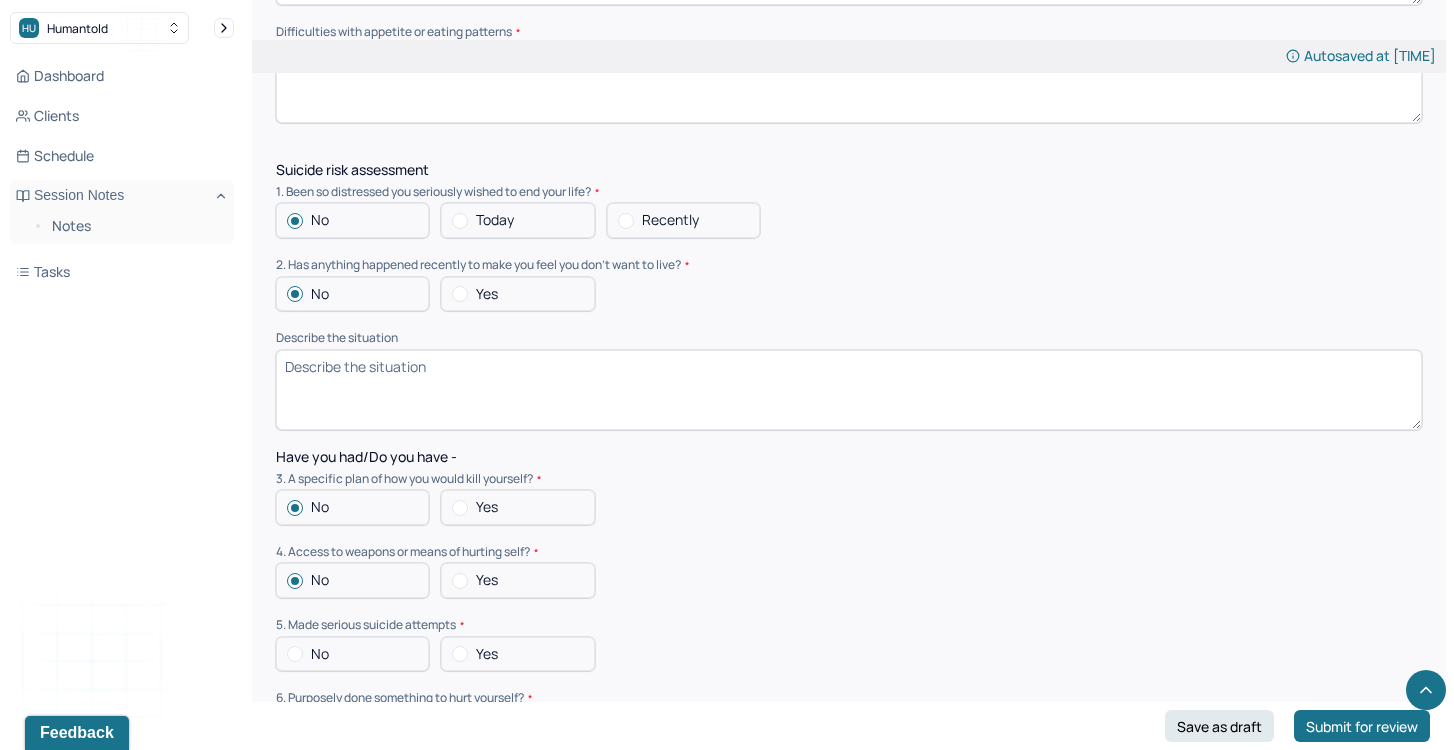scroll, scrollTop: 1919, scrollLeft: 0, axis: vertical 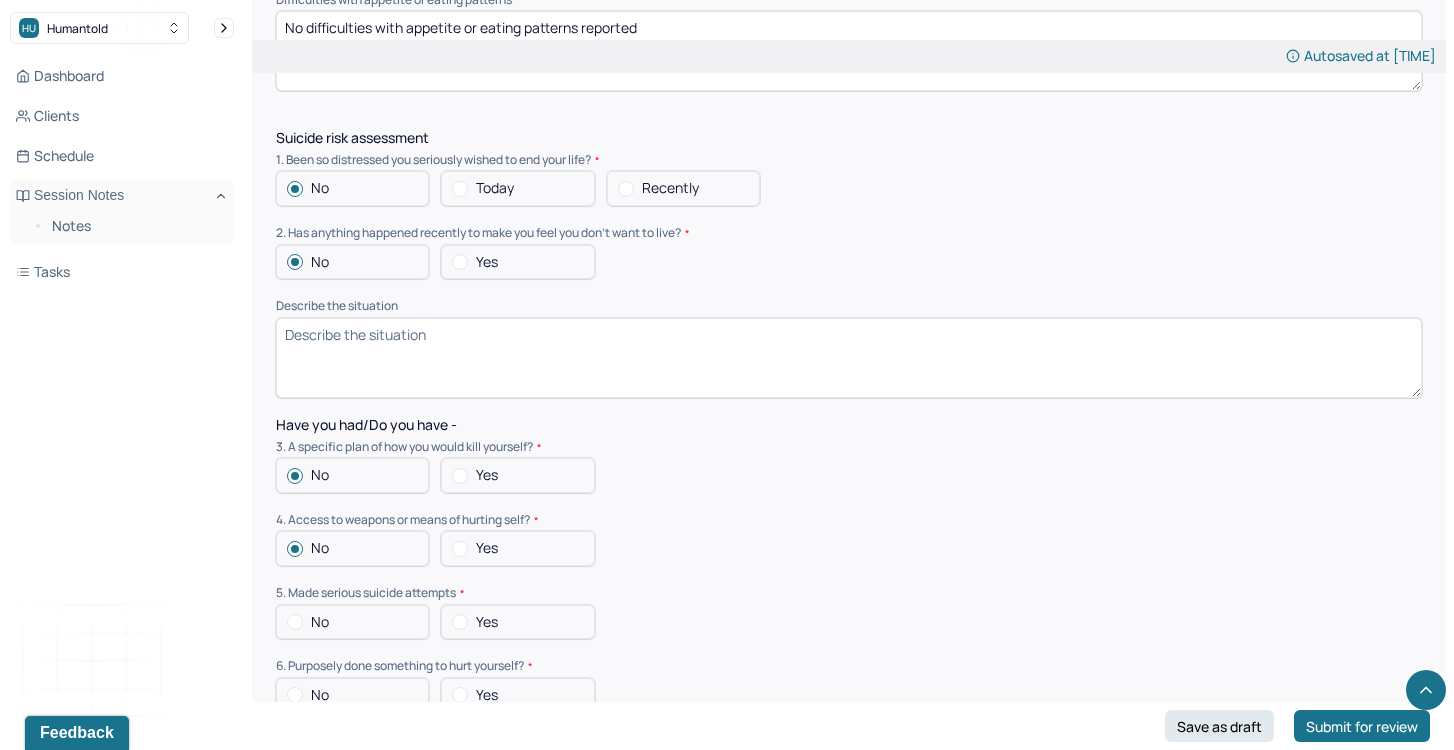 click on "No" at bounding box center (352, 622) 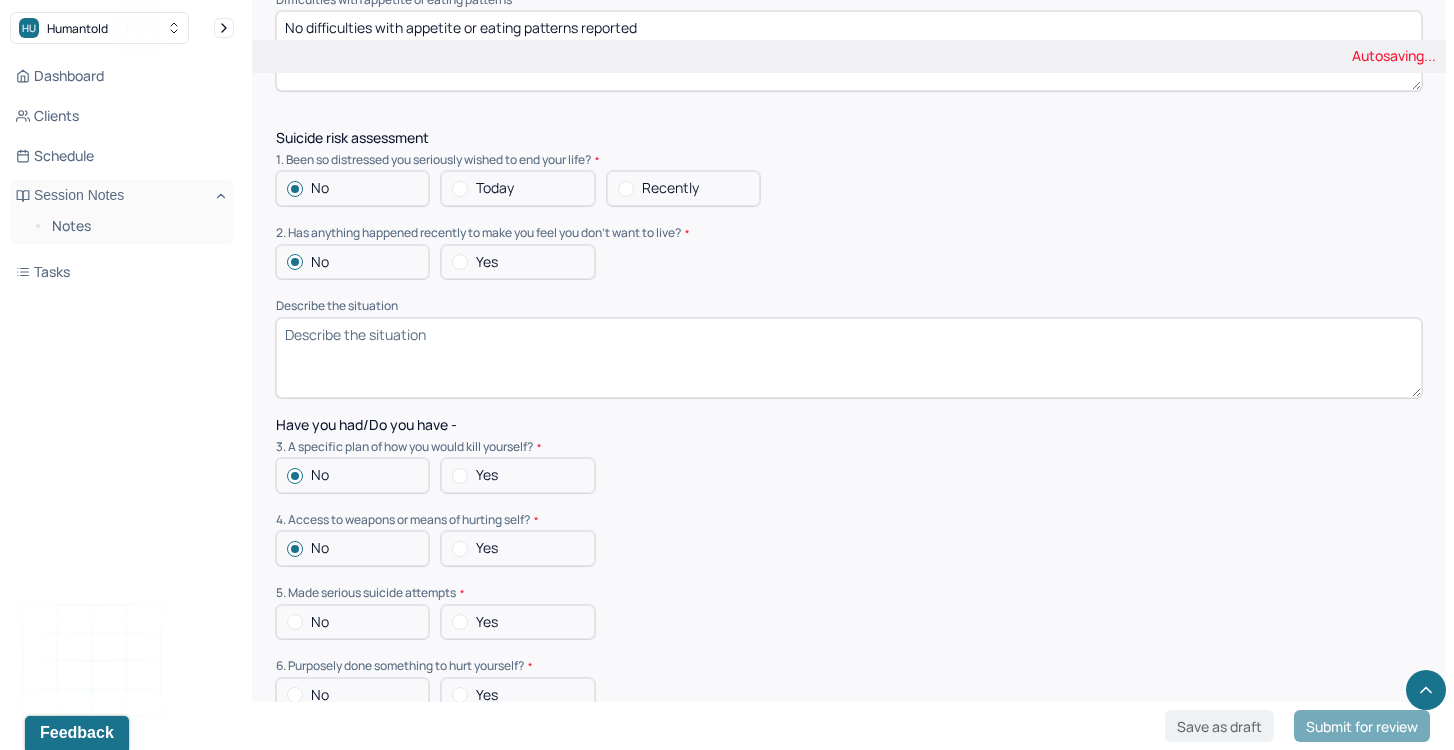 click on "No" at bounding box center [320, 622] 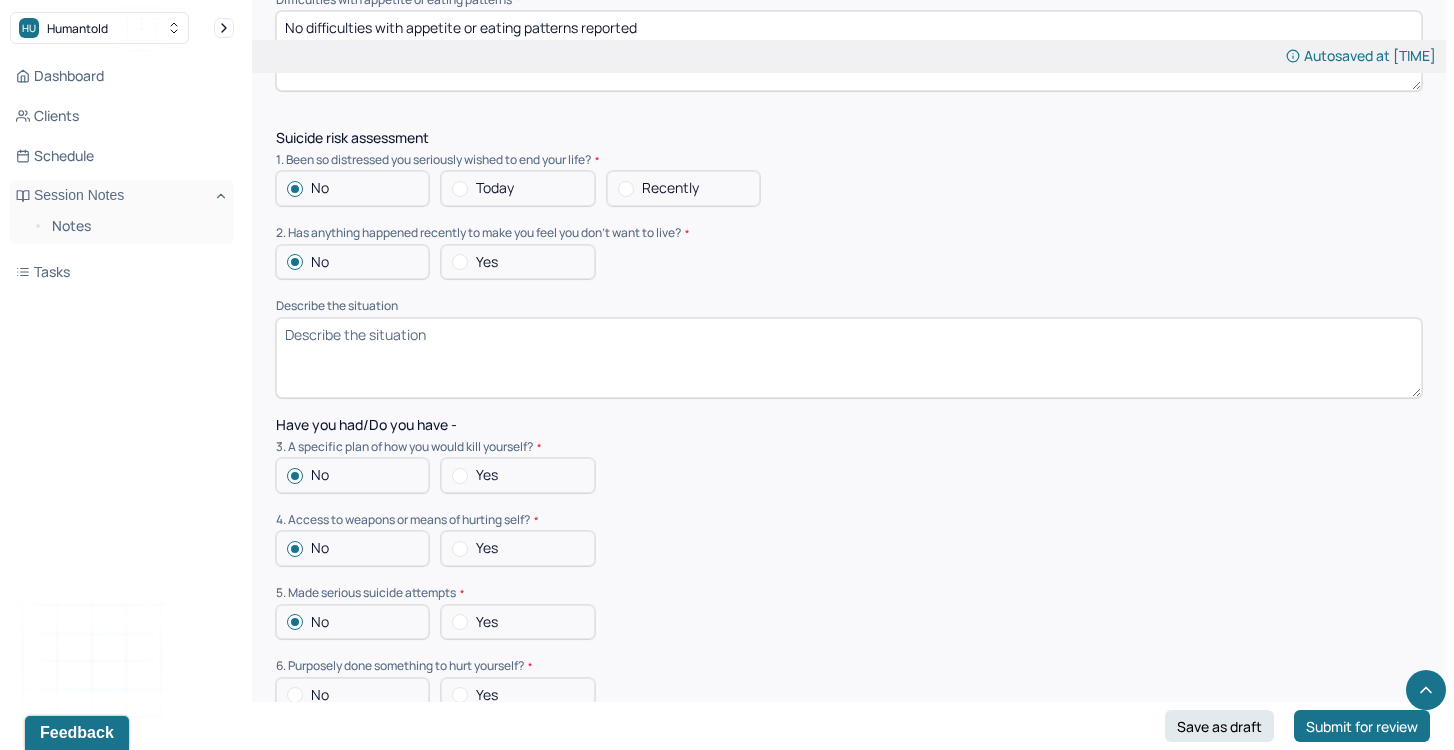 click on "6. Purposely done something to hurt yourself?" at bounding box center (849, 666) 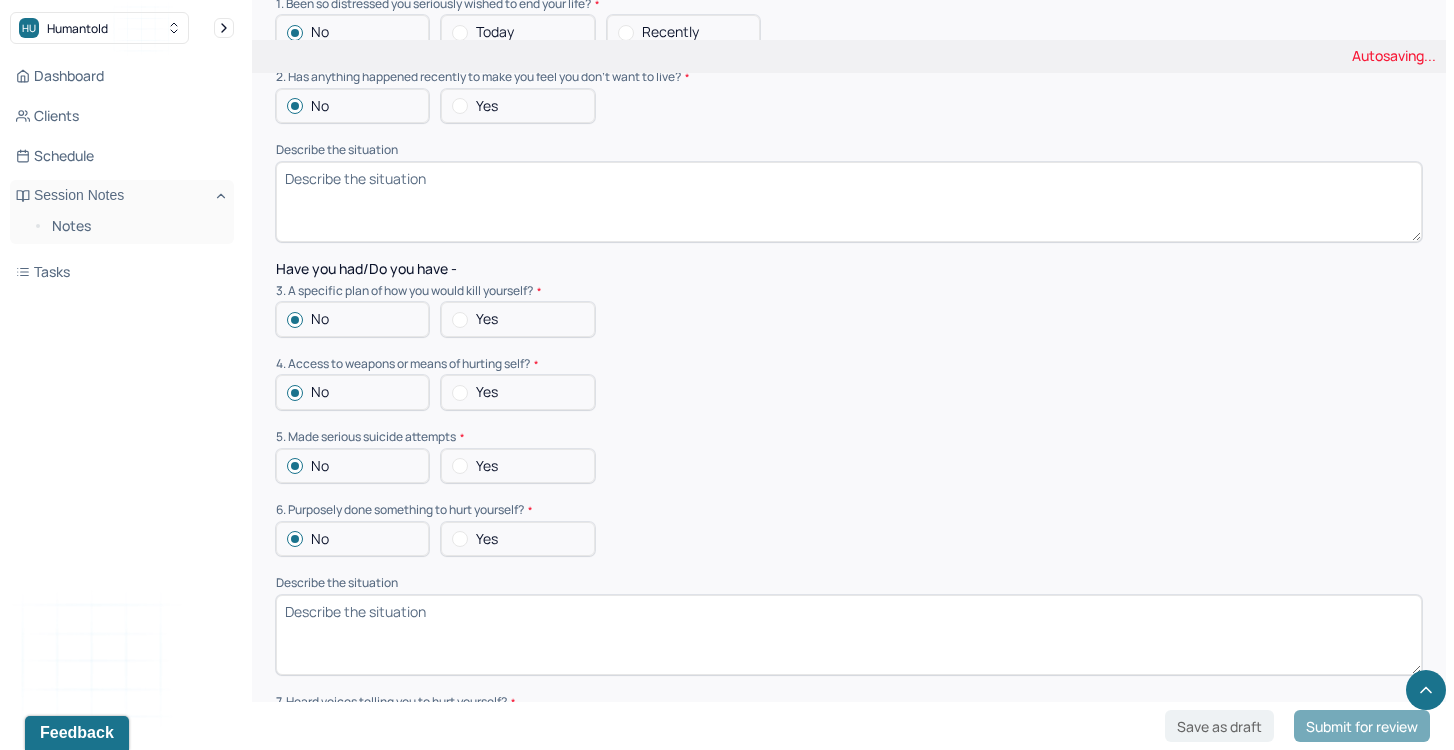 click on "Describe the situation" at bounding box center [849, 635] 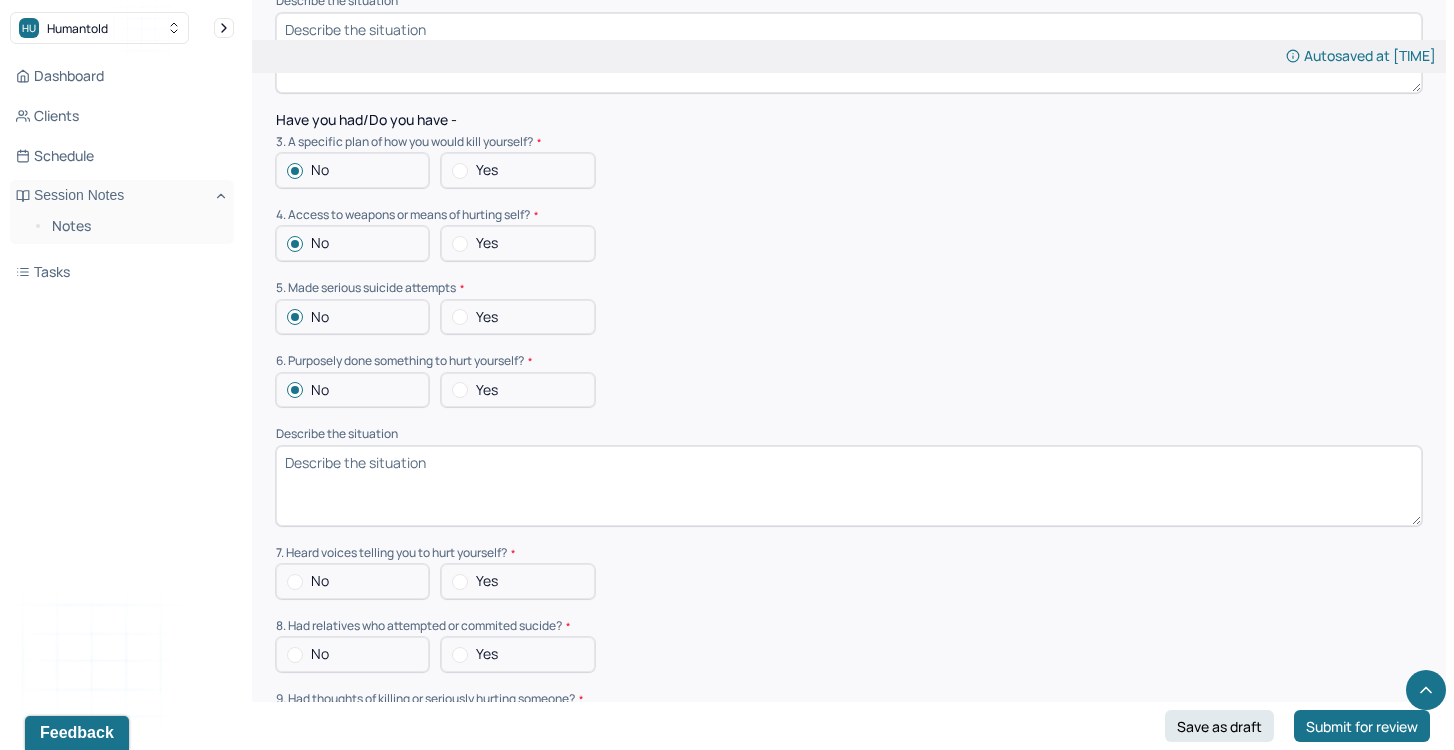scroll, scrollTop: 2225, scrollLeft: 0, axis: vertical 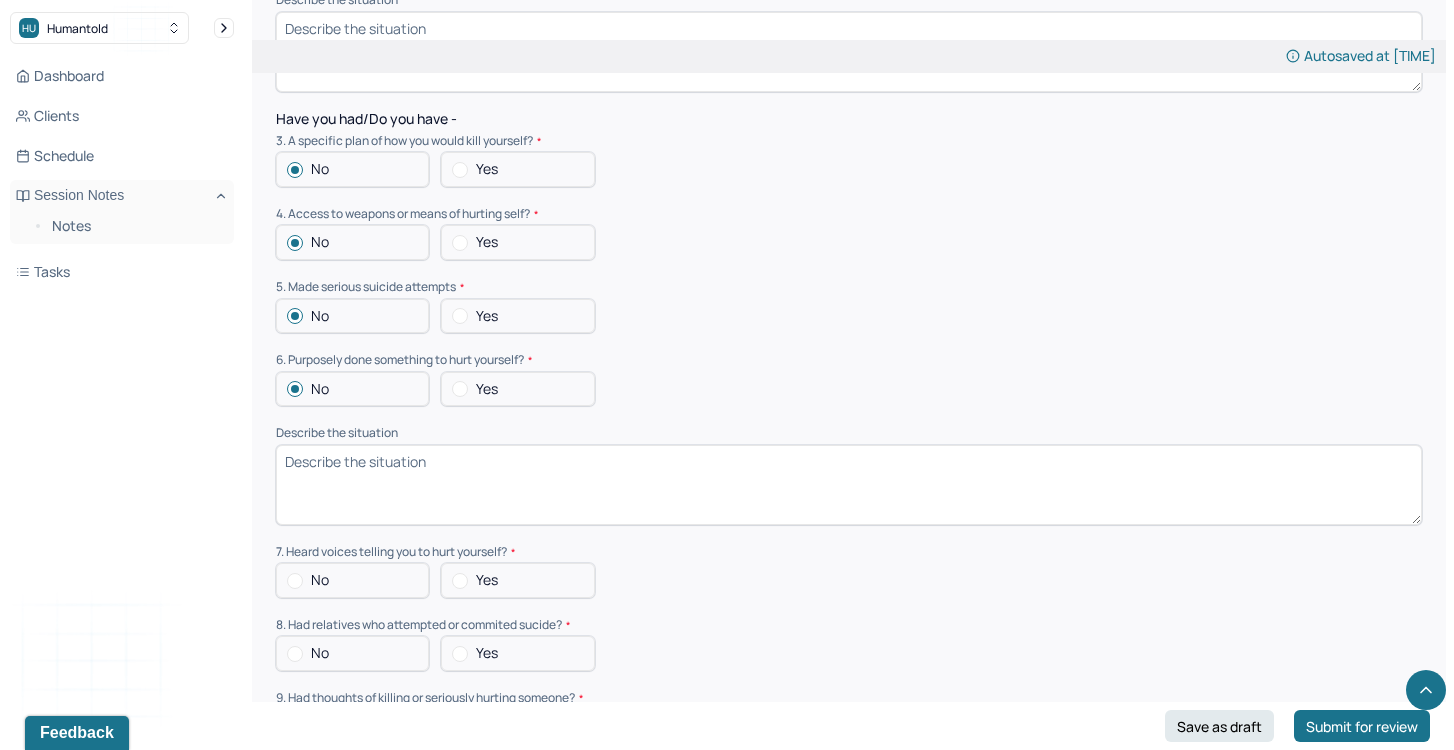click on "No" at bounding box center (352, 580) 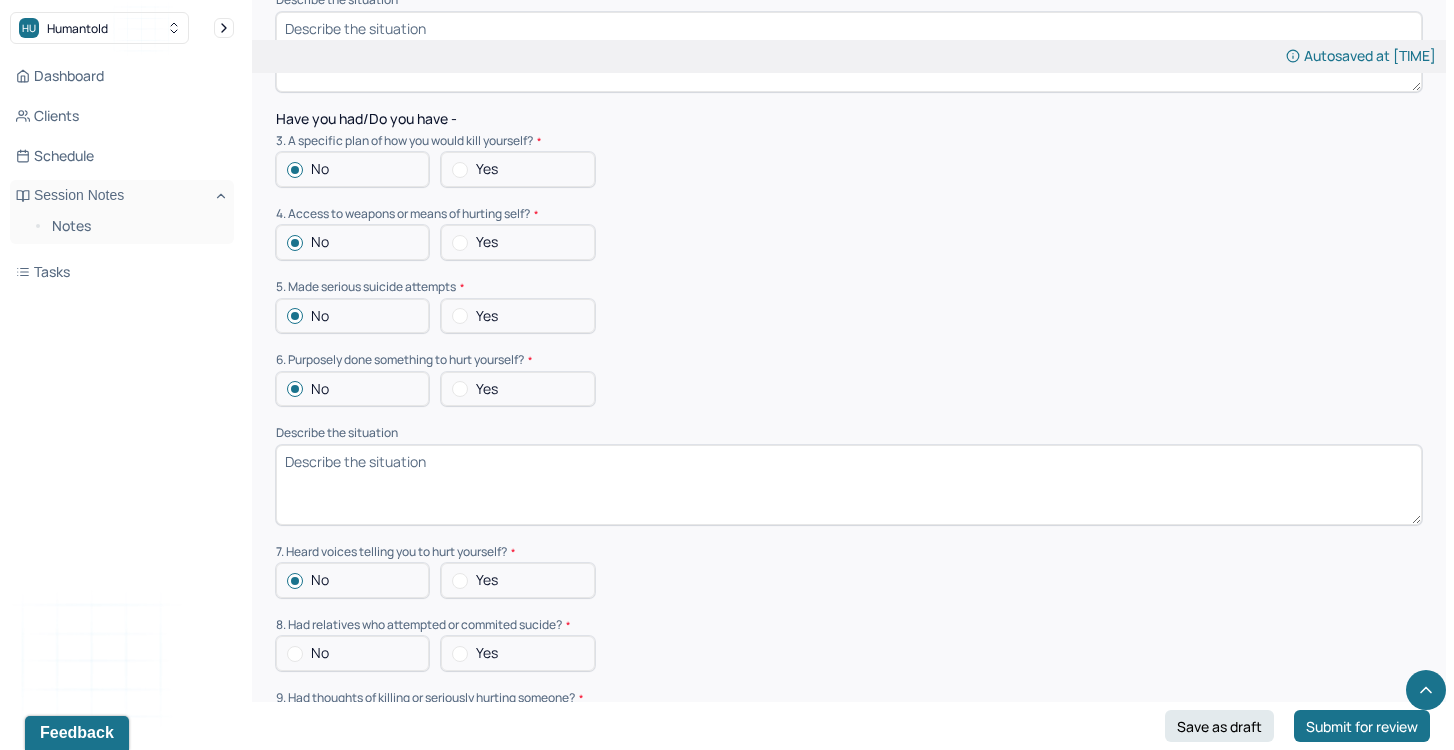 click on "No" at bounding box center (352, 653) 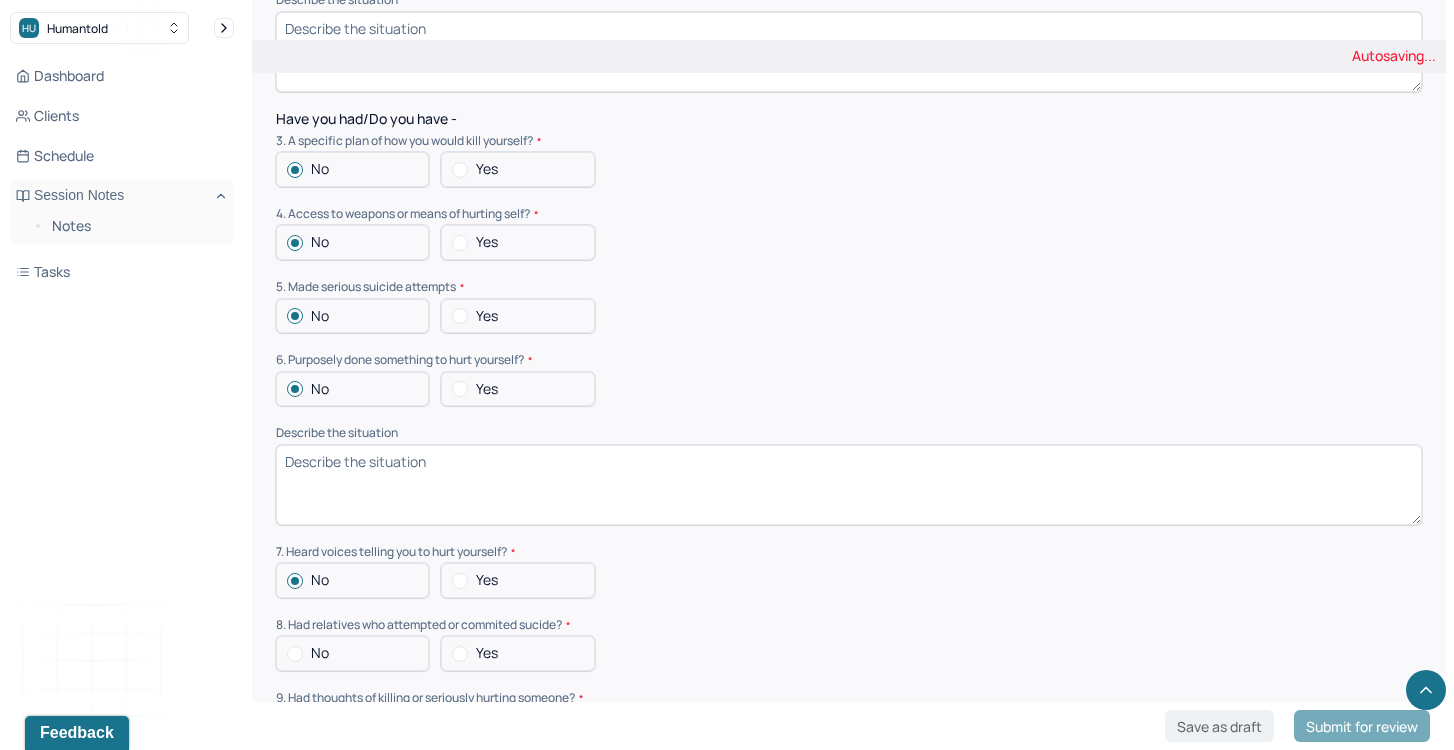 click on "No" at bounding box center (320, 653) 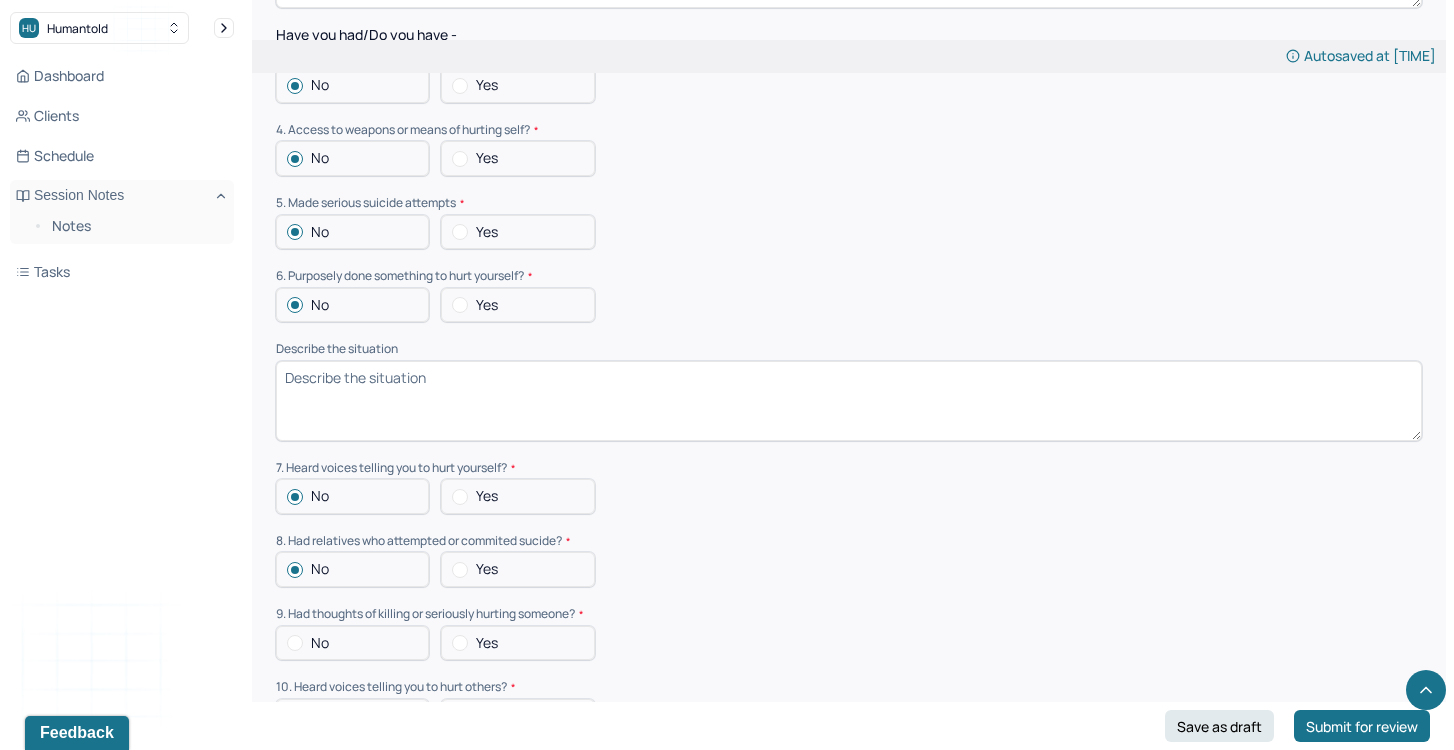 scroll, scrollTop: 2324, scrollLeft: 0, axis: vertical 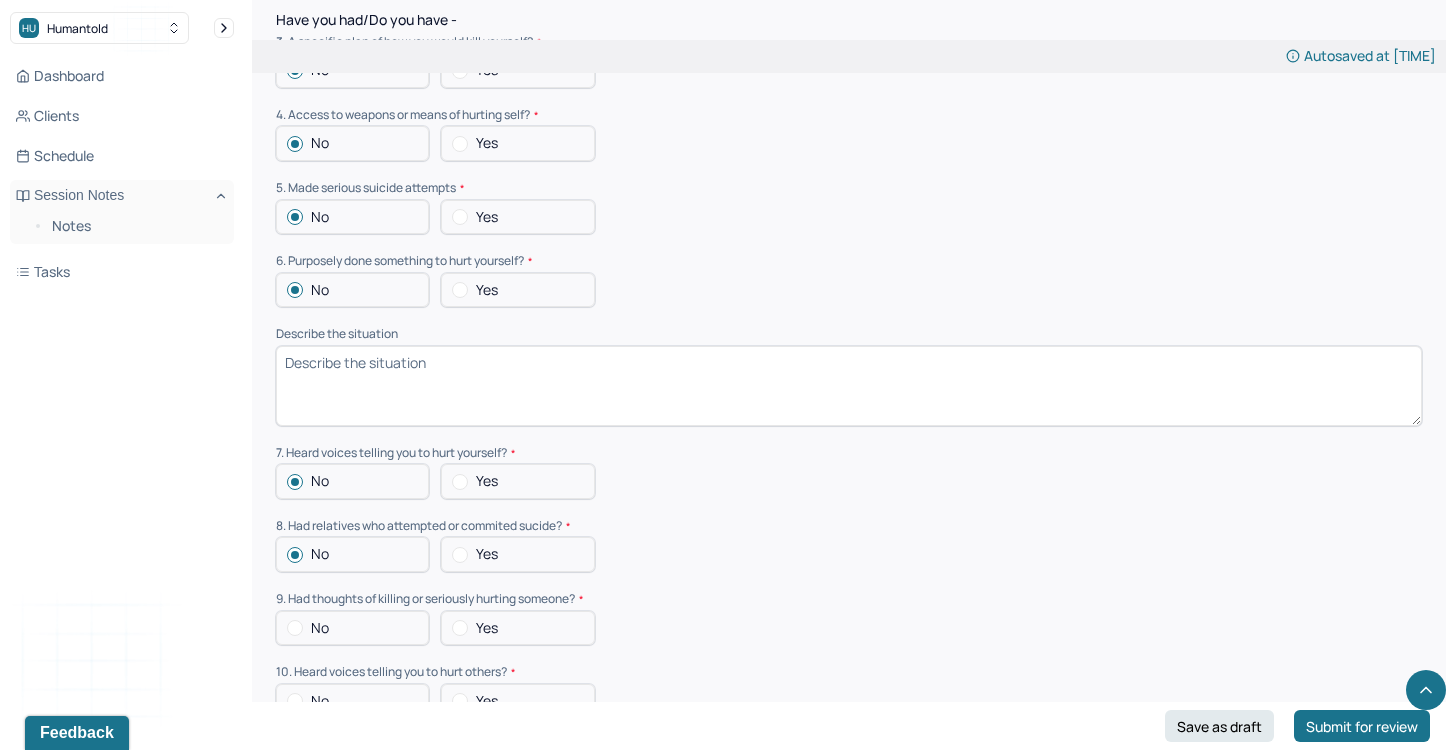 click on "No" at bounding box center [320, 628] 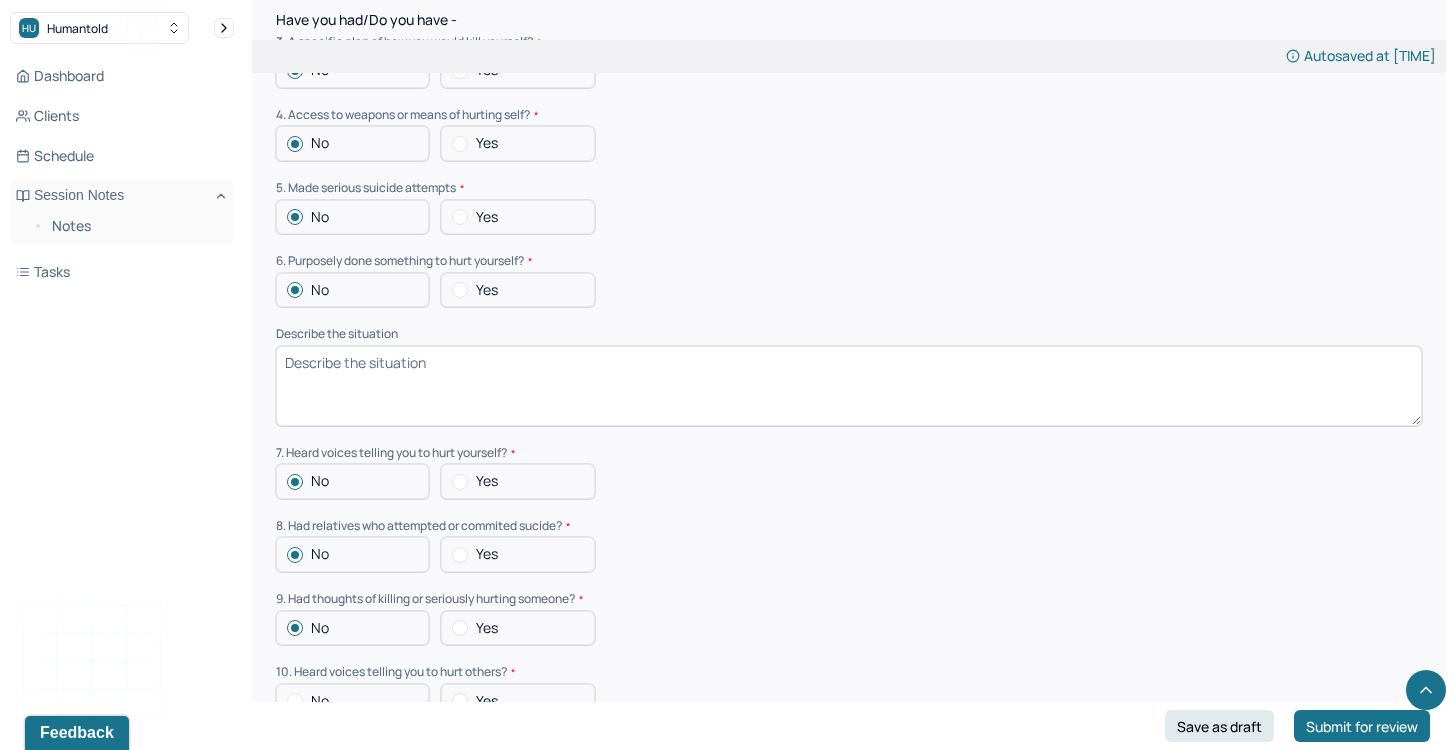 click on "No" at bounding box center (352, 701) 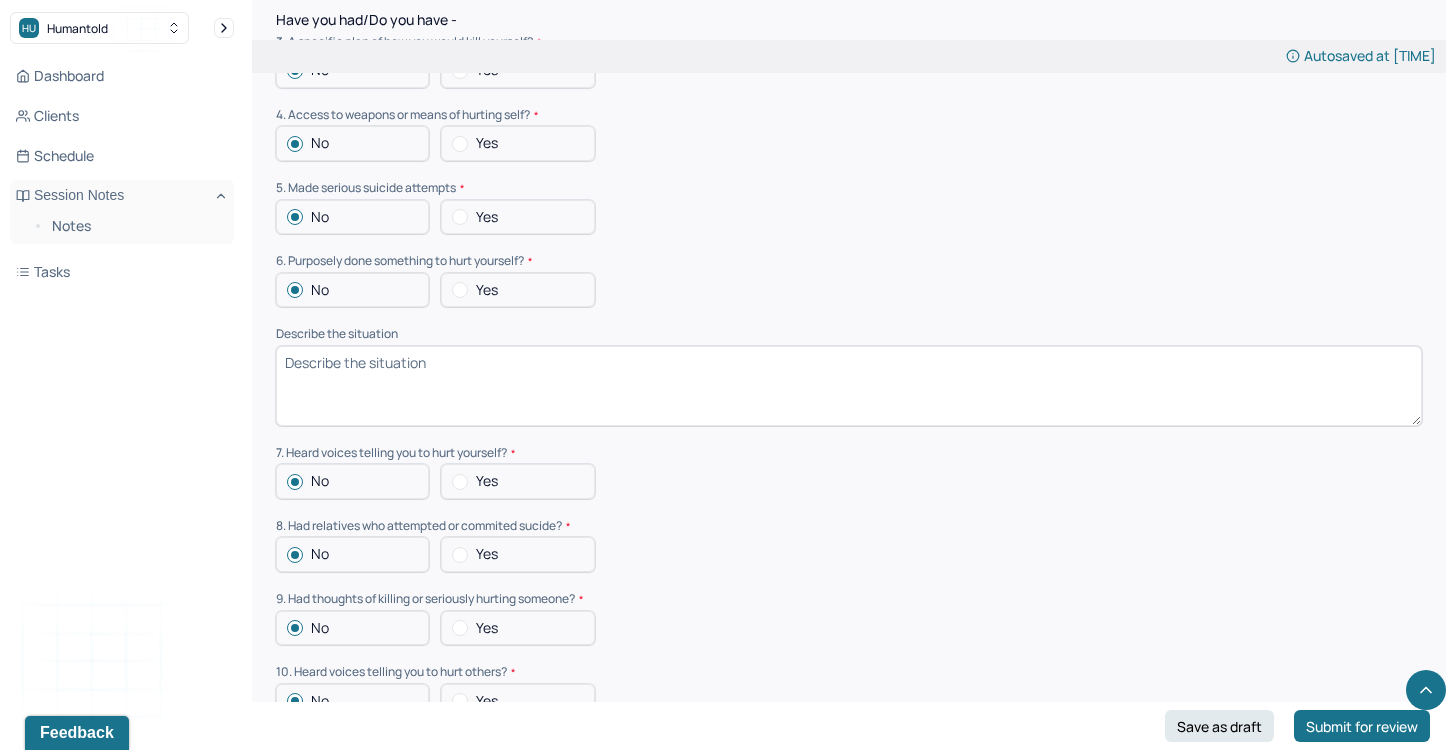scroll, scrollTop: 2453, scrollLeft: 0, axis: vertical 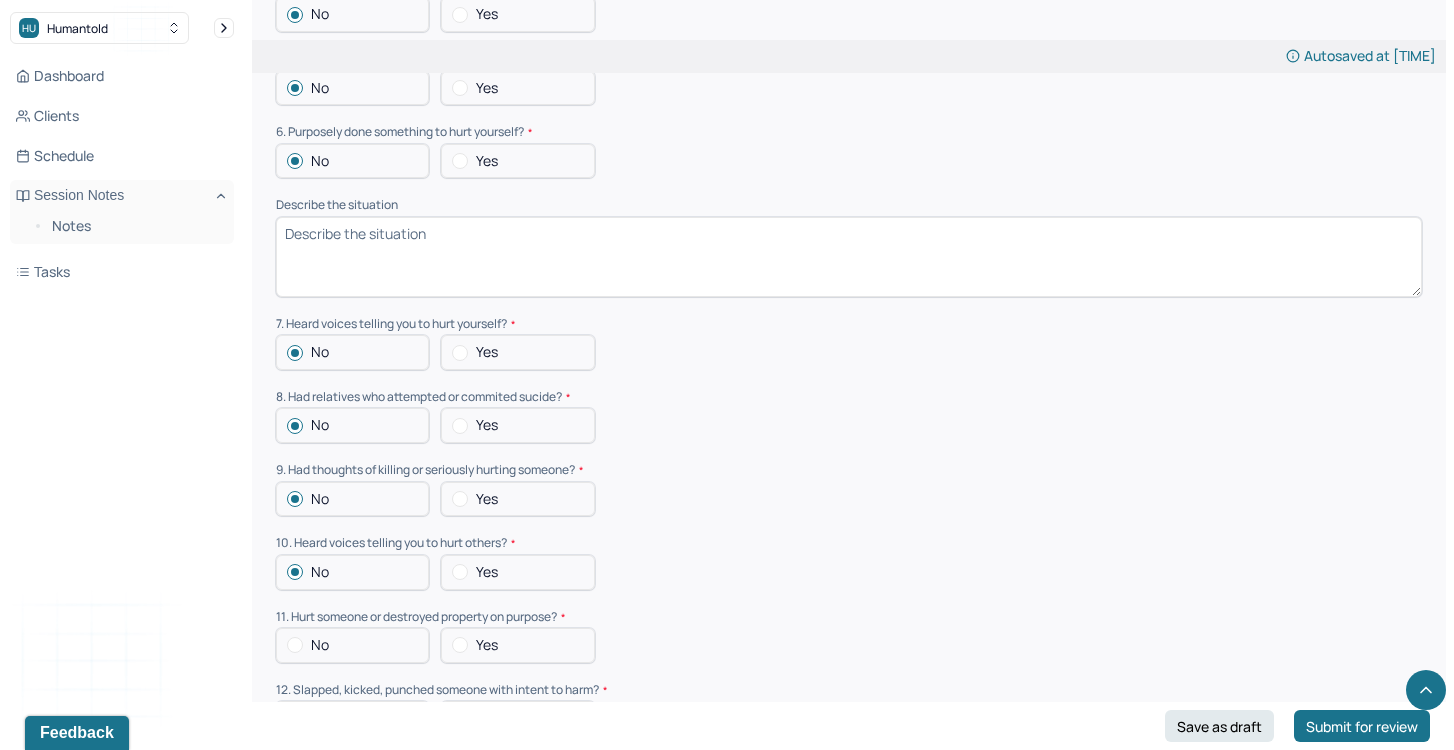 click on "No" at bounding box center [352, 645] 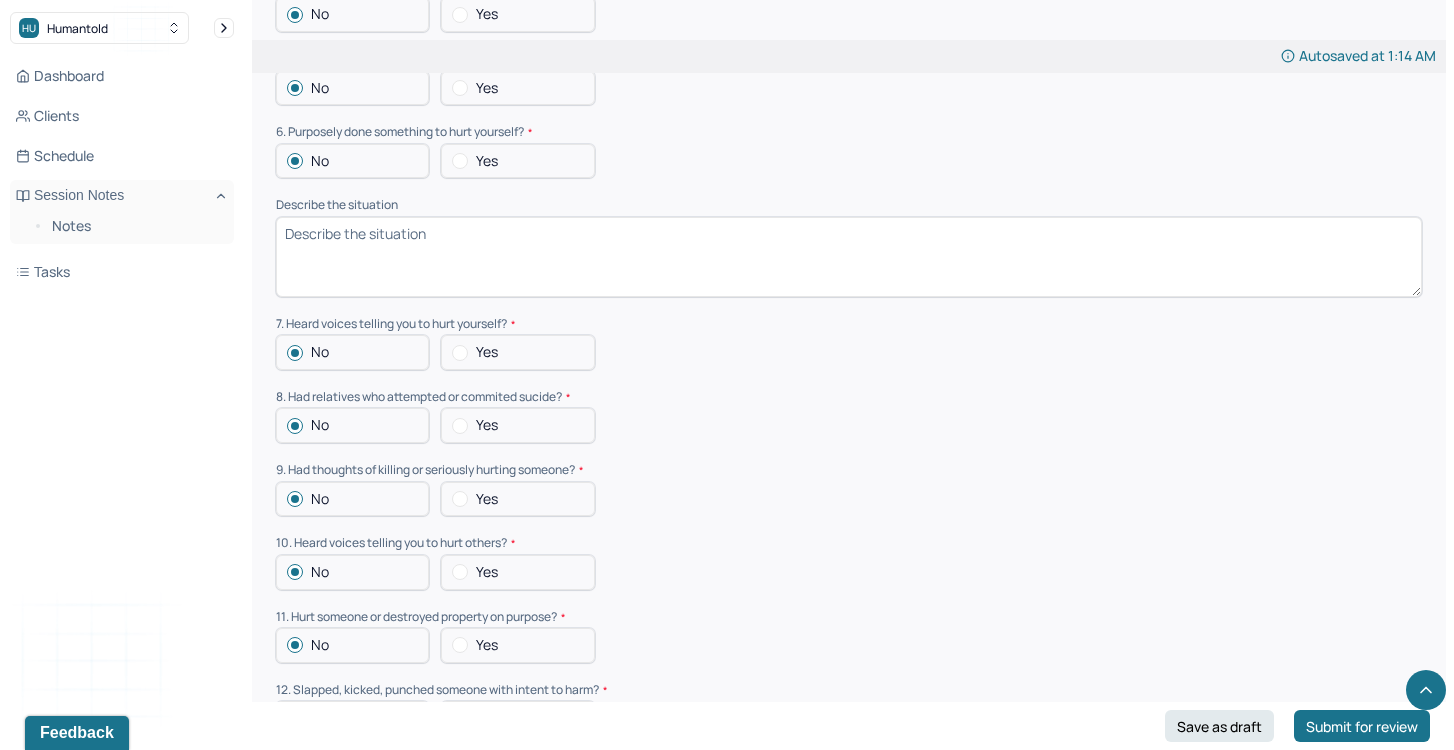 click on "No" at bounding box center (352, 718) 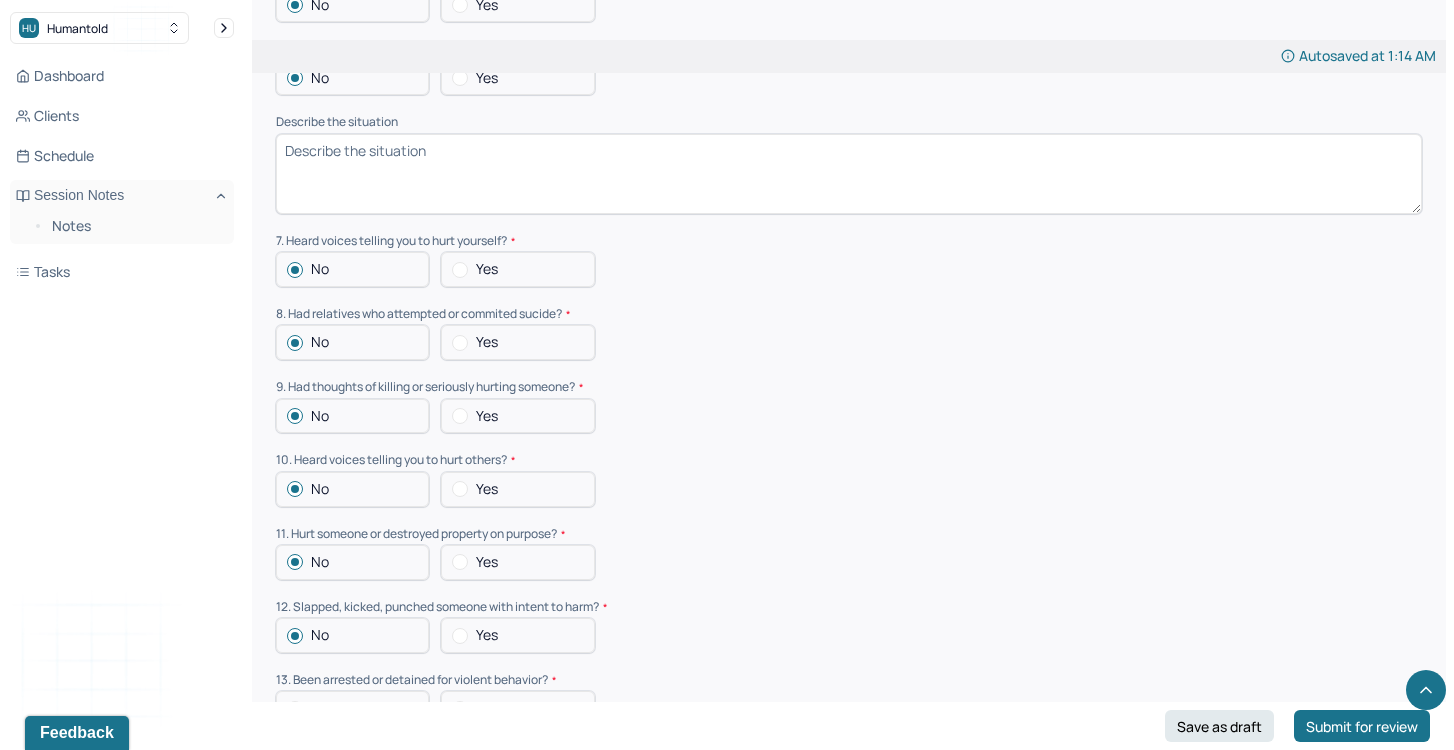 scroll, scrollTop: 2554, scrollLeft: 0, axis: vertical 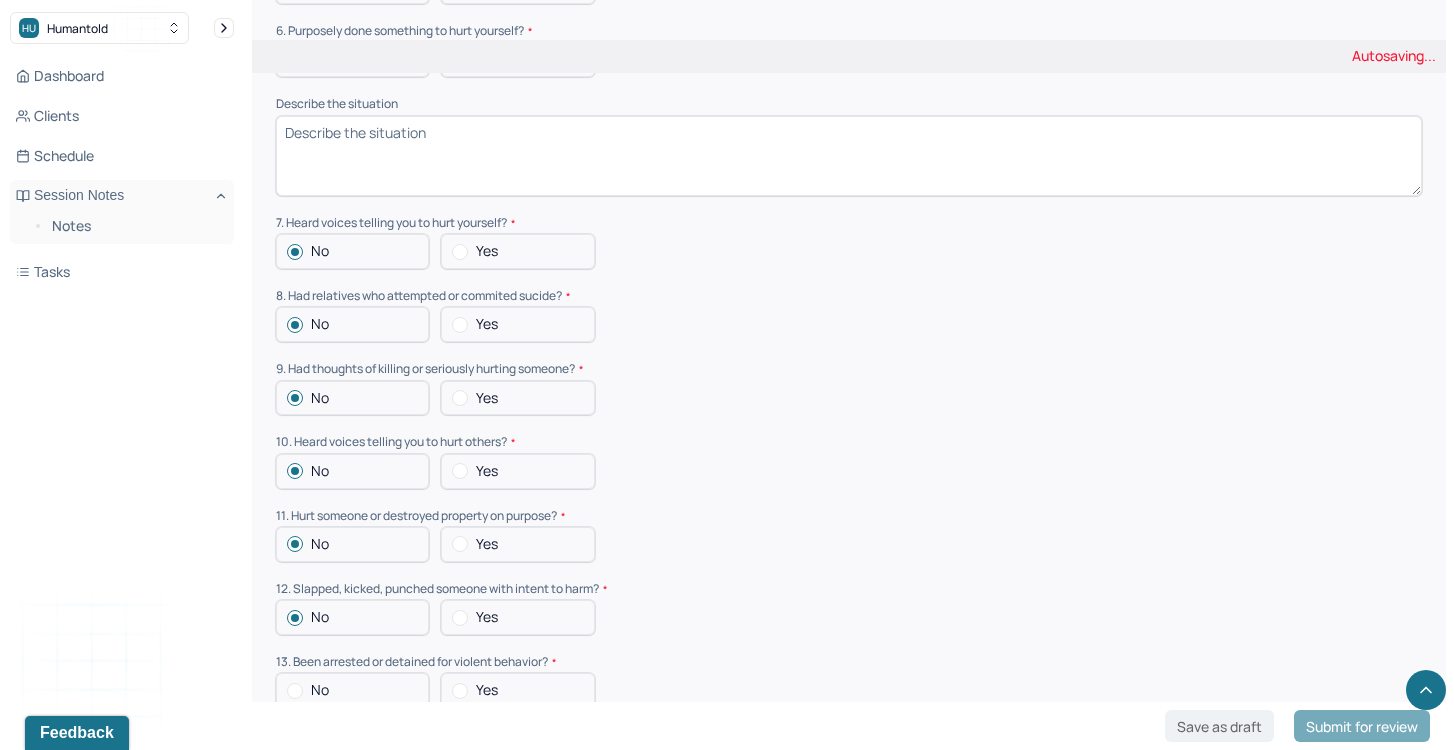 click on "No" at bounding box center (320, 690) 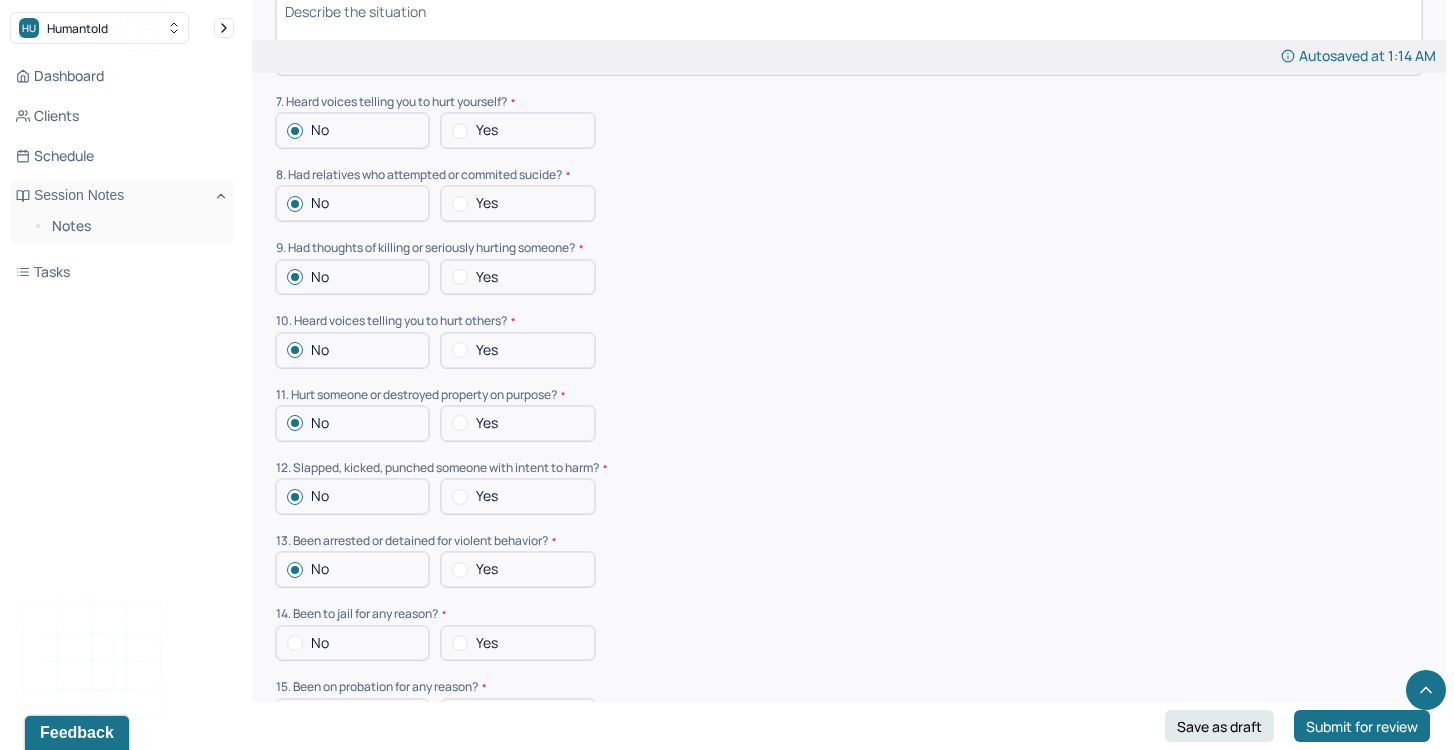 scroll, scrollTop: 2692, scrollLeft: 0, axis: vertical 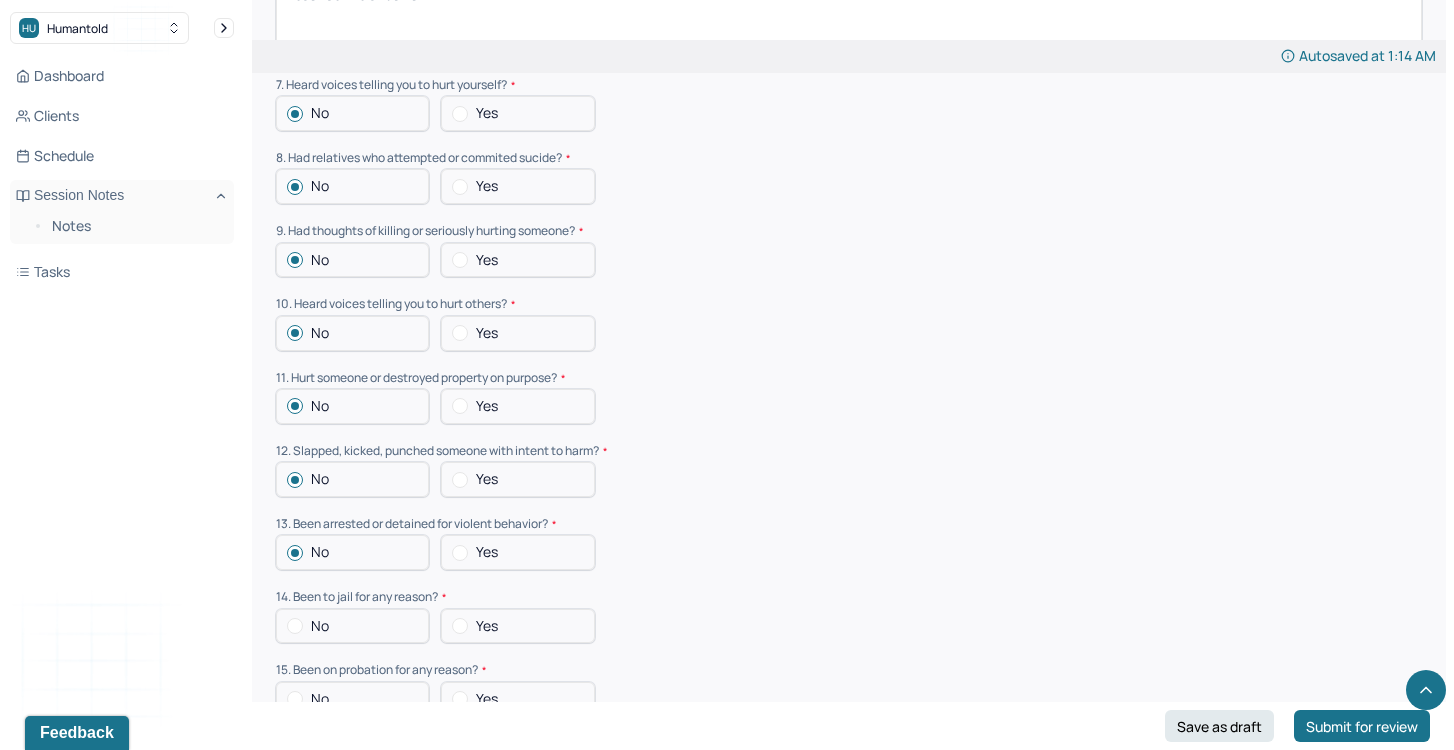 click on "No" at bounding box center (352, 626) 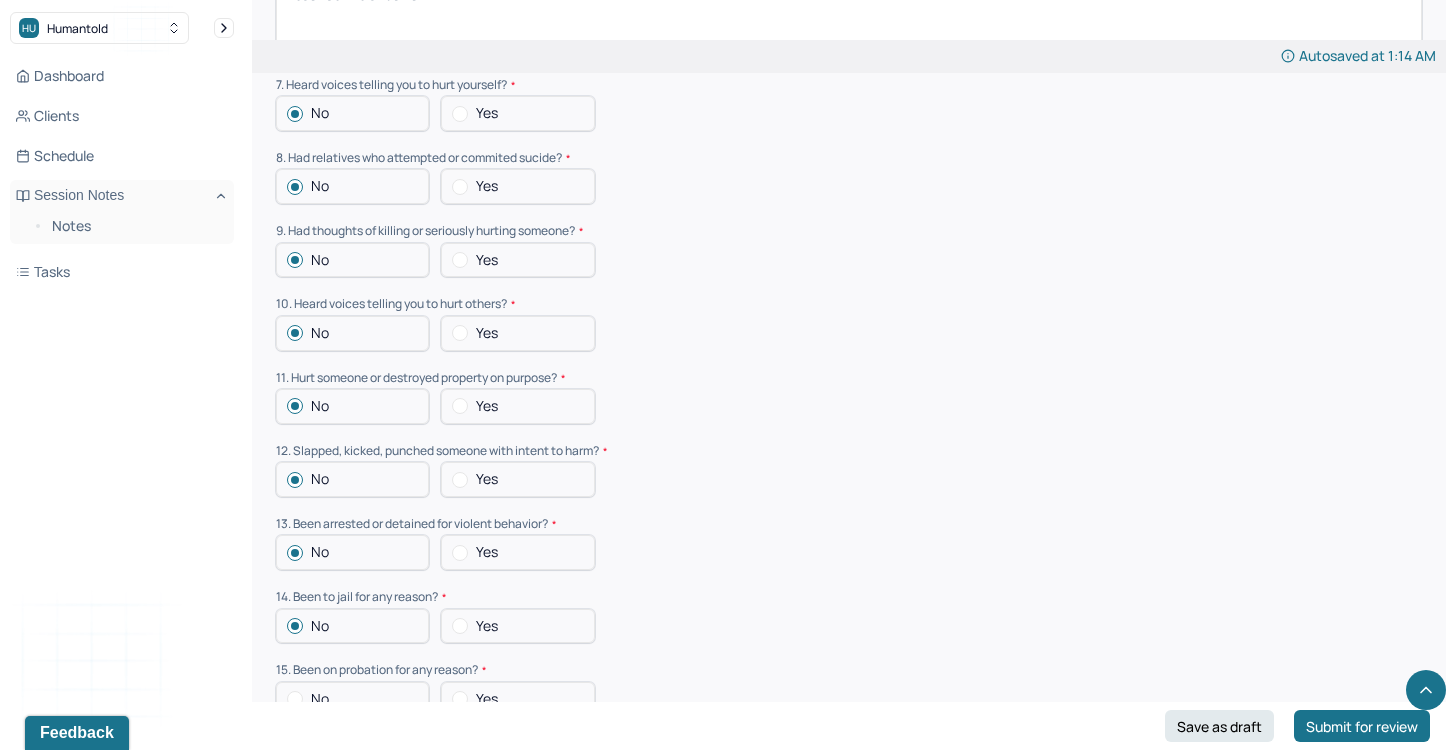 click on "No" at bounding box center (320, 699) 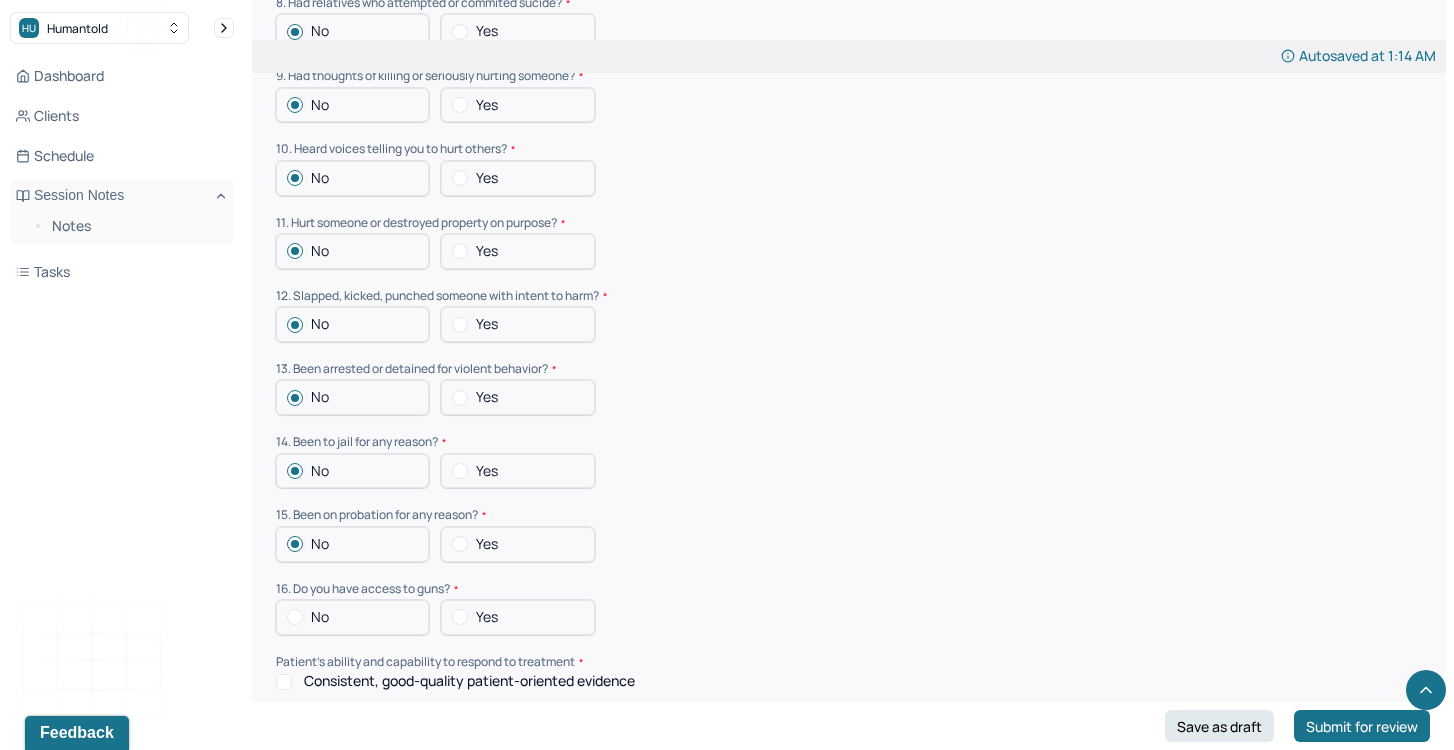 scroll, scrollTop: 2848, scrollLeft: 0, axis: vertical 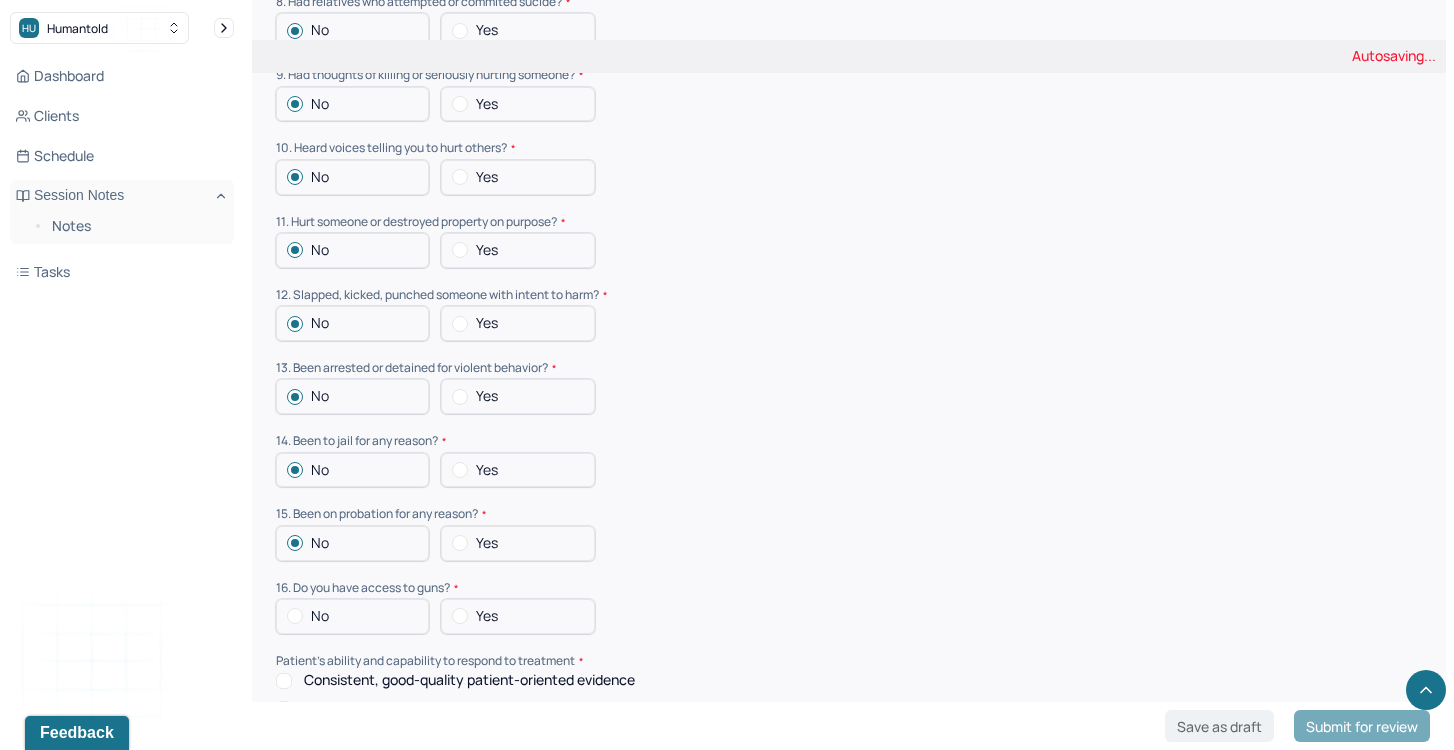 click on "No" at bounding box center (320, 616) 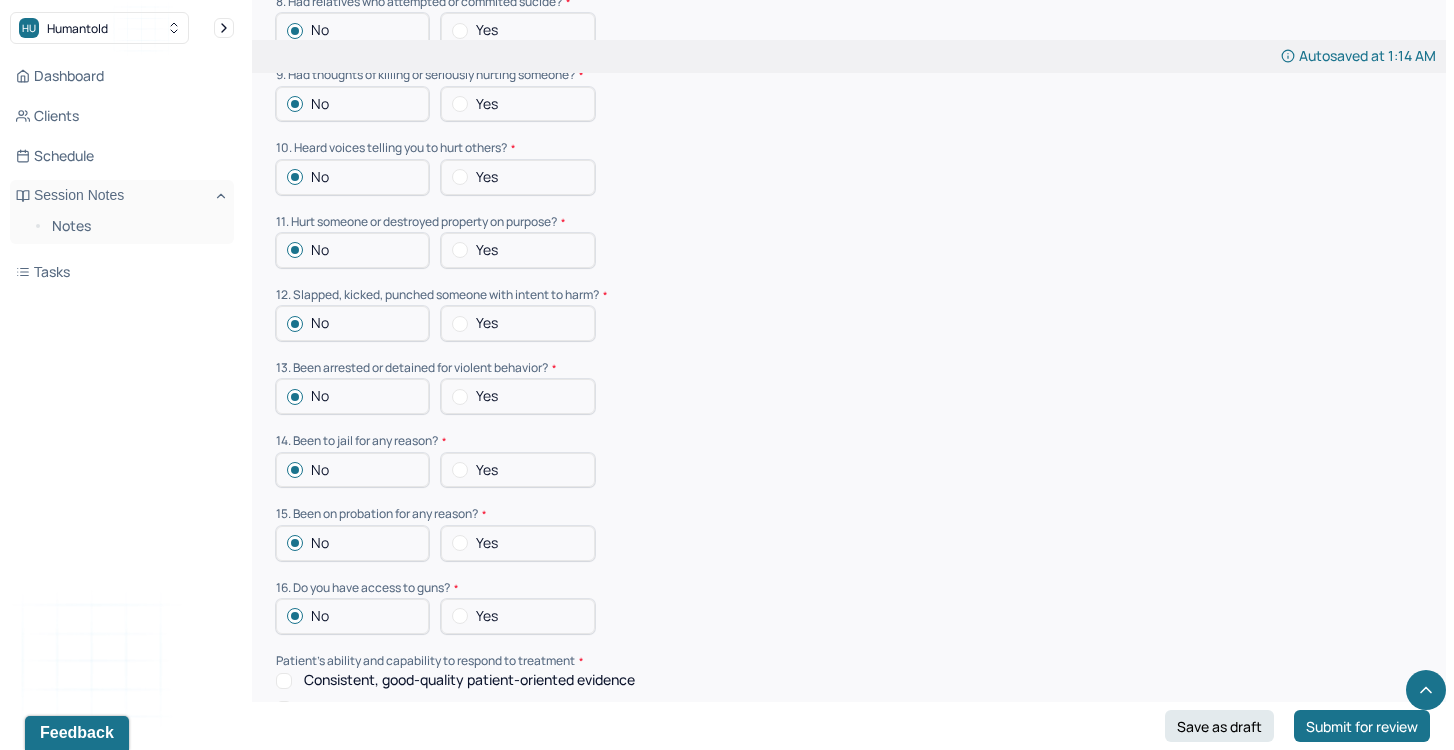click on "Consistent, good-quality patient-oriented evidence" at bounding box center (284, 681) 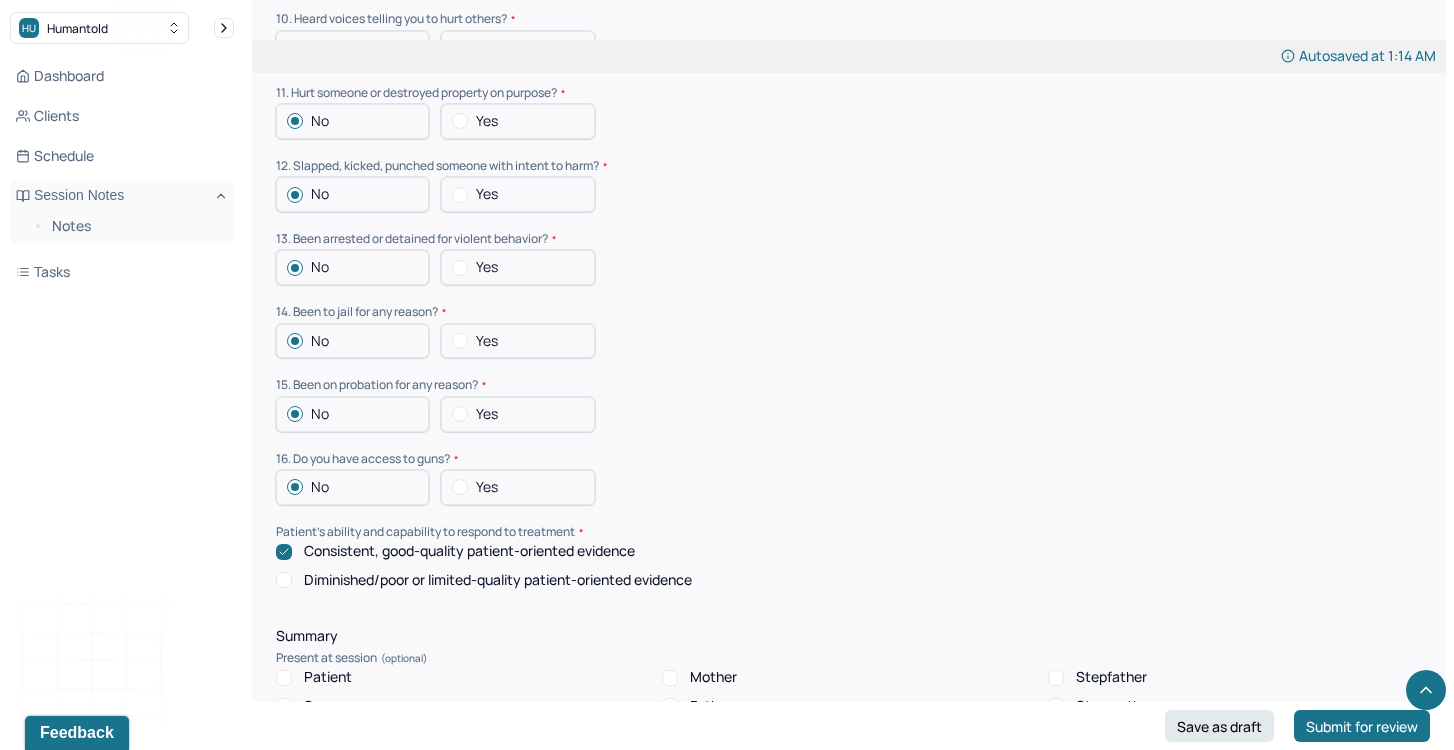 scroll, scrollTop: 3007, scrollLeft: 0, axis: vertical 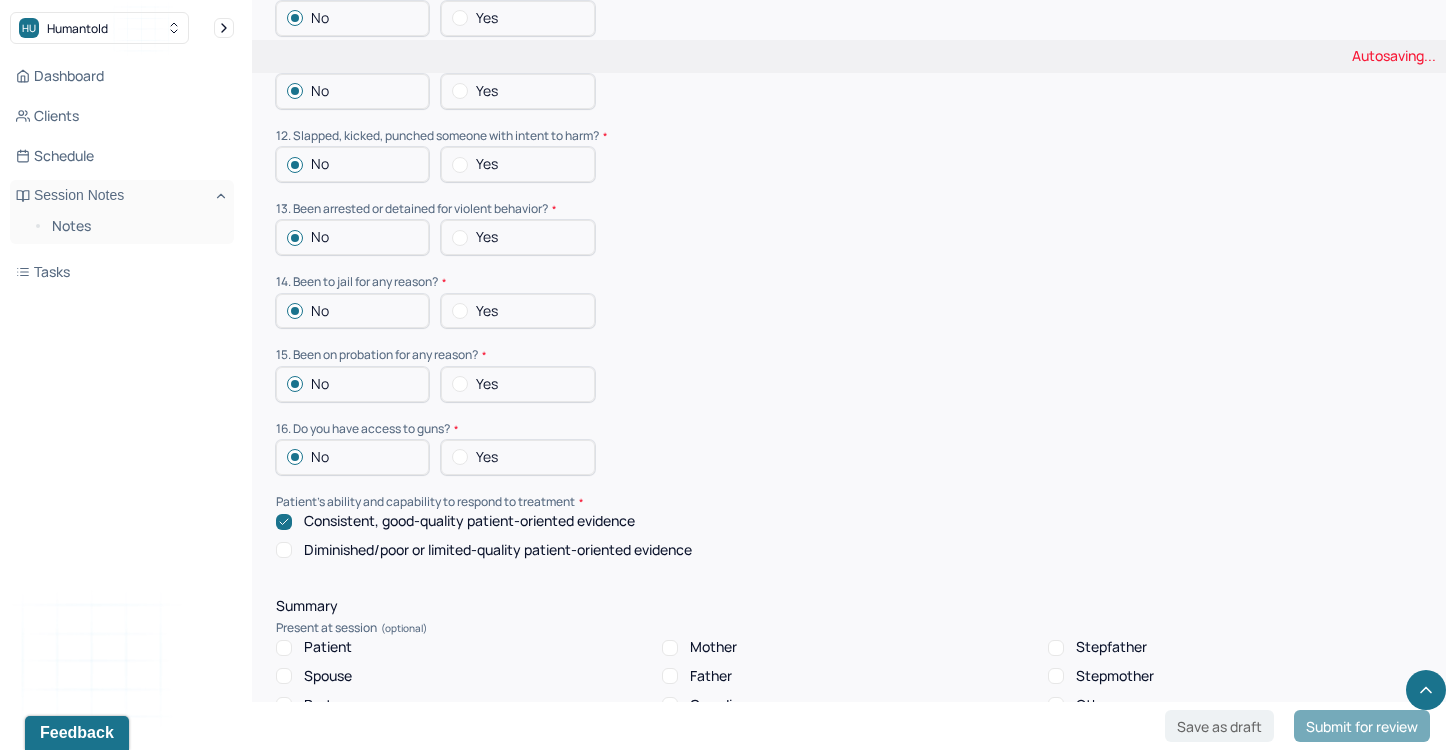 click on "Patient Mother Stepfather Spouse Father Stepmother Partner Guardian Other" at bounding box center [849, 676] 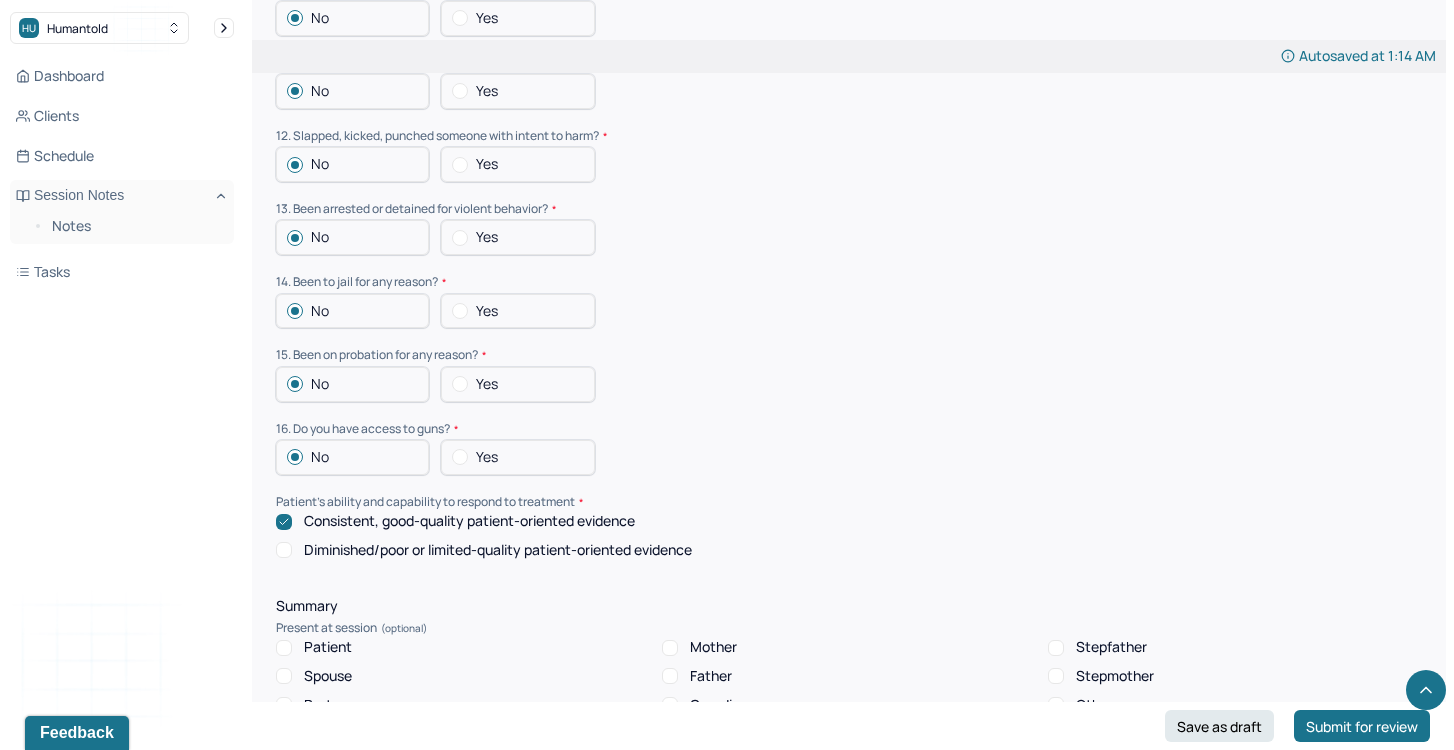 click on "Patient" at bounding box center [284, 648] 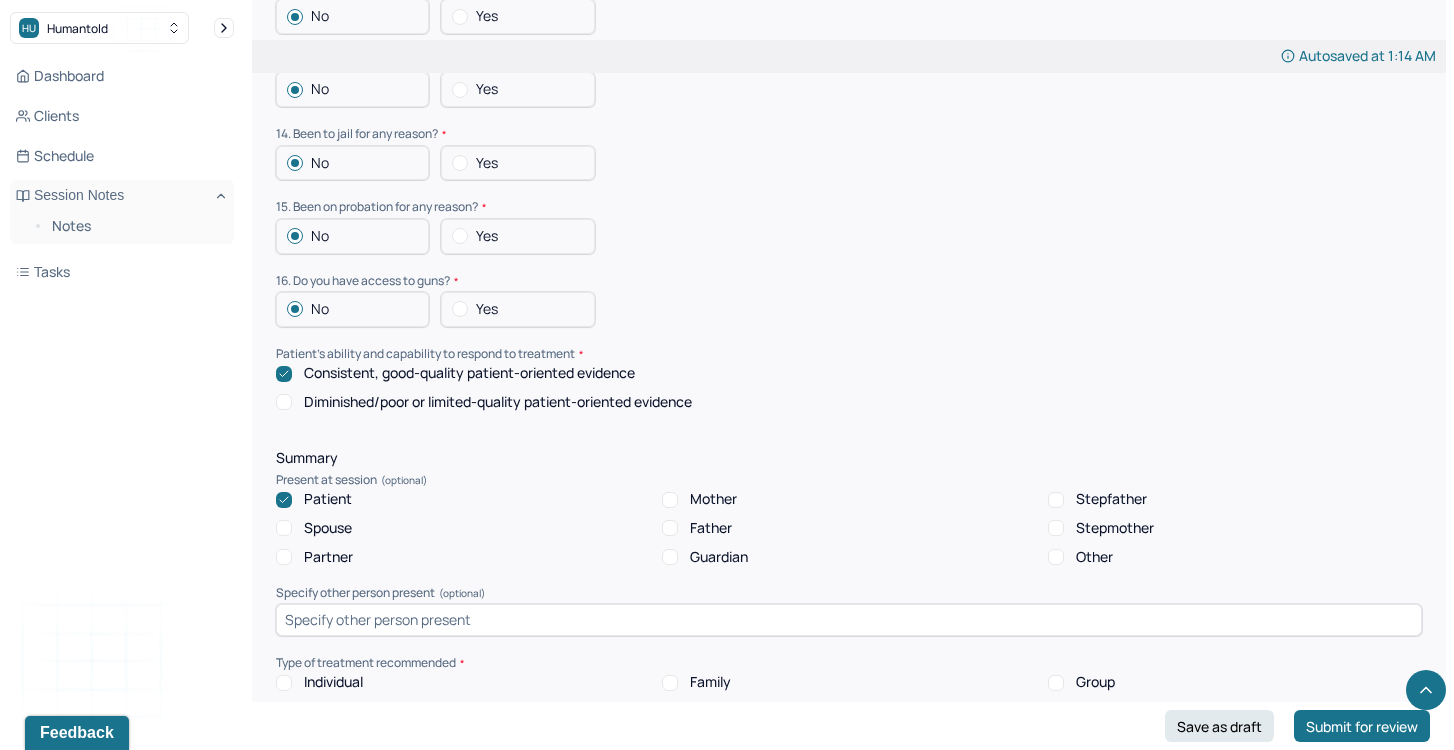 scroll, scrollTop: 3197, scrollLeft: 0, axis: vertical 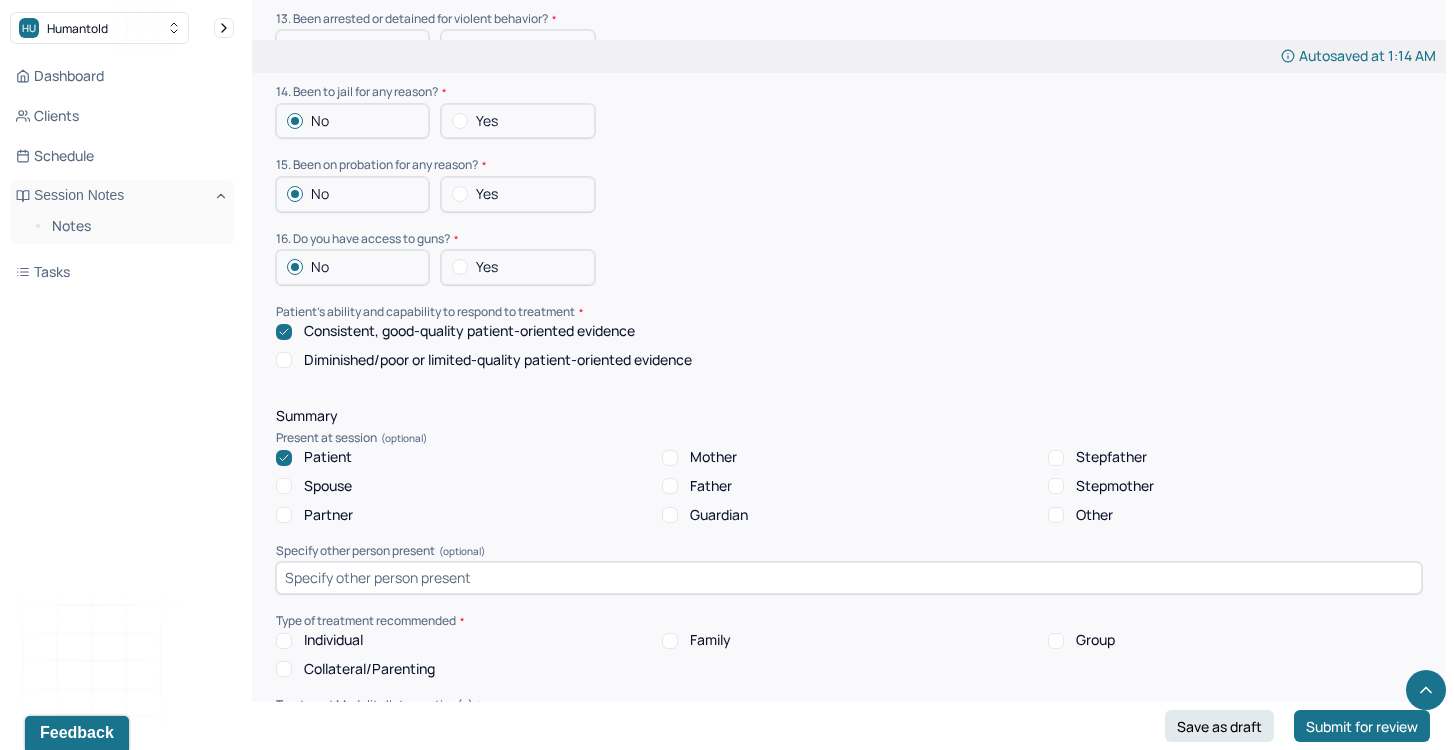 click on "Individual" at bounding box center [284, 641] 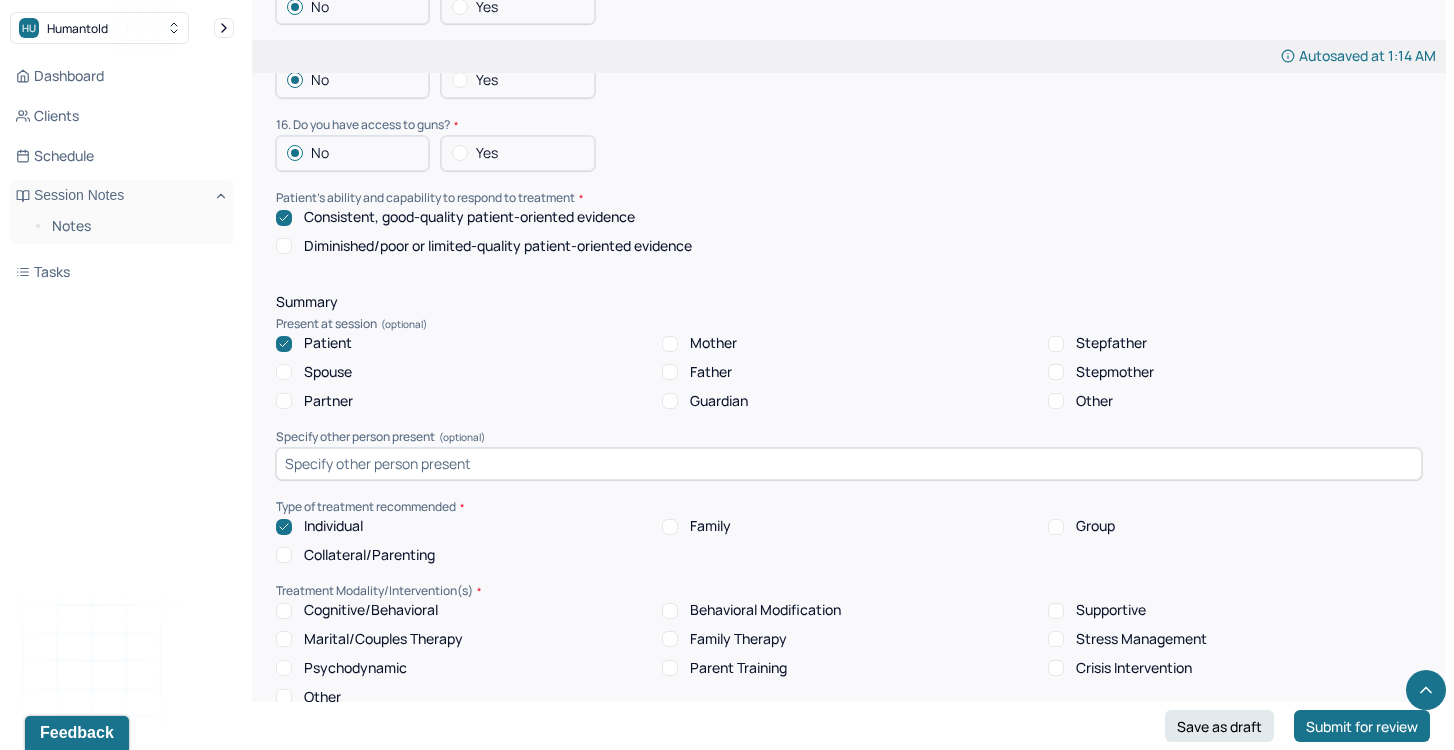 scroll, scrollTop: 3337, scrollLeft: 0, axis: vertical 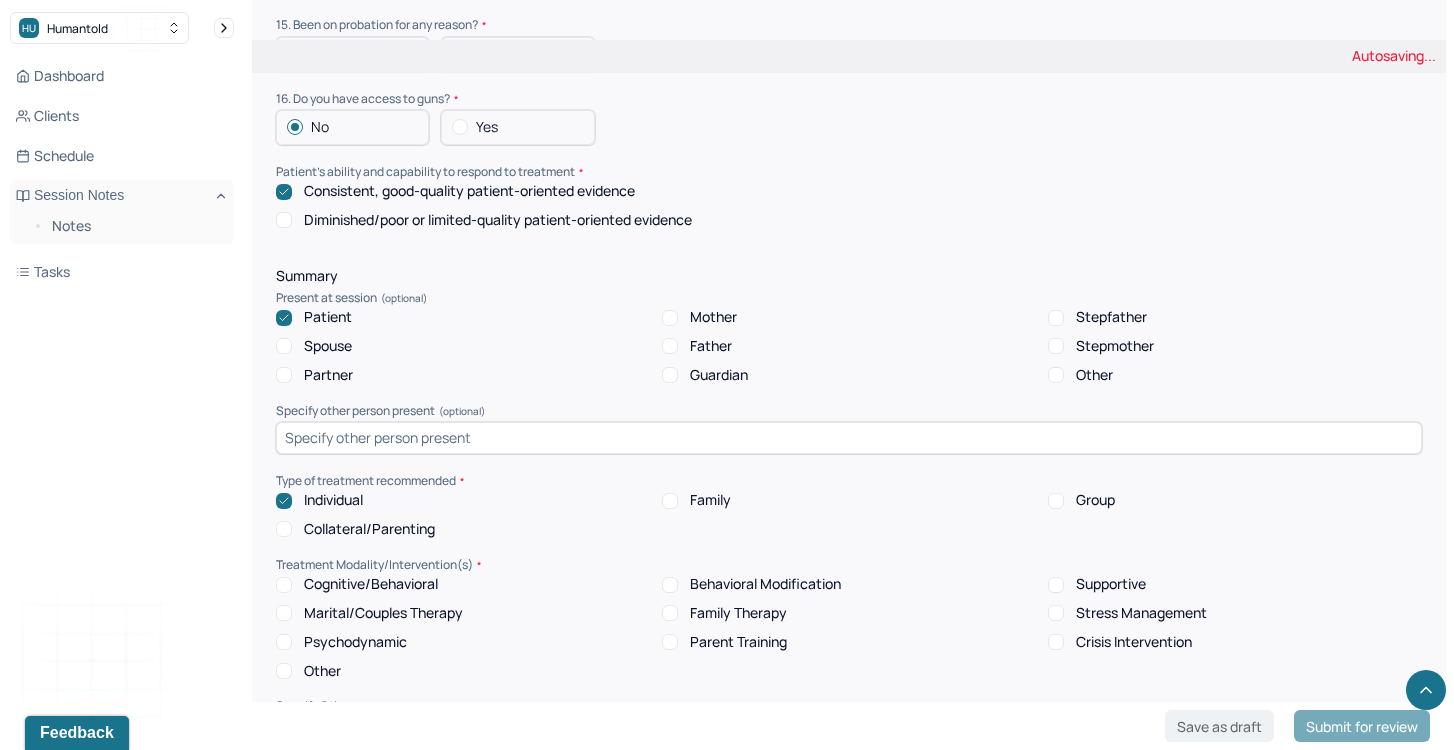 click on "Cognitive/Behavioral" at bounding box center (284, 585) 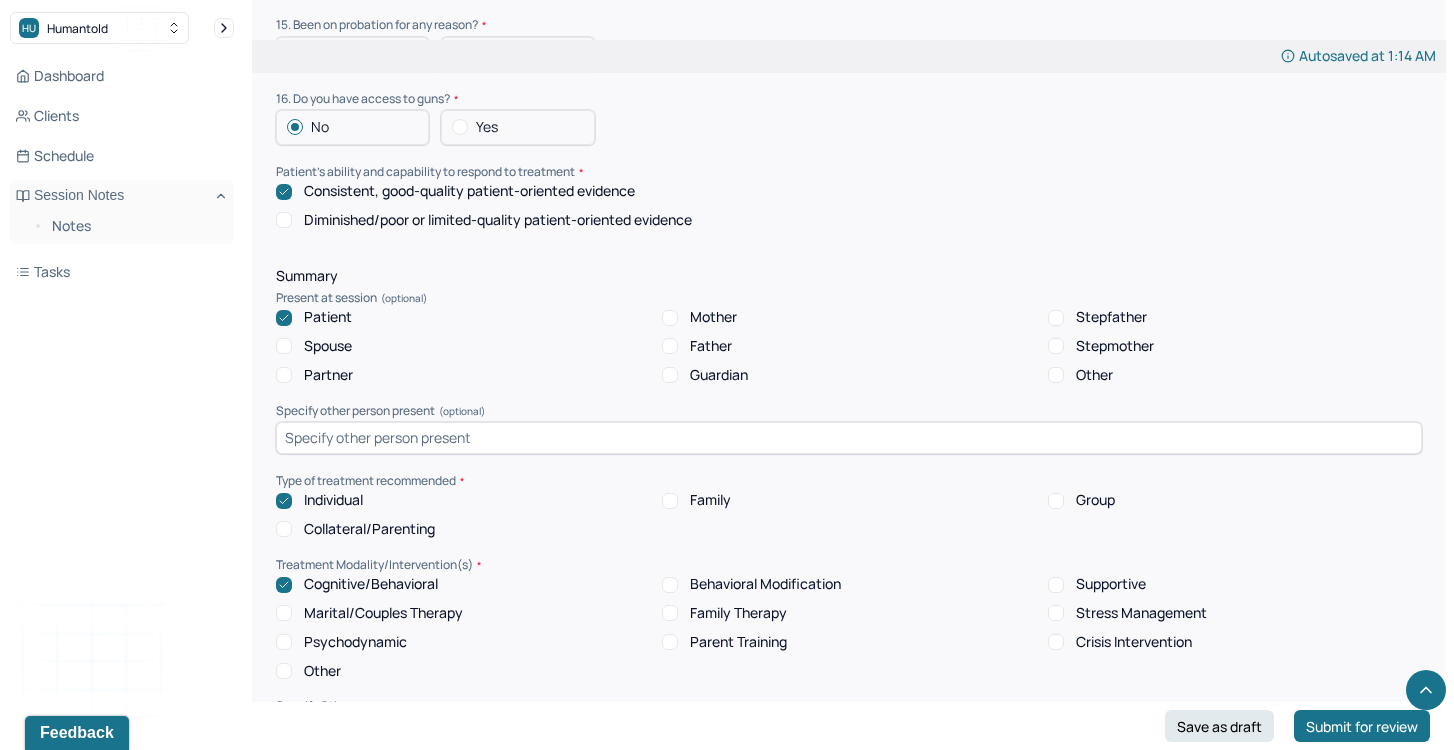 click on "Stress Management" at bounding box center [1056, 613] 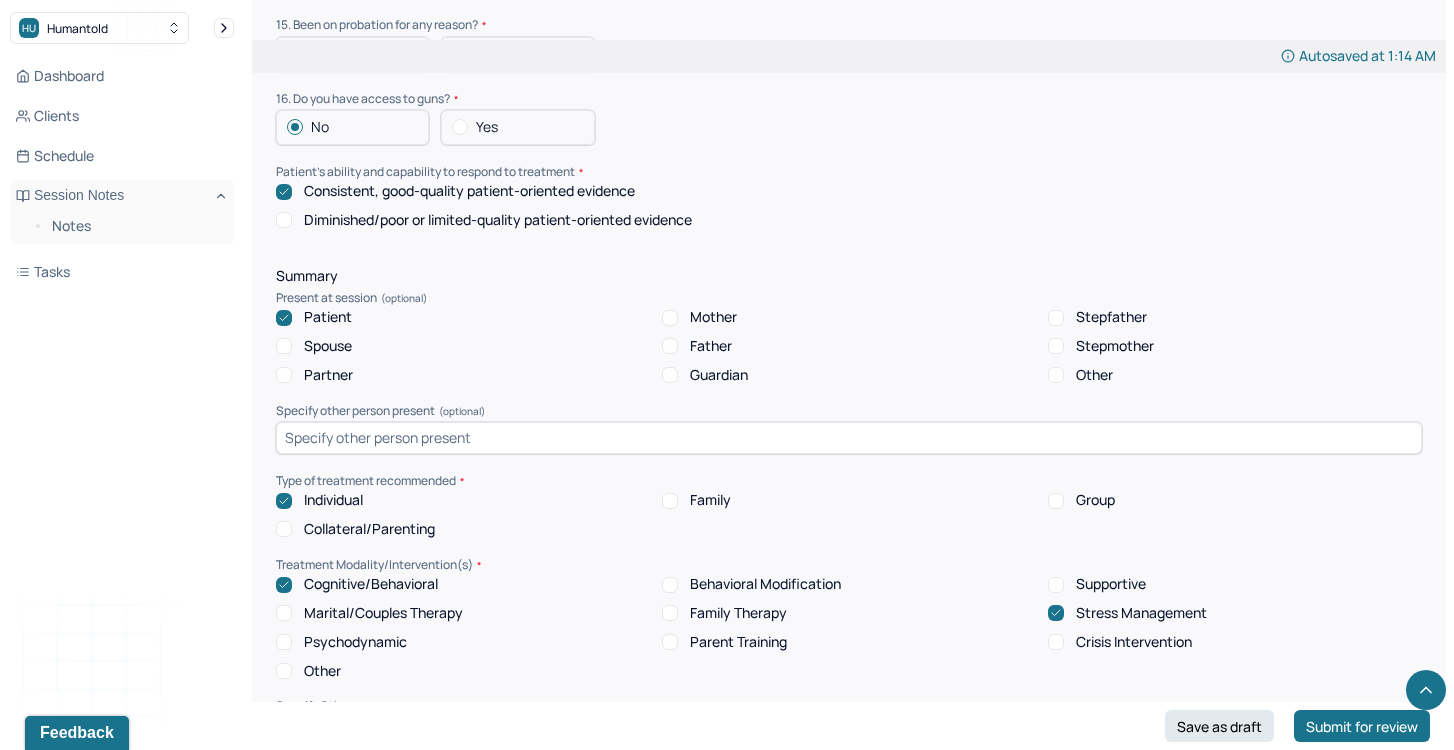 click on "Cognitive/Behavioral Behavioral Modification Supportive Marital/Couples Therapy Family Therapy Stress Management Psychodynamic Parent Training Crisis Intervention Other" at bounding box center (849, 627) 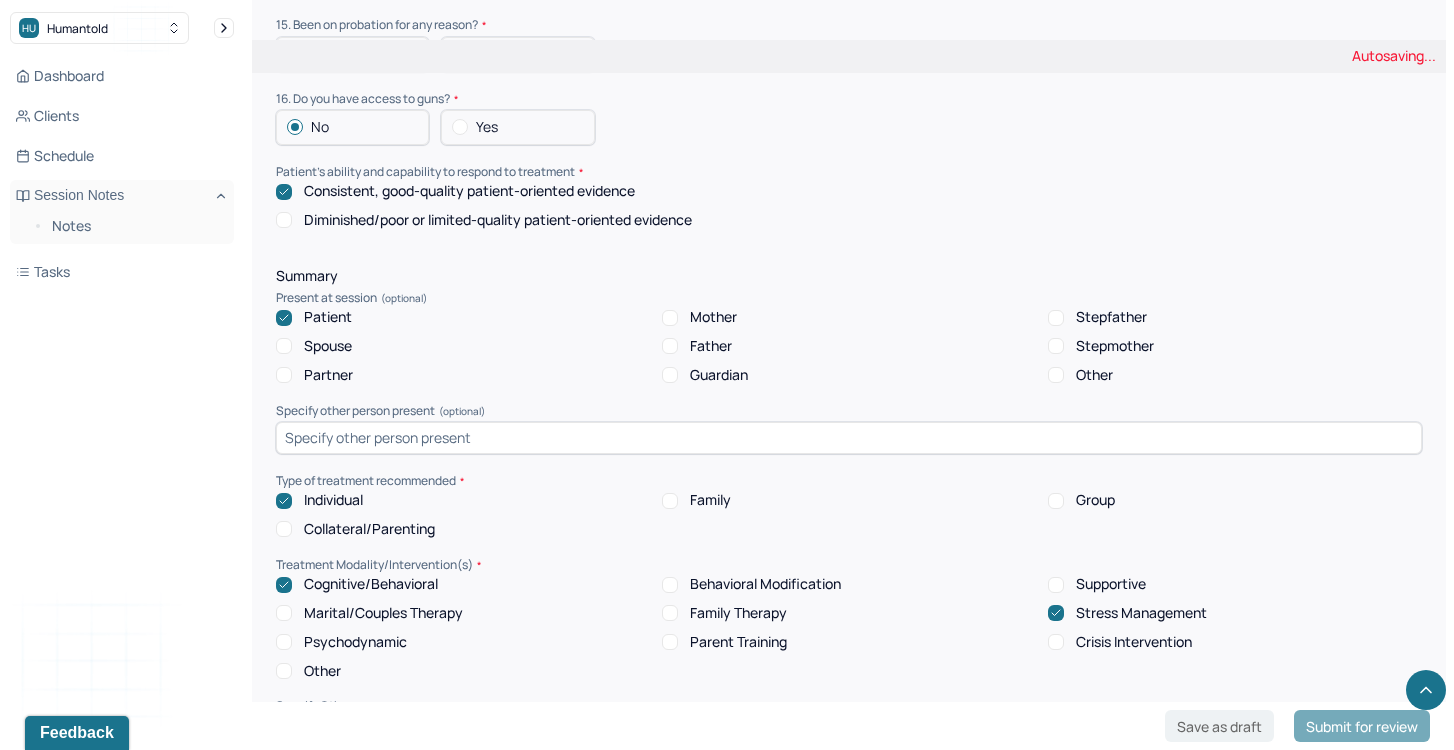click on "Supportive" at bounding box center [1056, 585] 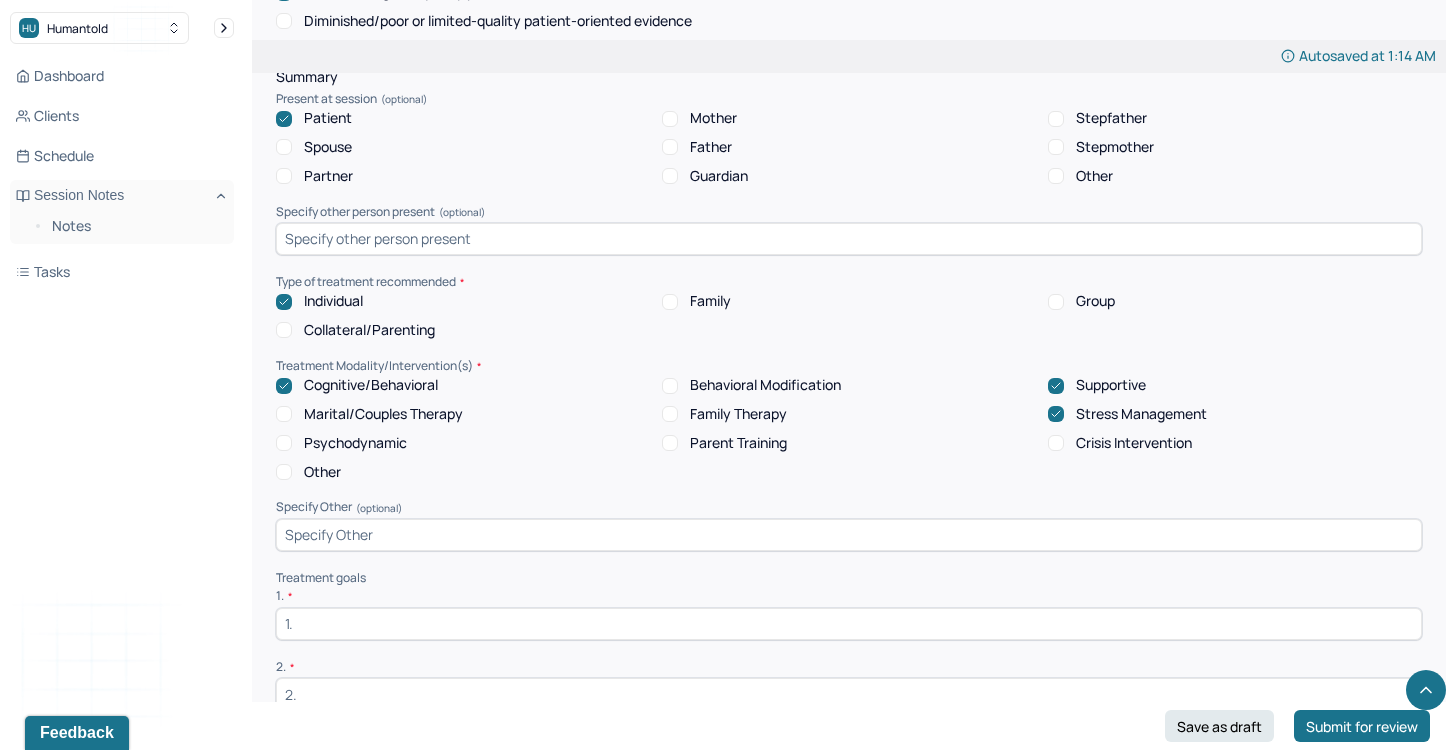 scroll, scrollTop: 3551, scrollLeft: 0, axis: vertical 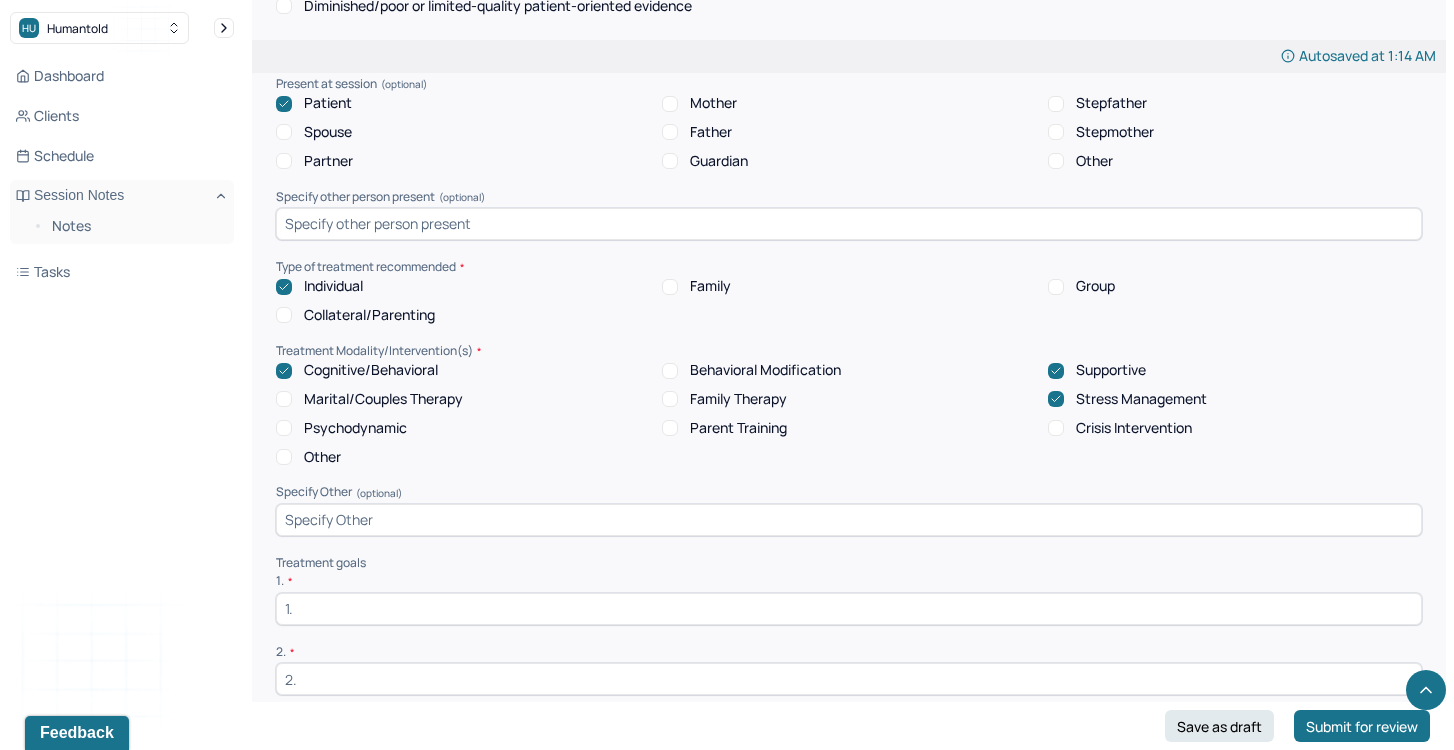 click at bounding box center [849, 609] 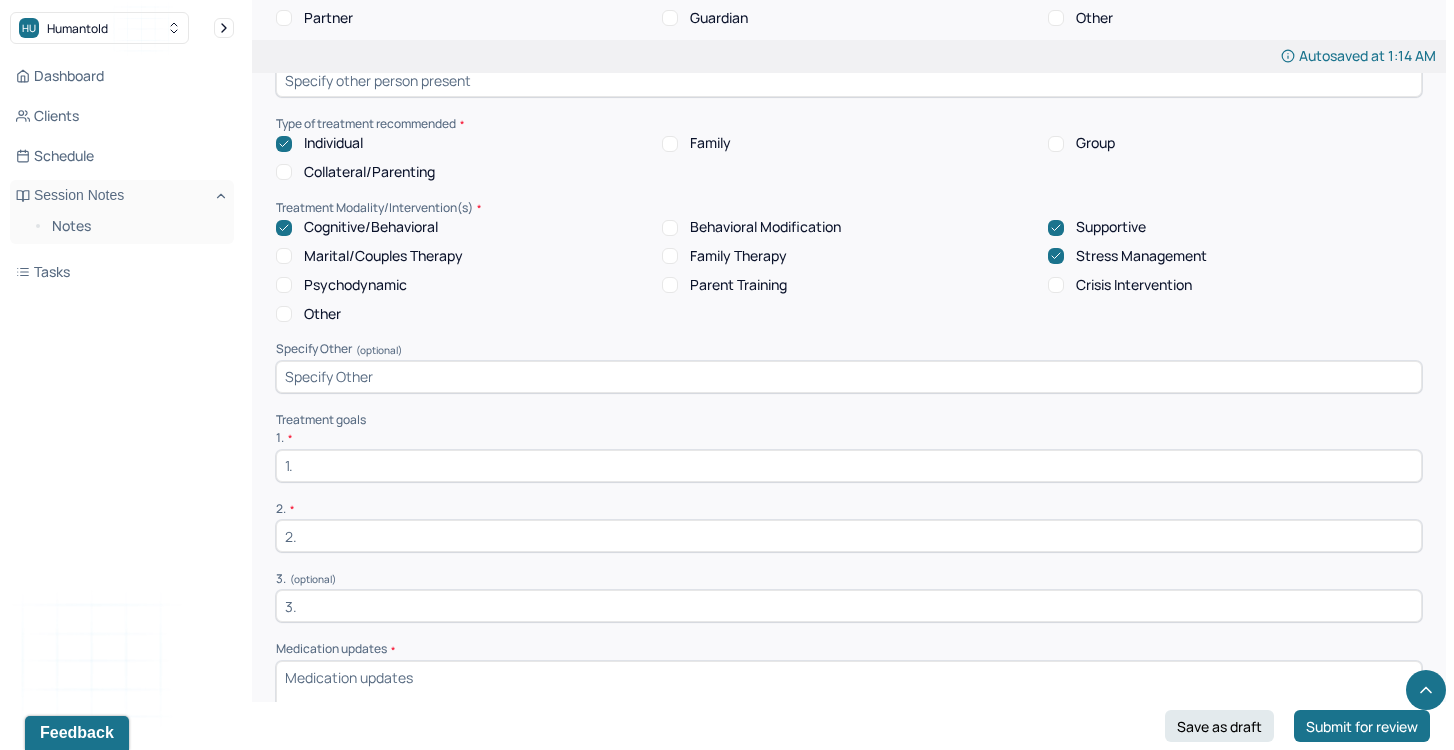 scroll, scrollTop: 3742, scrollLeft: 0, axis: vertical 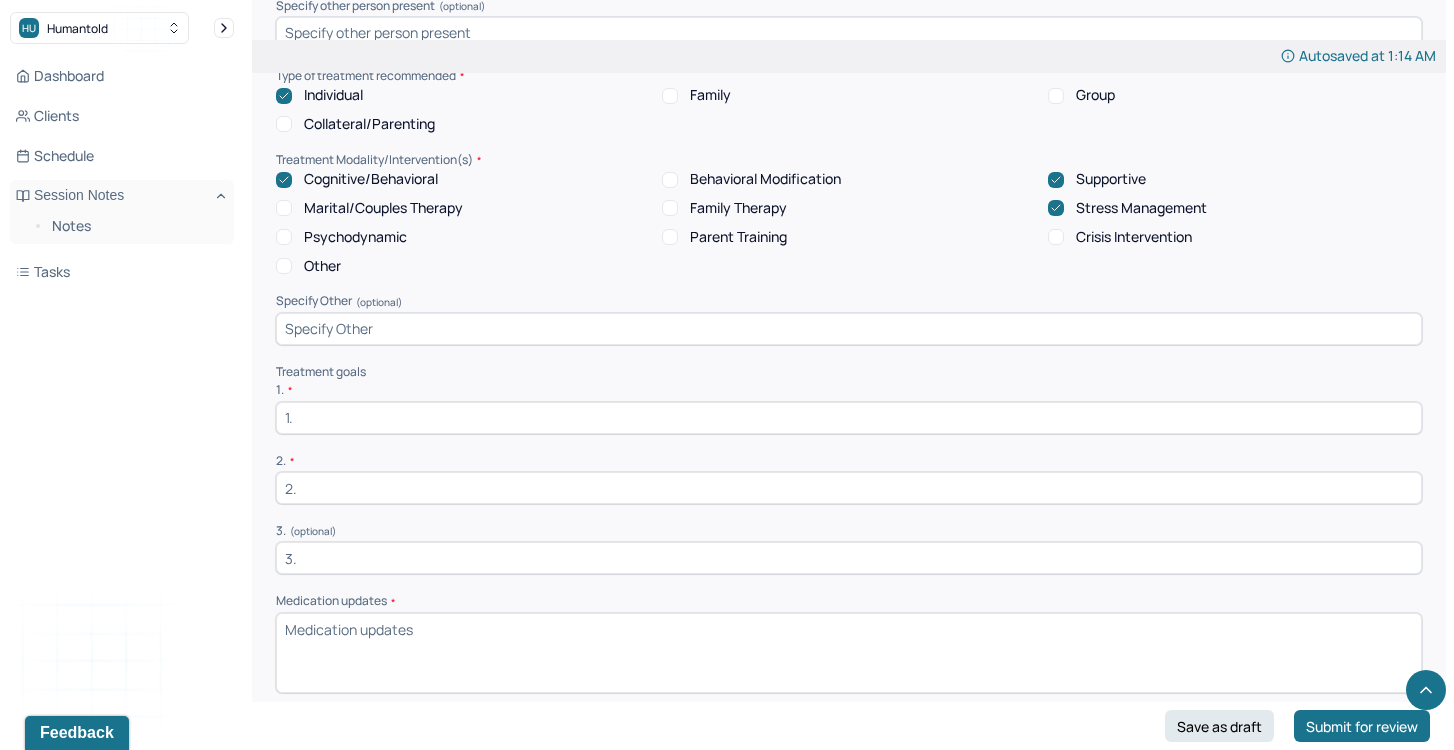 click on "Medication updates *" at bounding box center [849, 653] 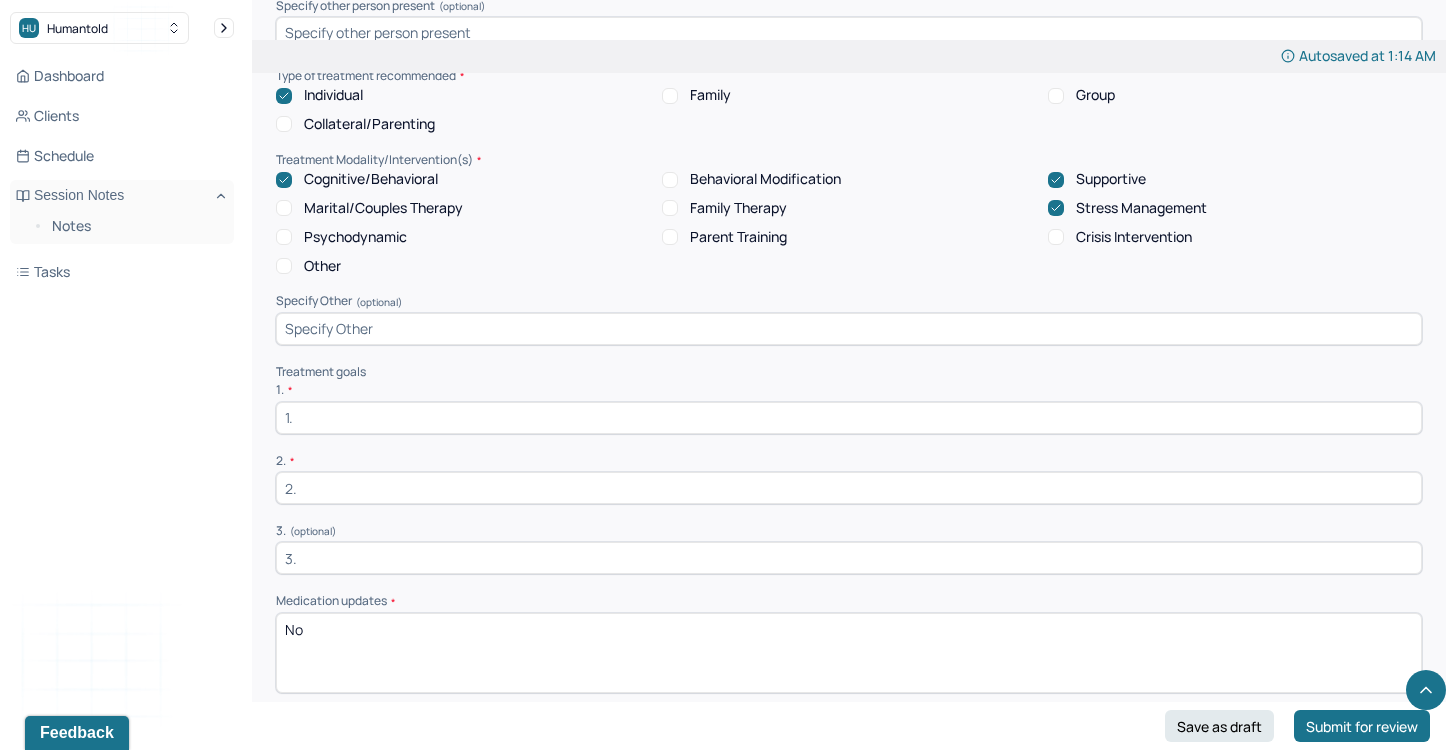 type on "N" 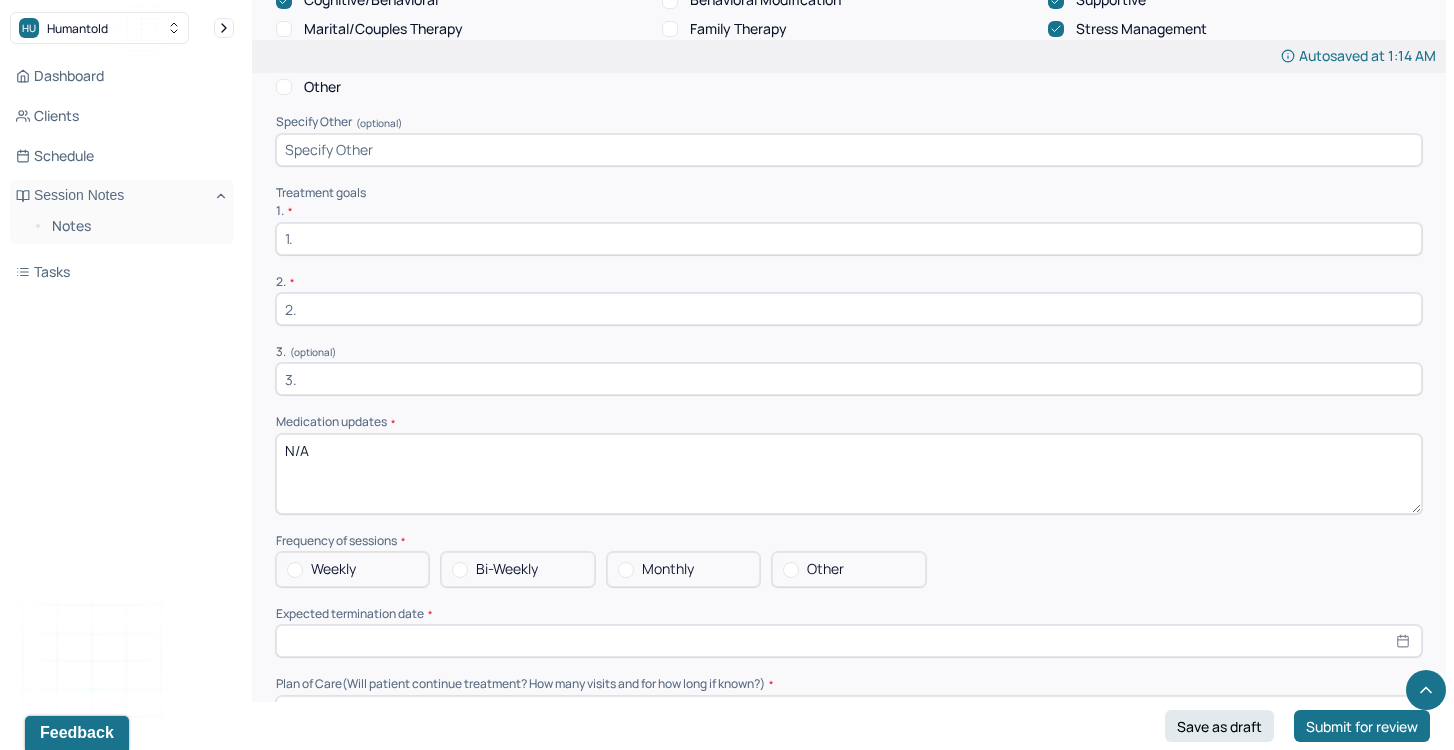 scroll, scrollTop: 3922, scrollLeft: 0, axis: vertical 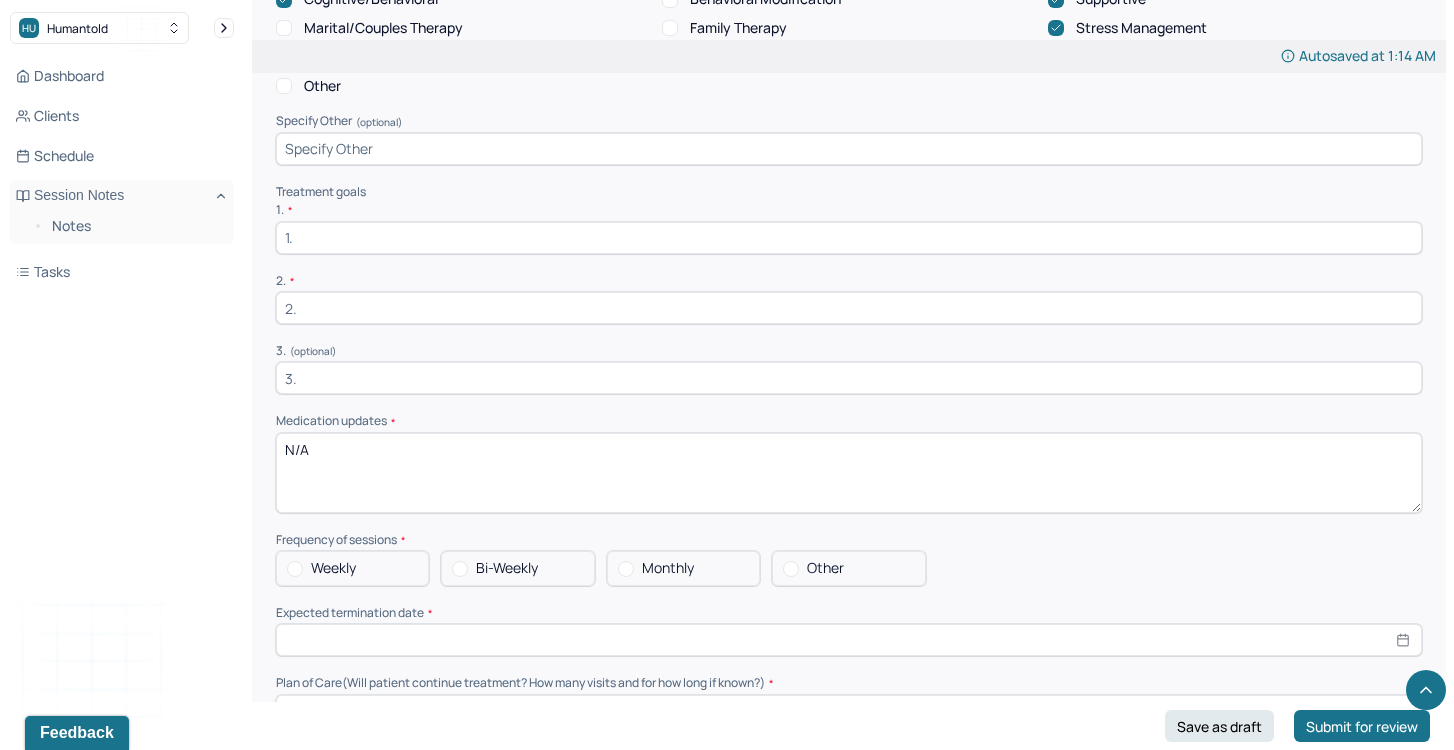 type on "N/A" 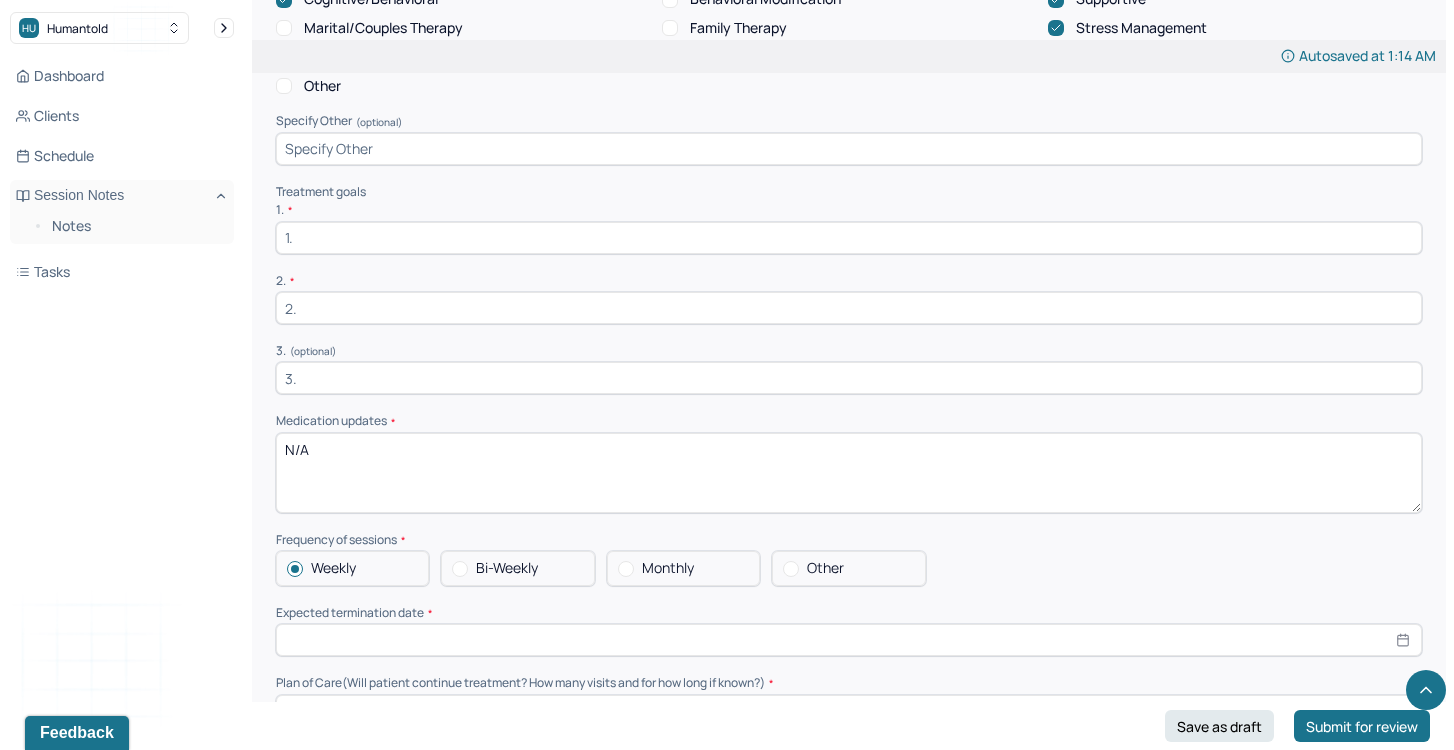 select on "7" 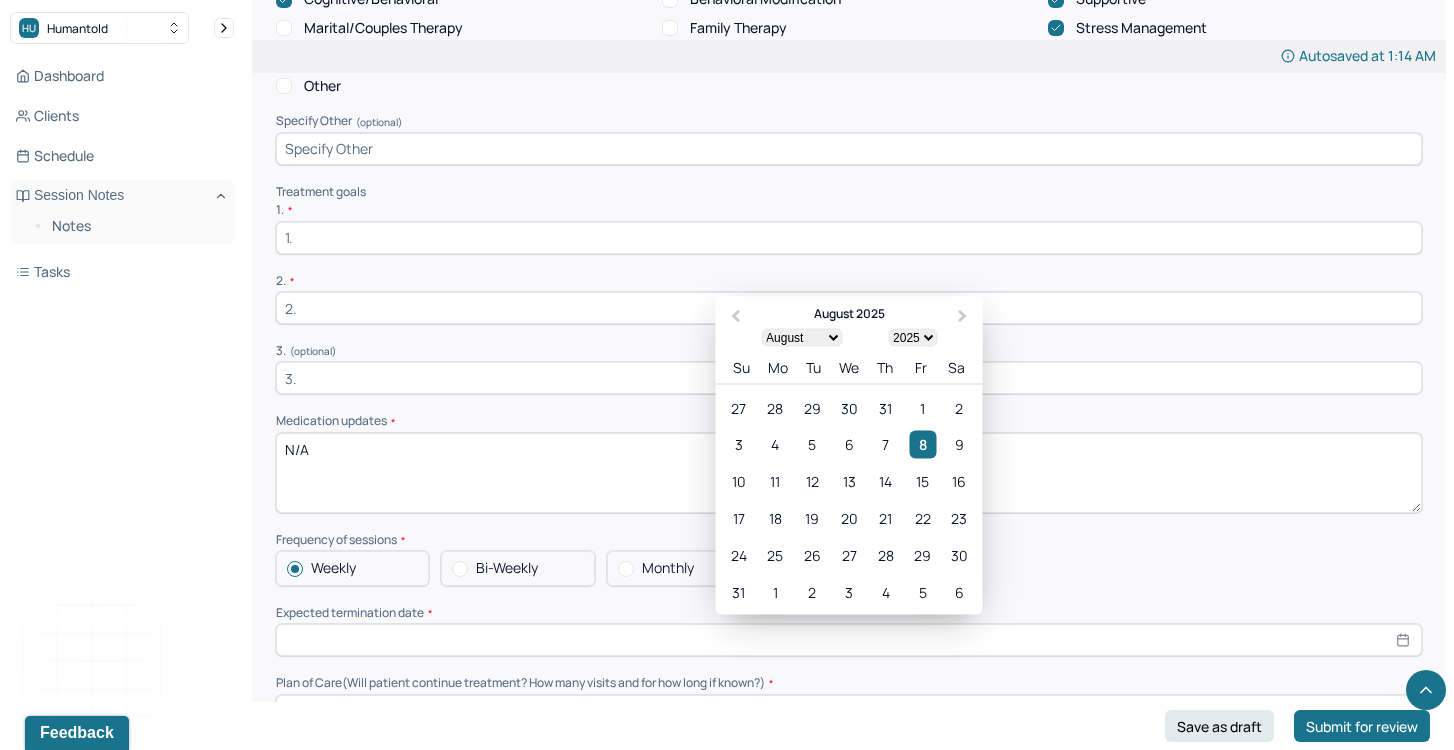 click at bounding box center [849, 640] 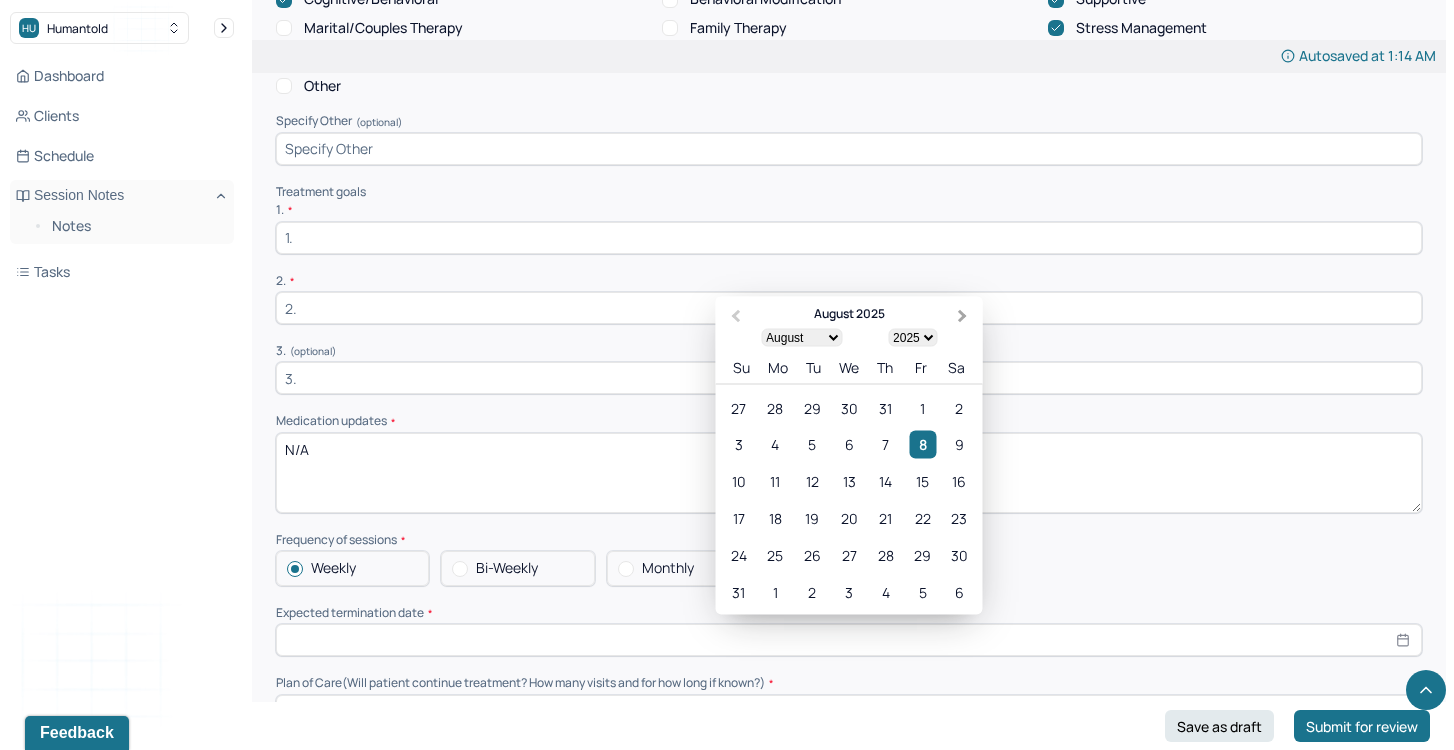 click on "Next Month" at bounding box center (965, 318) 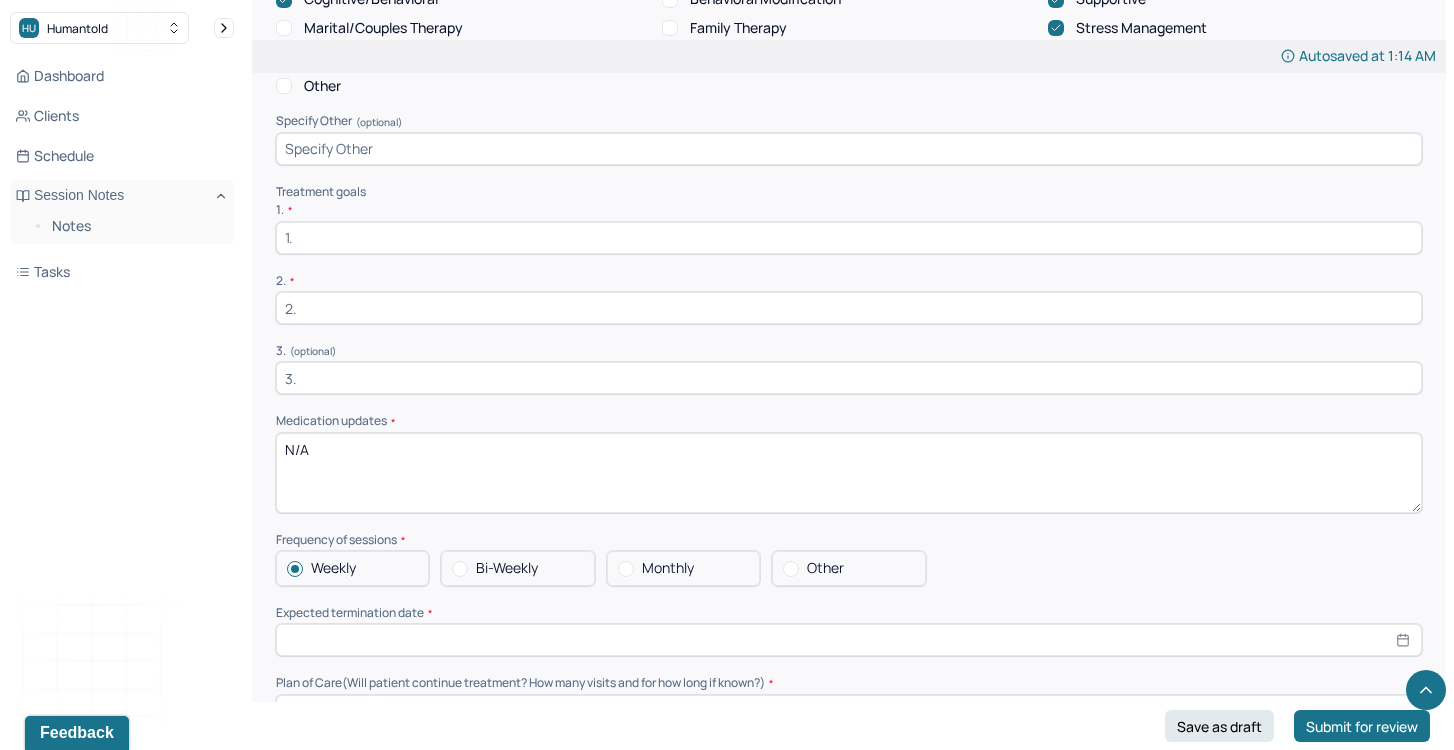 click at bounding box center [849, 308] 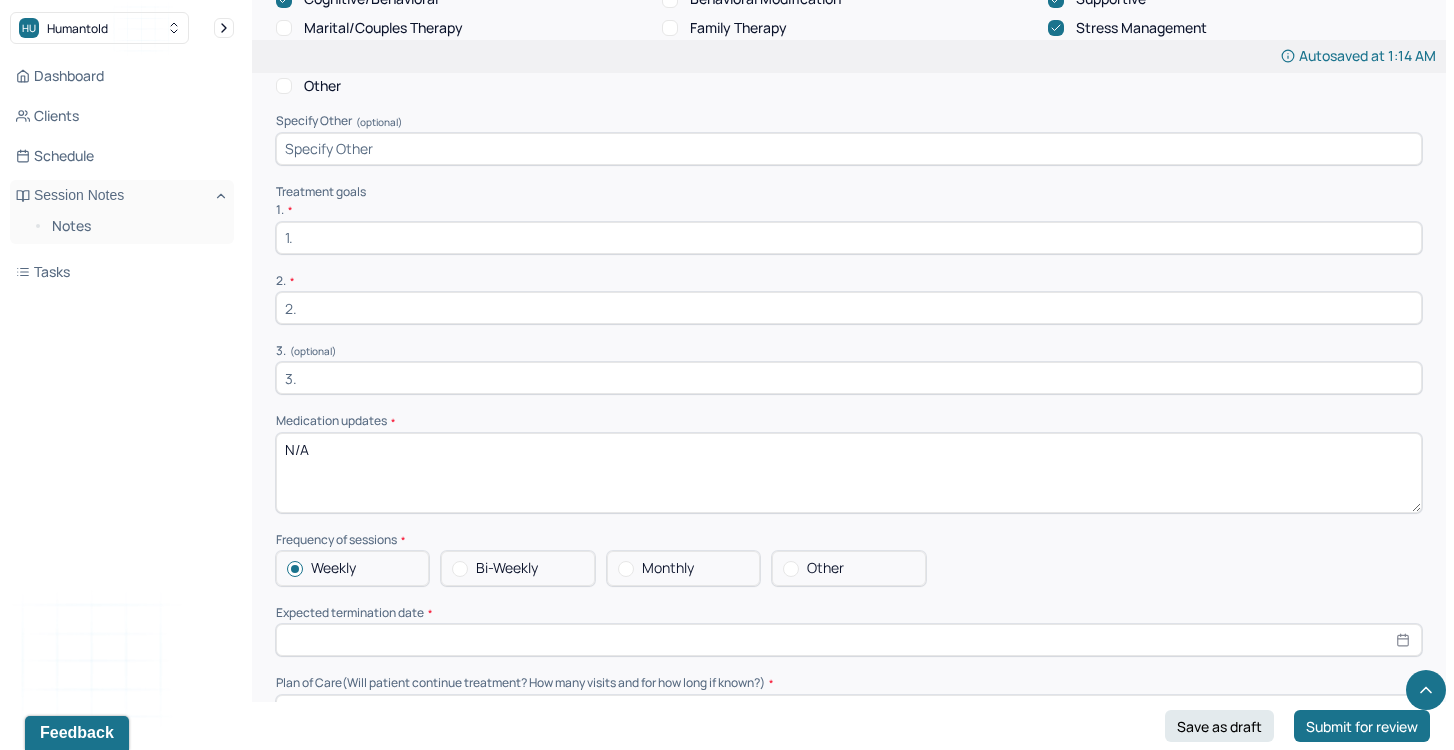 click at bounding box center (849, 640) 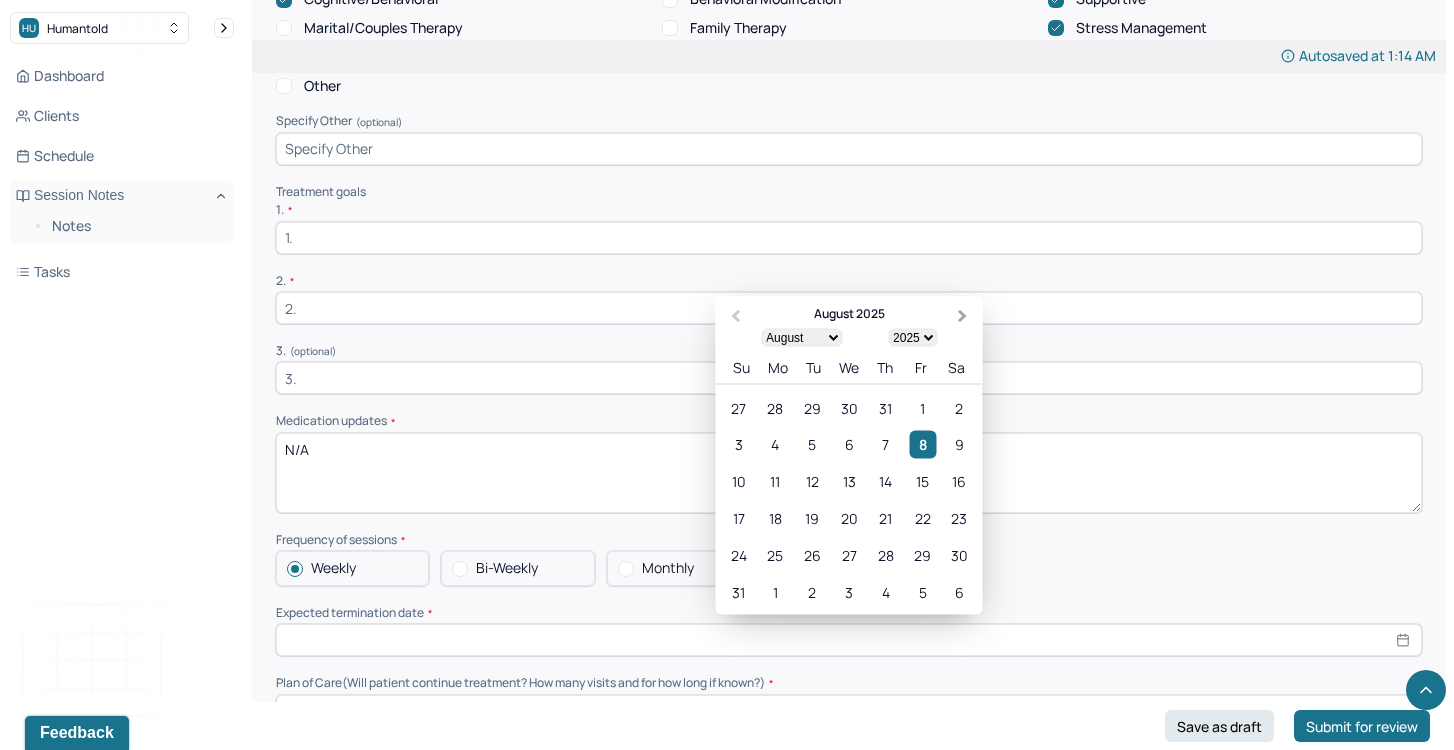 click on "Next Month" at bounding box center (963, 316) 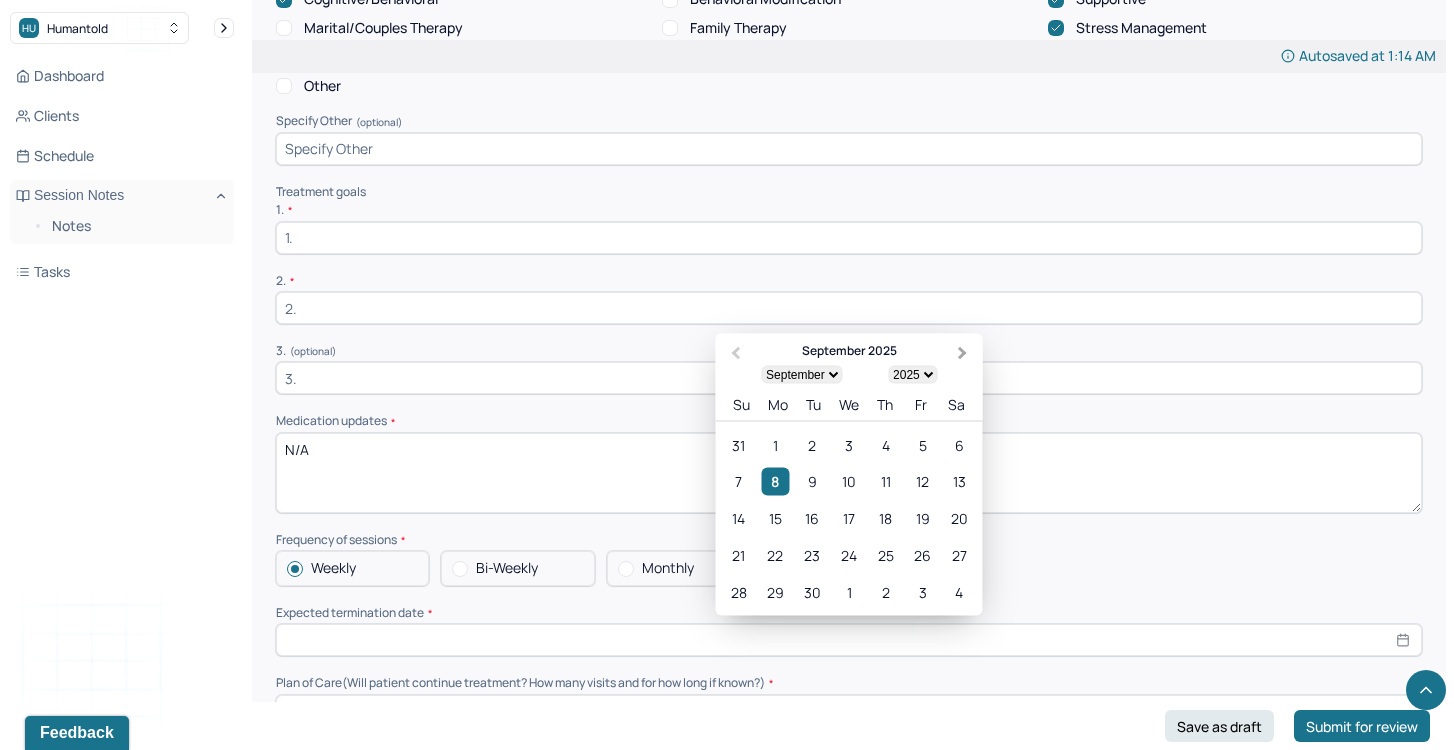 click on "Next Month" at bounding box center [963, 353] 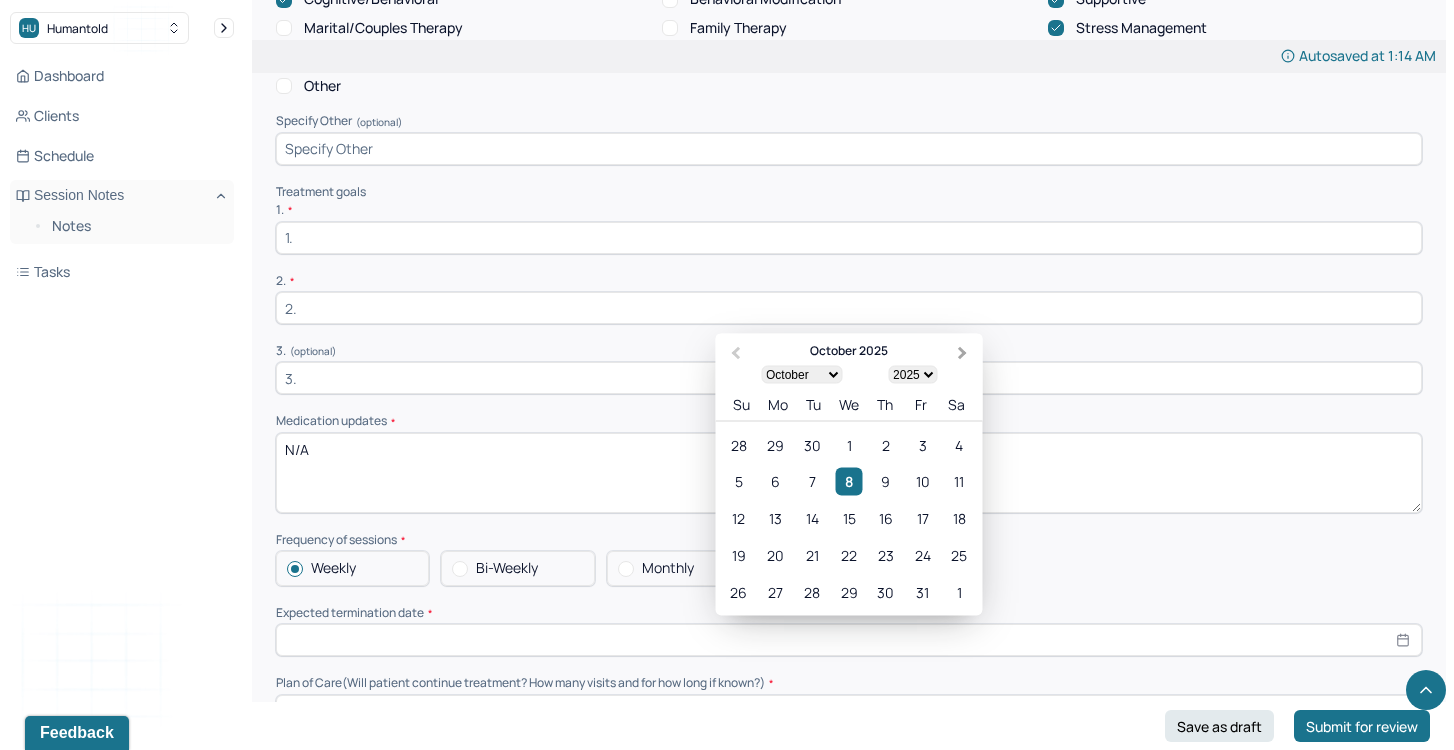 click on "Next Month" at bounding box center [965, 355] 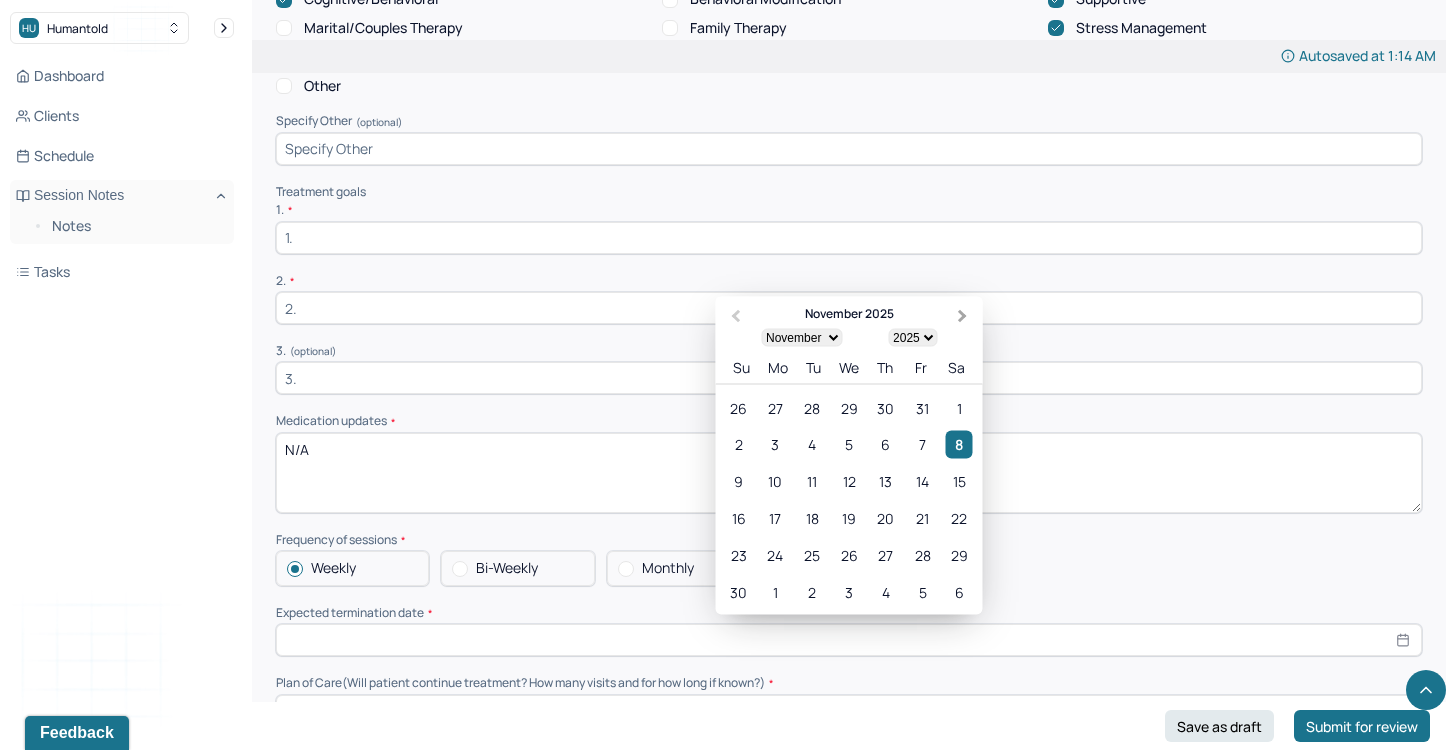 click on "Sa" at bounding box center [956, 367] 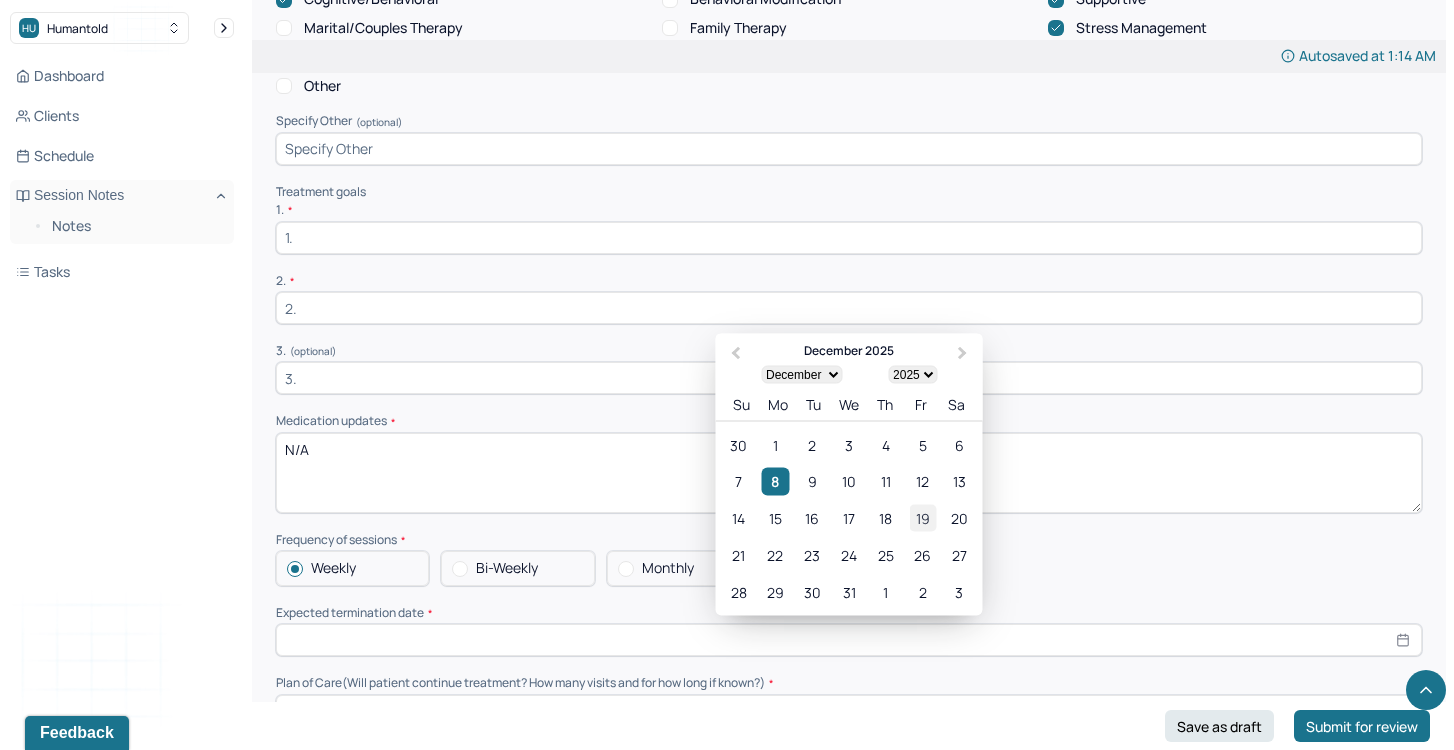 click on "19" at bounding box center (922, 518) 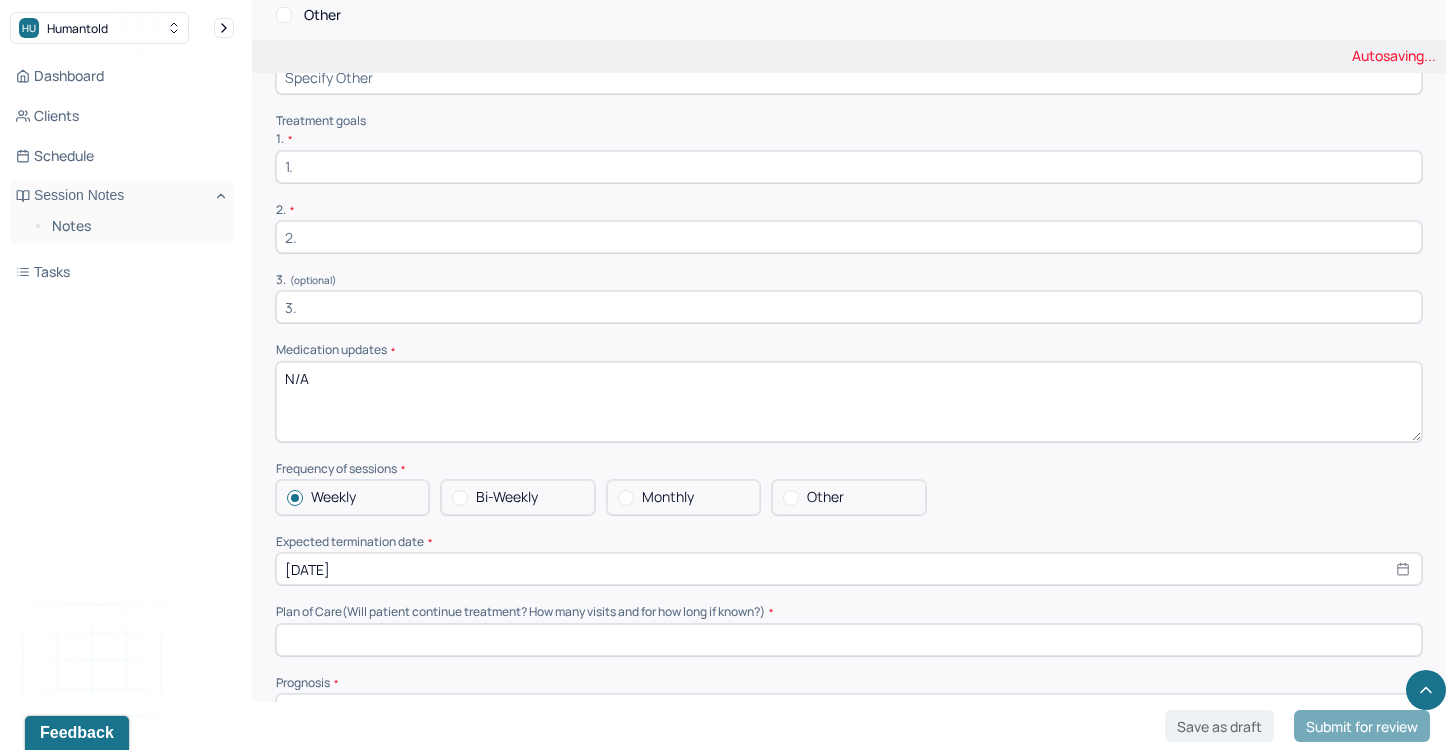 scroll, scrollTop: 3996, scrollLeft: 0, axis: vertical 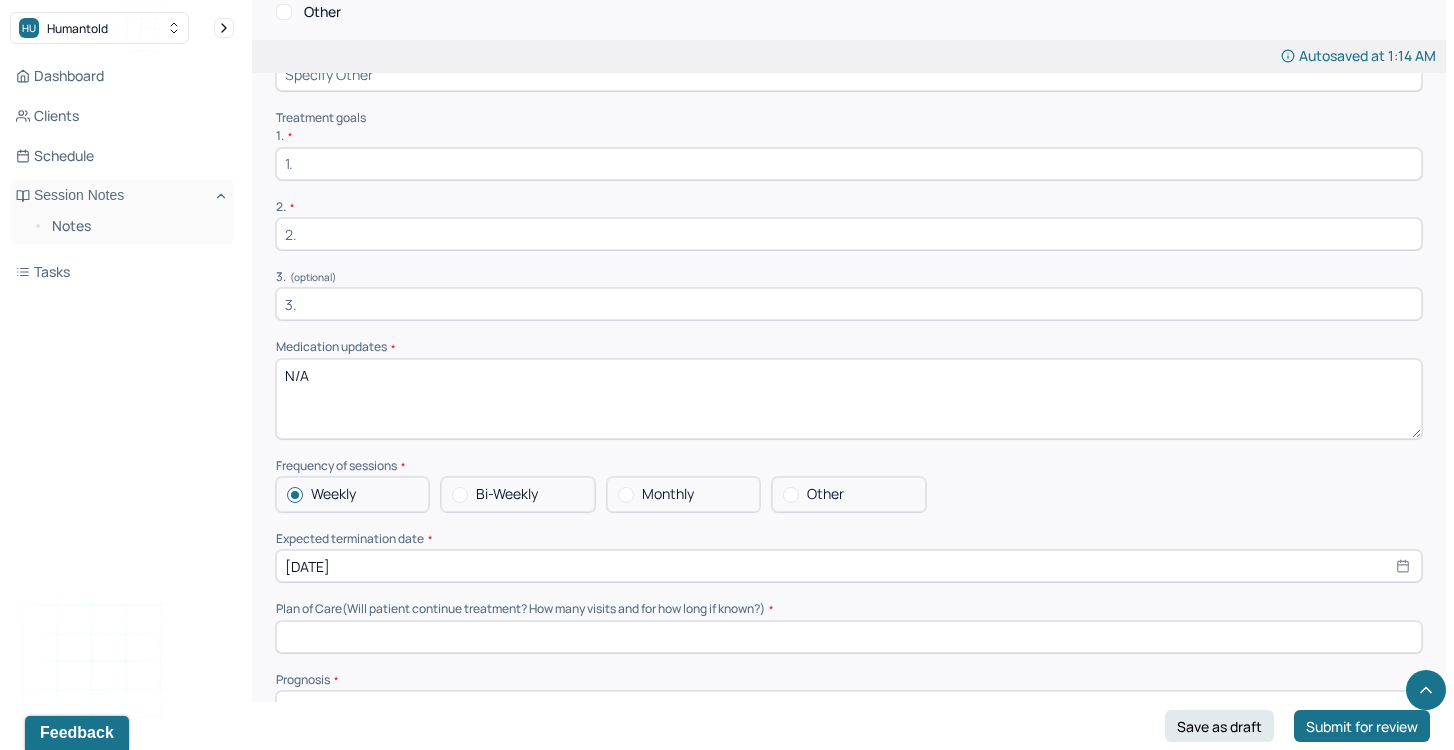 click at bounding box center [849, 637] 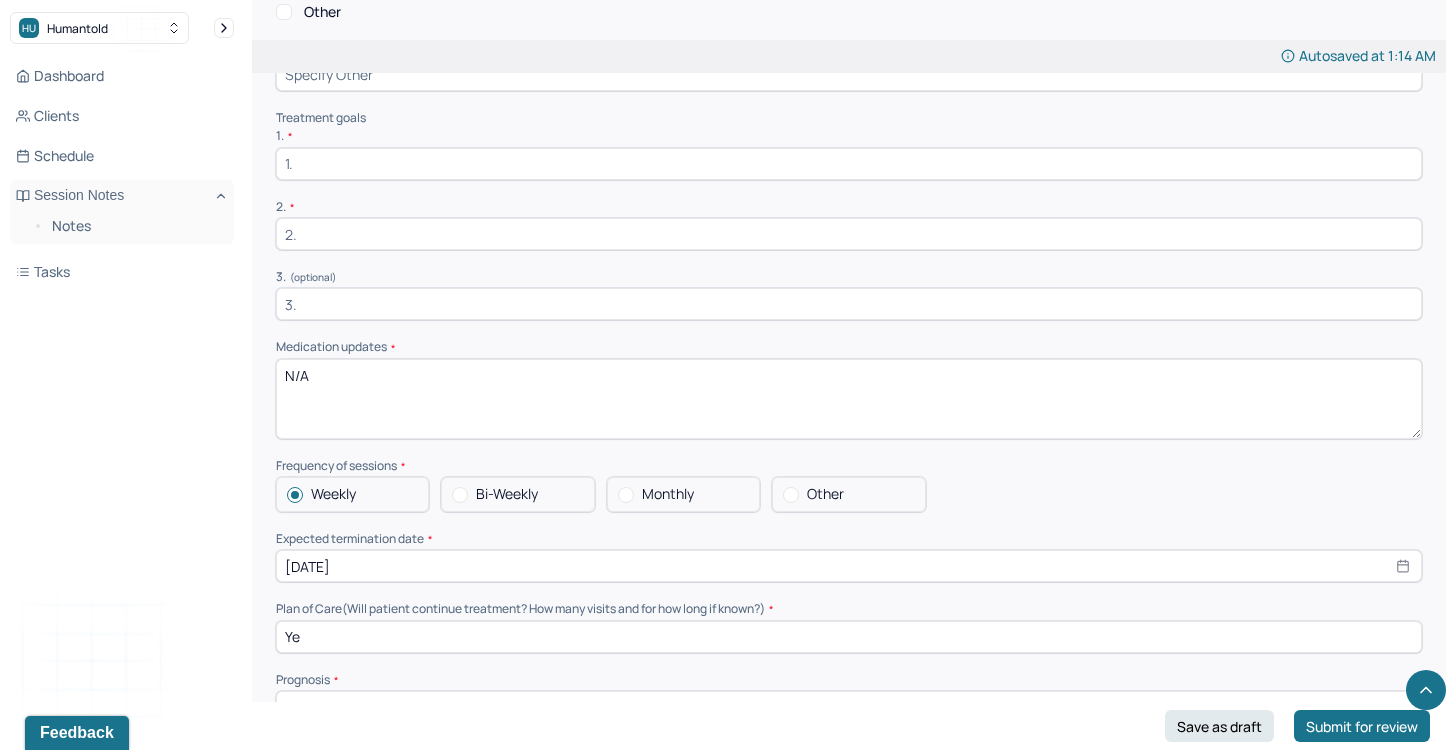 type on "Y" 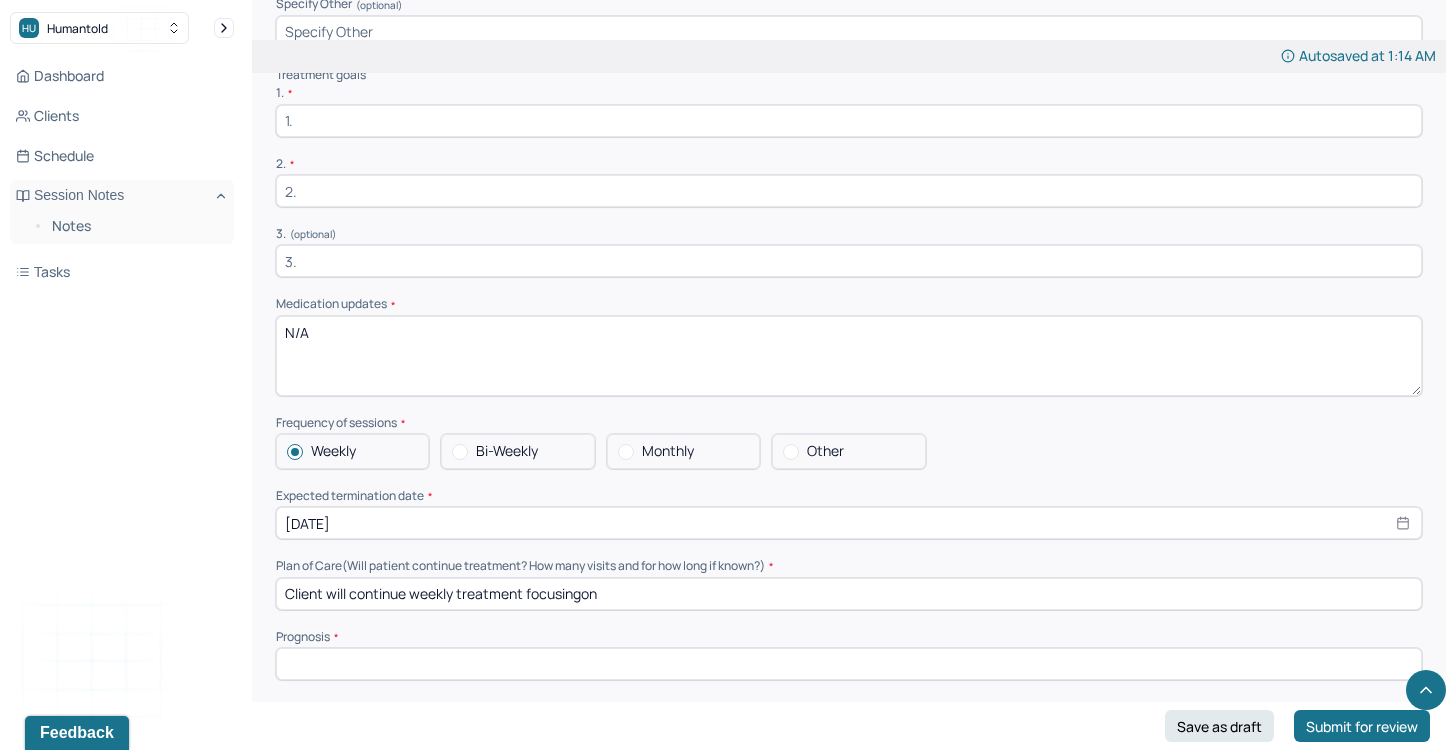 scroll, scrollTop: 4042, scrollLeft: 0, axis: vertical 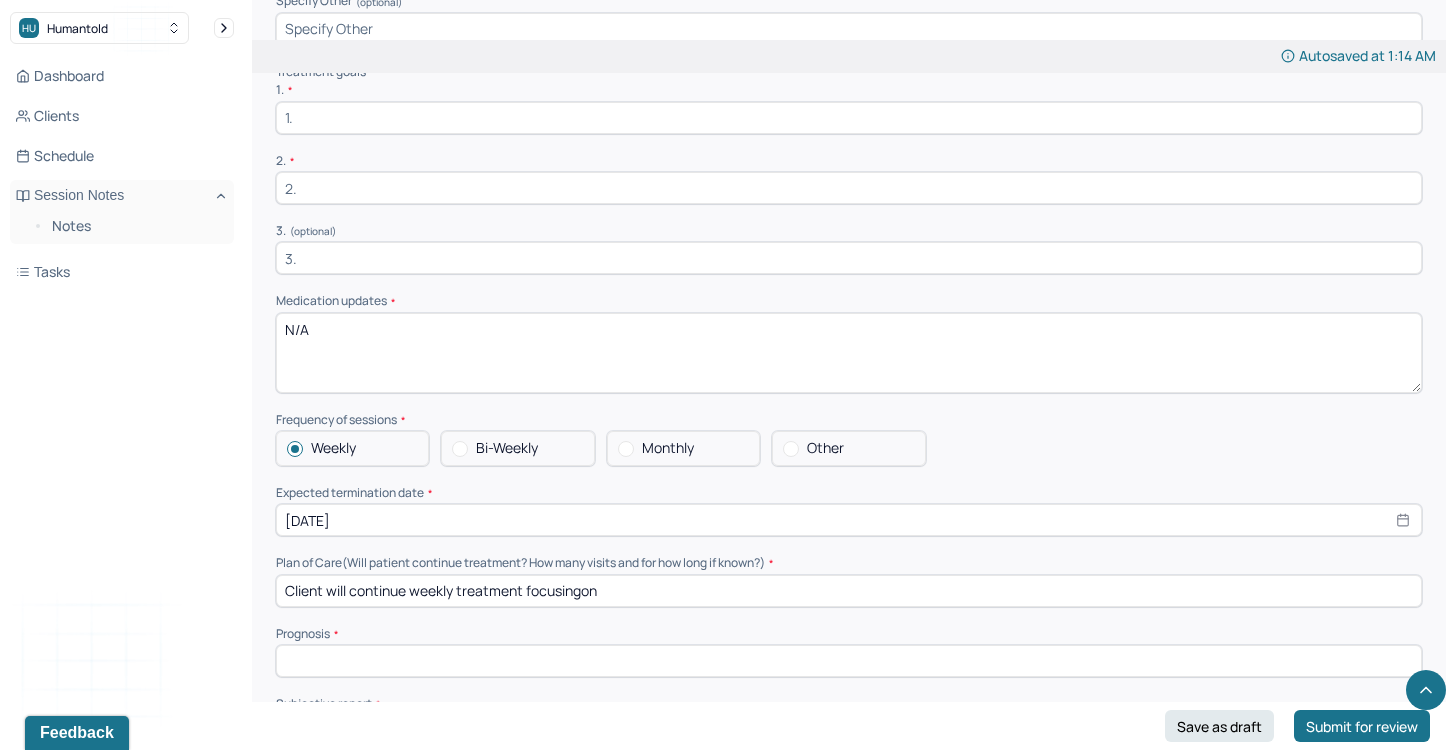 type on "Client will continue weekly treatment focusingon" 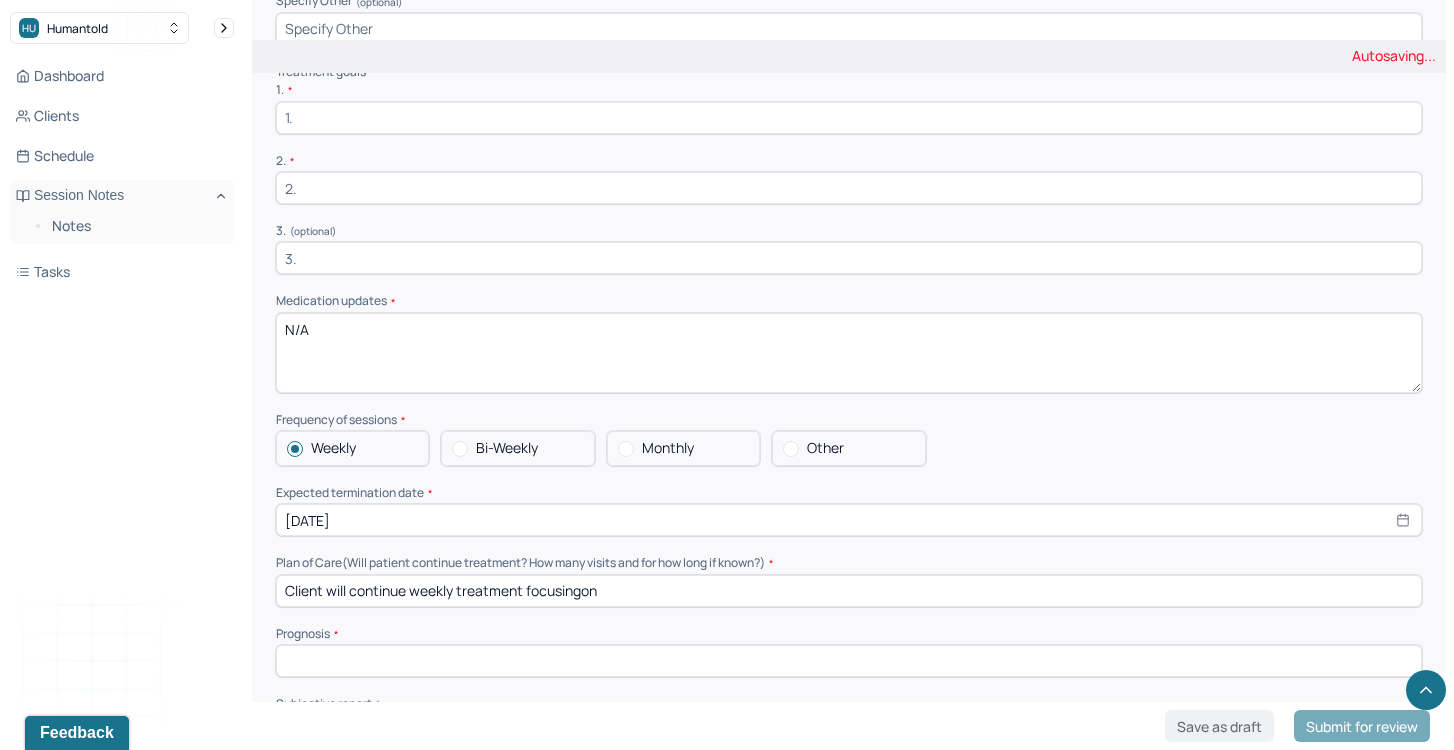 click at bounding box center (849, 661) 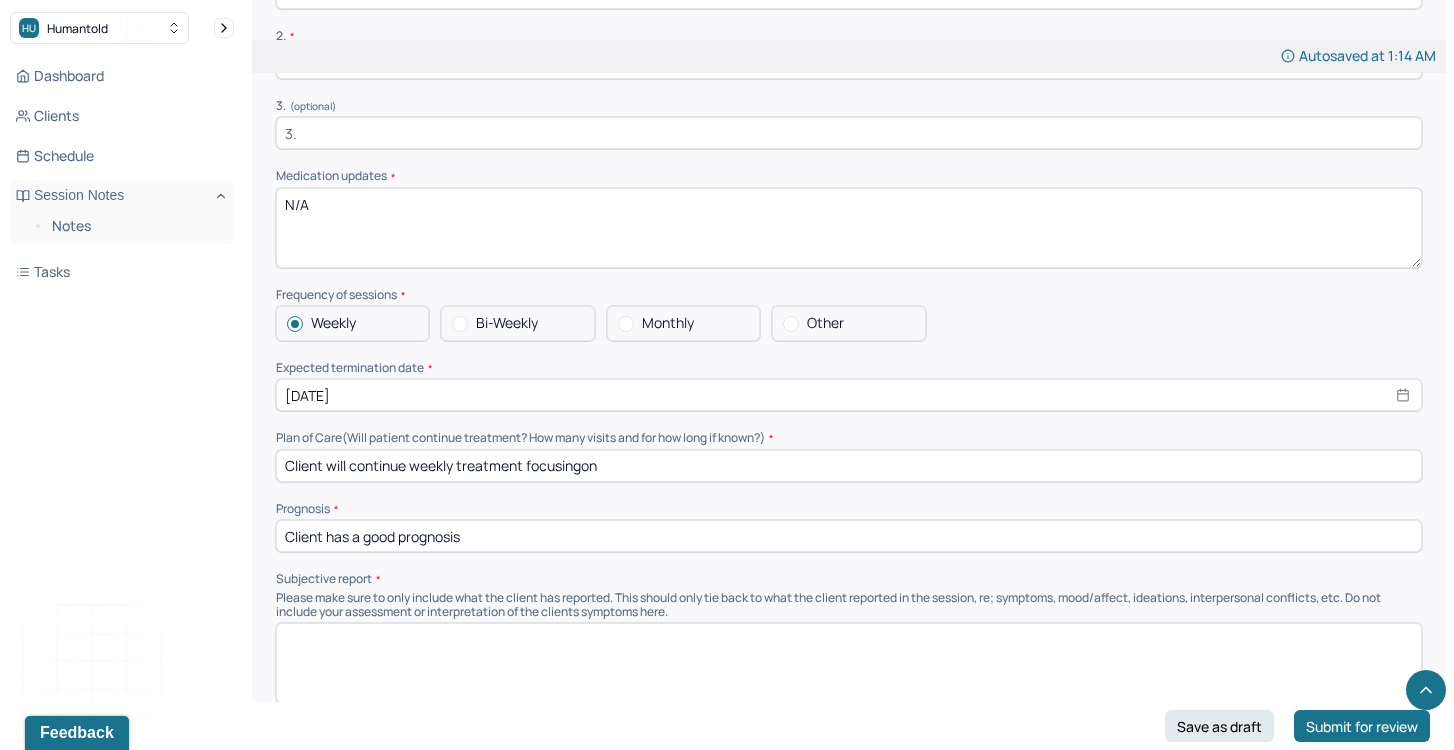 scroll, scrollTop: 4200, scrollLeft: 0, axis: vertical 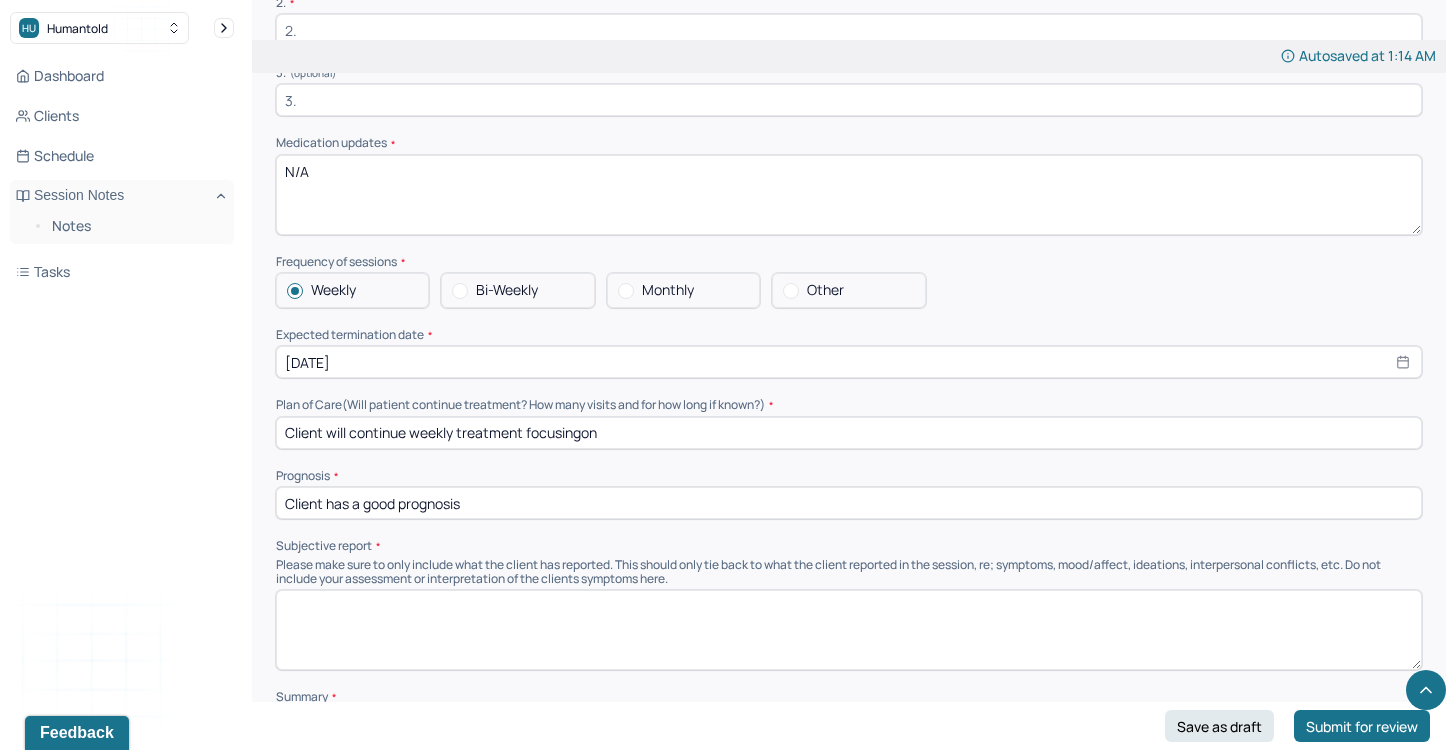 type on "Client has a good prognosis" 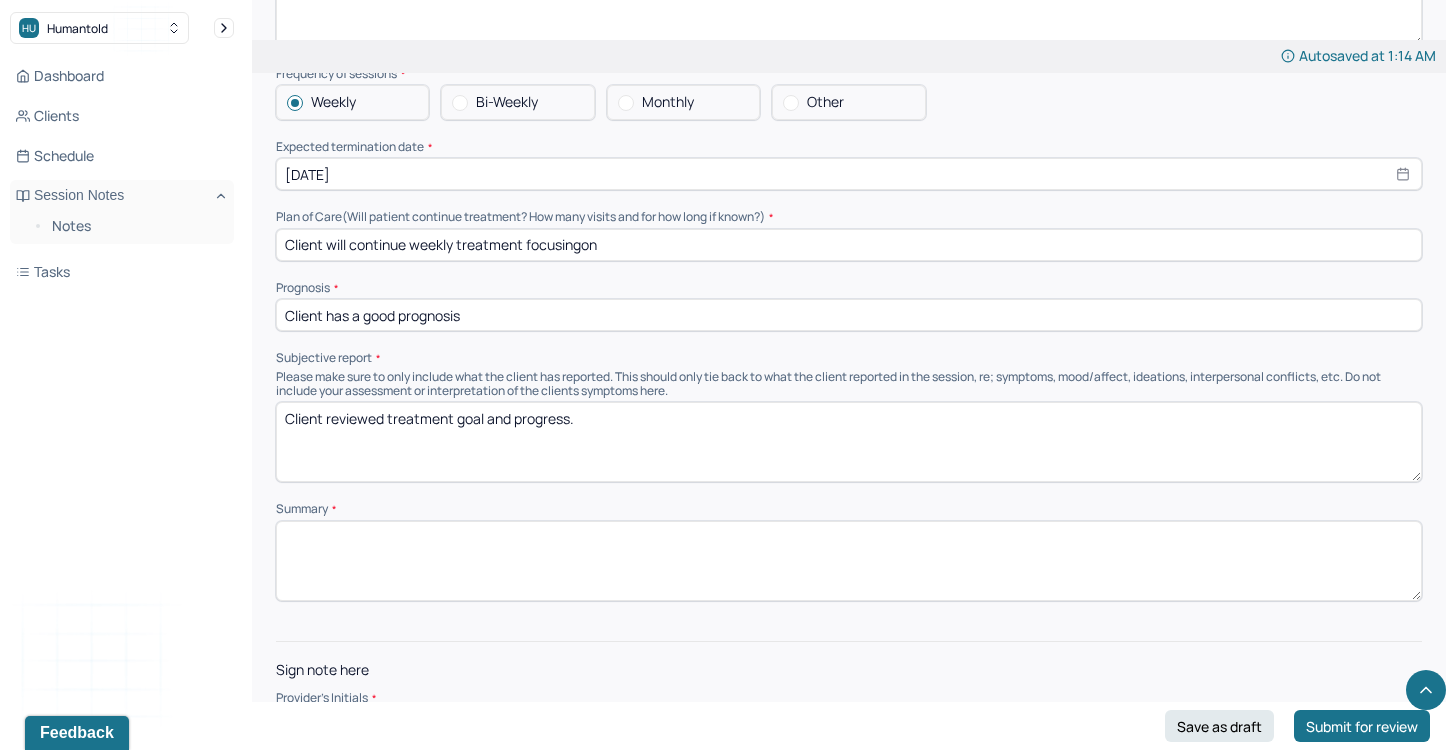 scroll, scrollTop: 4431, scrollLeft: 0, axis: vertical 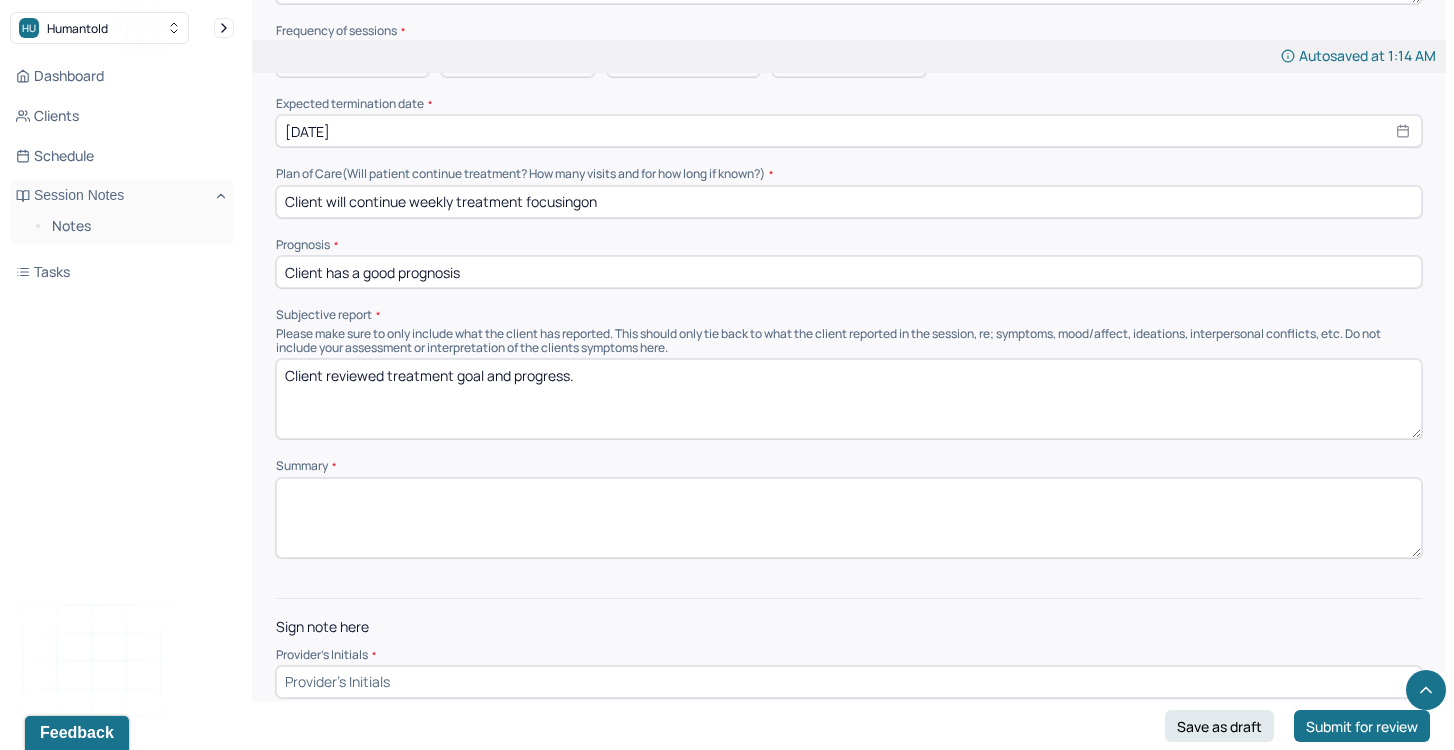 type on "Client reviewed treatment goal and progress." 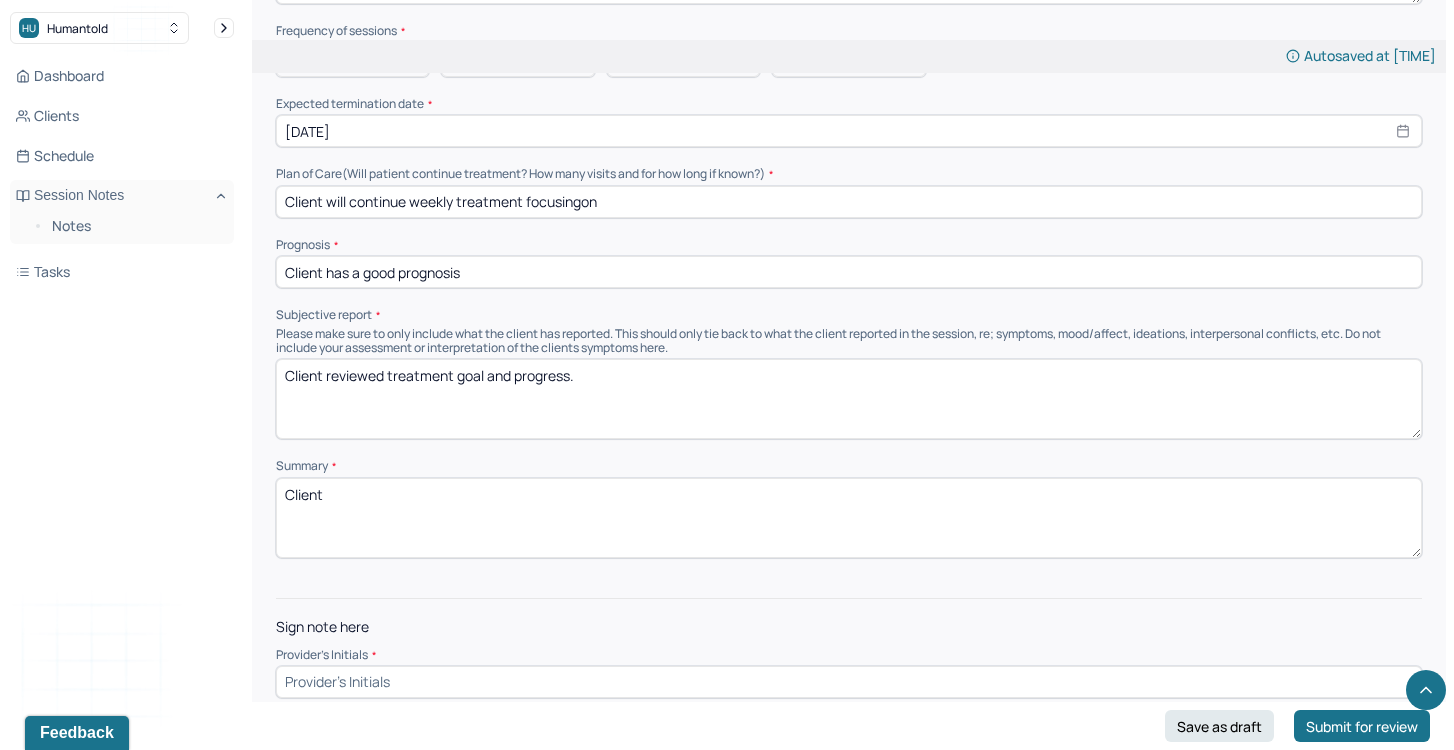type on "Client" 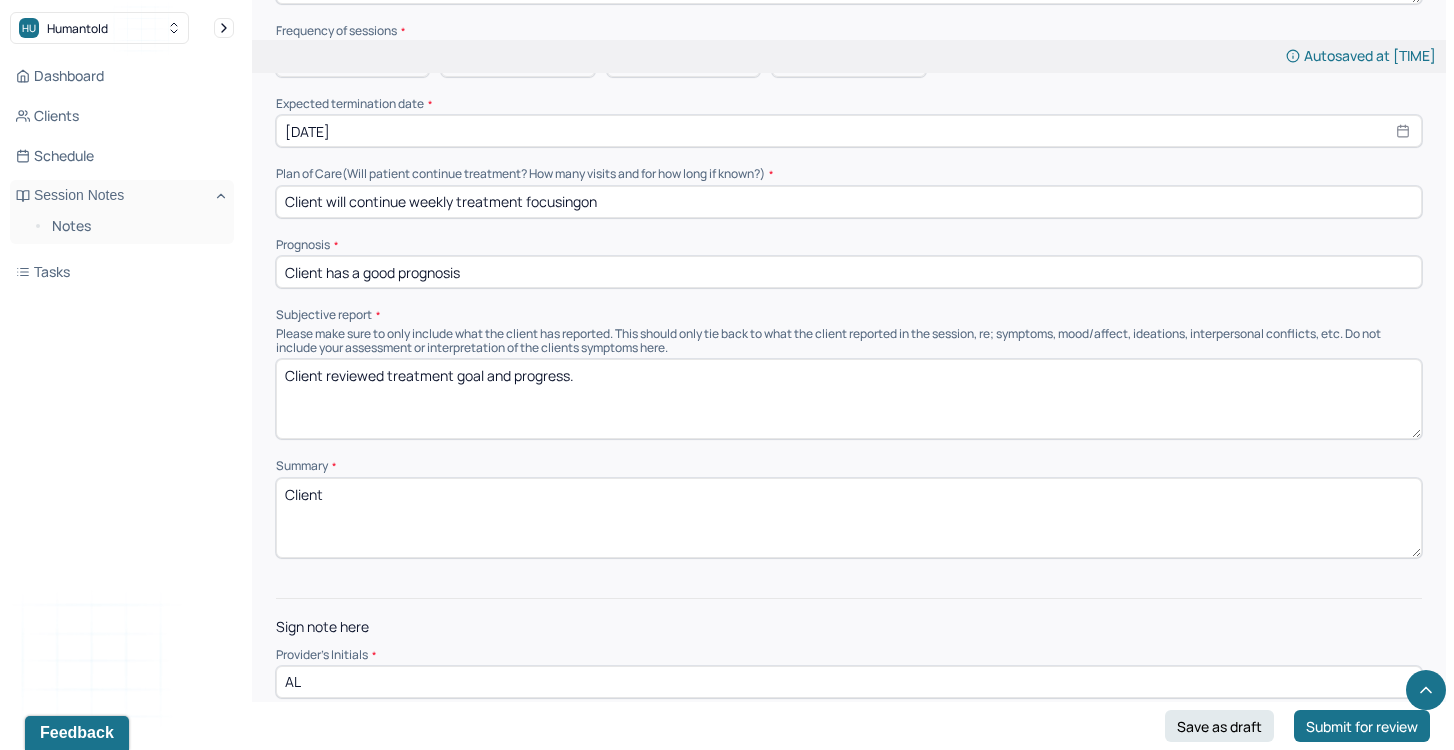 type on "AL" 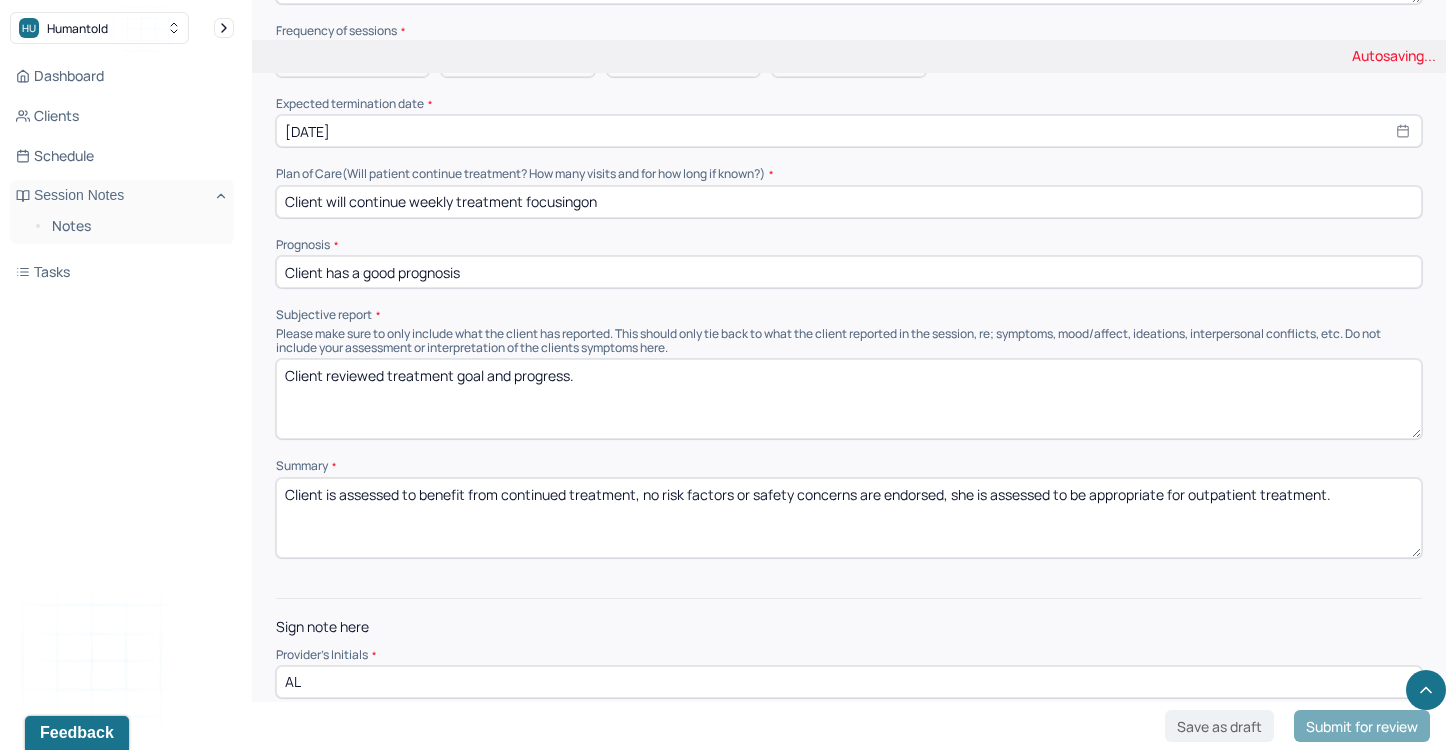 type on "Client is assessed to benefit from continued treatment, no risk factors or safety concerns are endorsed, she is assessed to be appropriate for outpatient treatment." 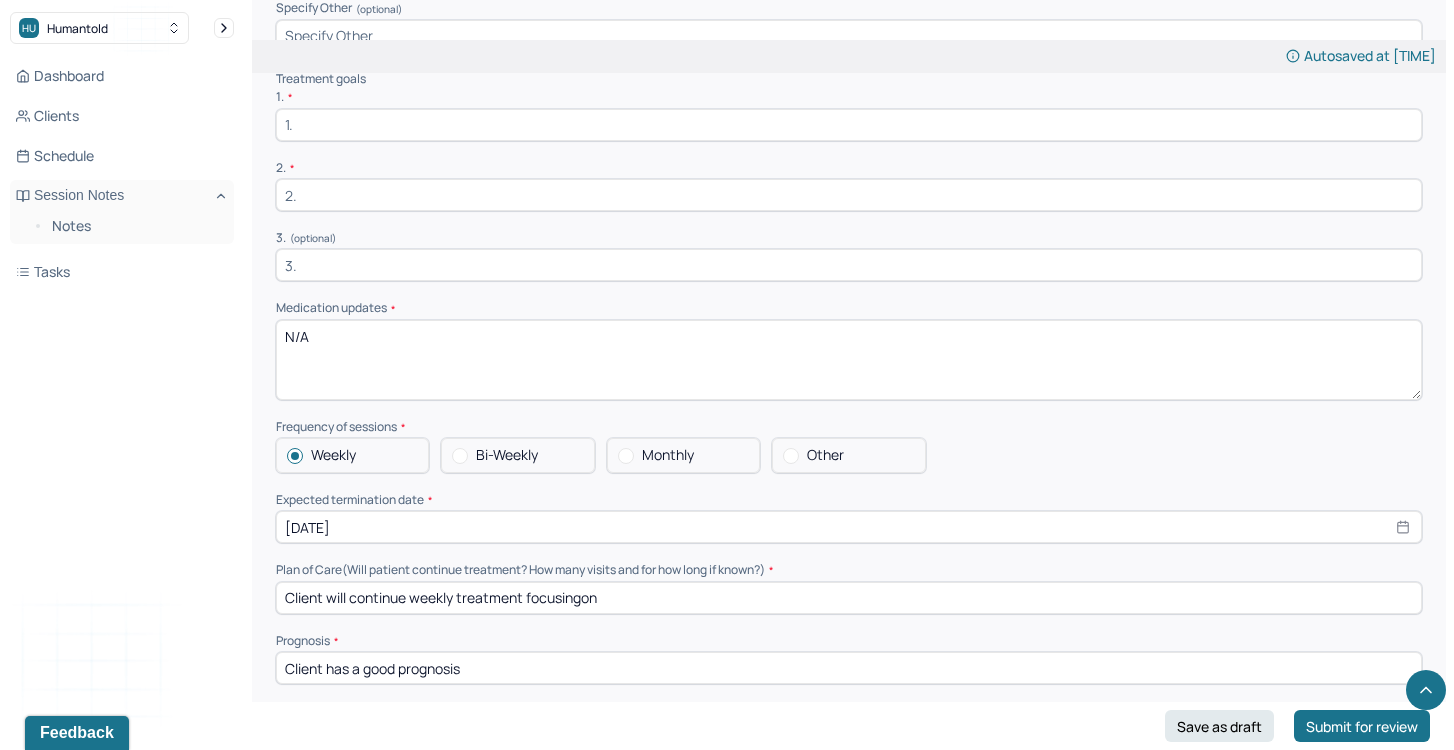 scroll, scrollTop: 3979, scrollLeft: 0, axis: vertical 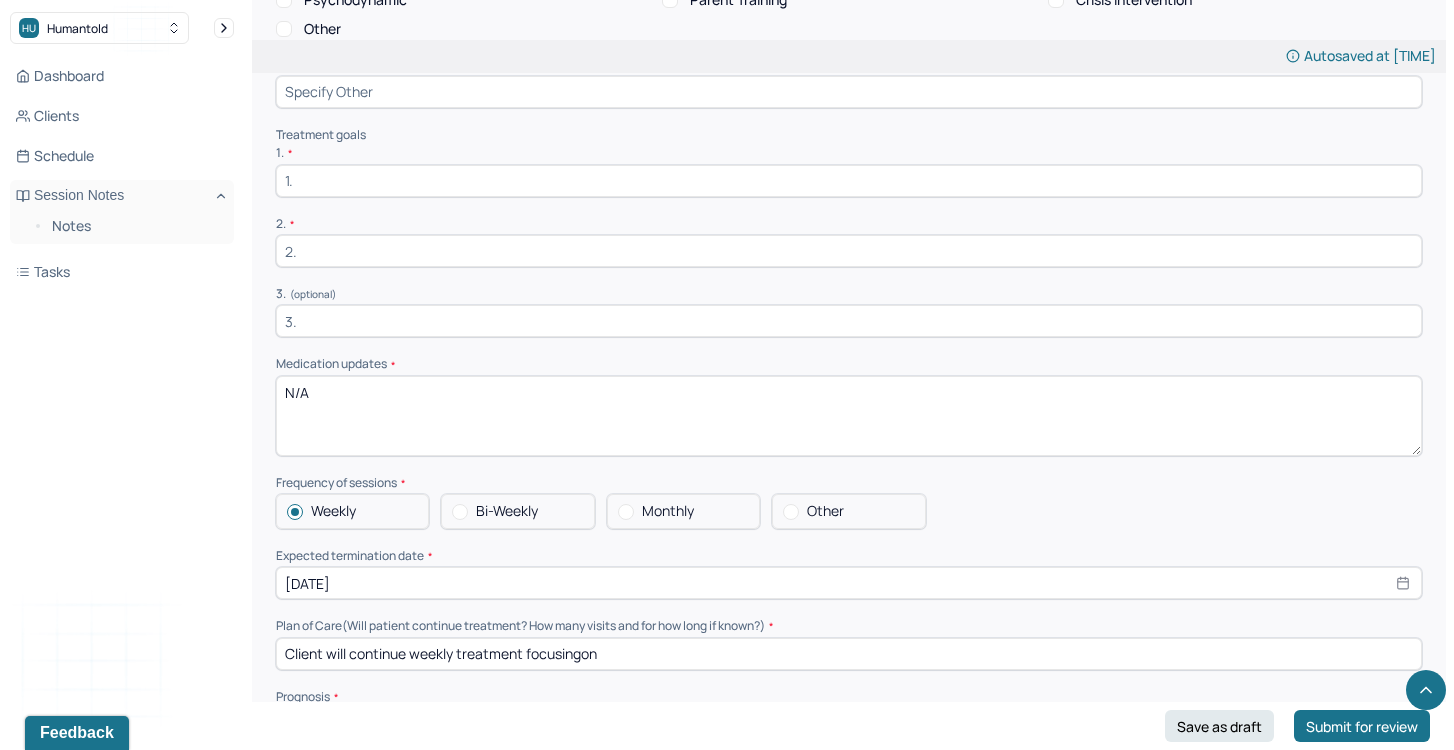 click on "Summary Present at session Patient Mother Stepfather Spouse Father Stepmother Partner Guardian Other Specify other person present (optional) Type of treatment recommended Individual Family Group Collateral/Parenting Treatment Modality/Intervention(s) Cognitive/Behavioral Behavioral Modification Supportive Marital/Couples Therapy Family Therapy Stress Management Psychodynamic Parent Training Crisis Intervention Other Specify Other (optional) Treatment goals 1. * 2. * 3. (optional) Medication updates * N/A Frequency of sessions Weekly Bi-Weekly Monthly Other Expected termination date * [DATE] Plan of Care (Will patient continue treatment? How many visits and for how long if known?) Client will continue weekly treatment focusingon Prognosis Client has a good prognosis Subjective report Client reviewed treatment goal and progress.    Summary Client is assessed to benefit from continued treatment, no risk factors or safety concerns are endorsed, she is assessed to be appropriate for outpatient treatment." at bounding box center [849, 318] 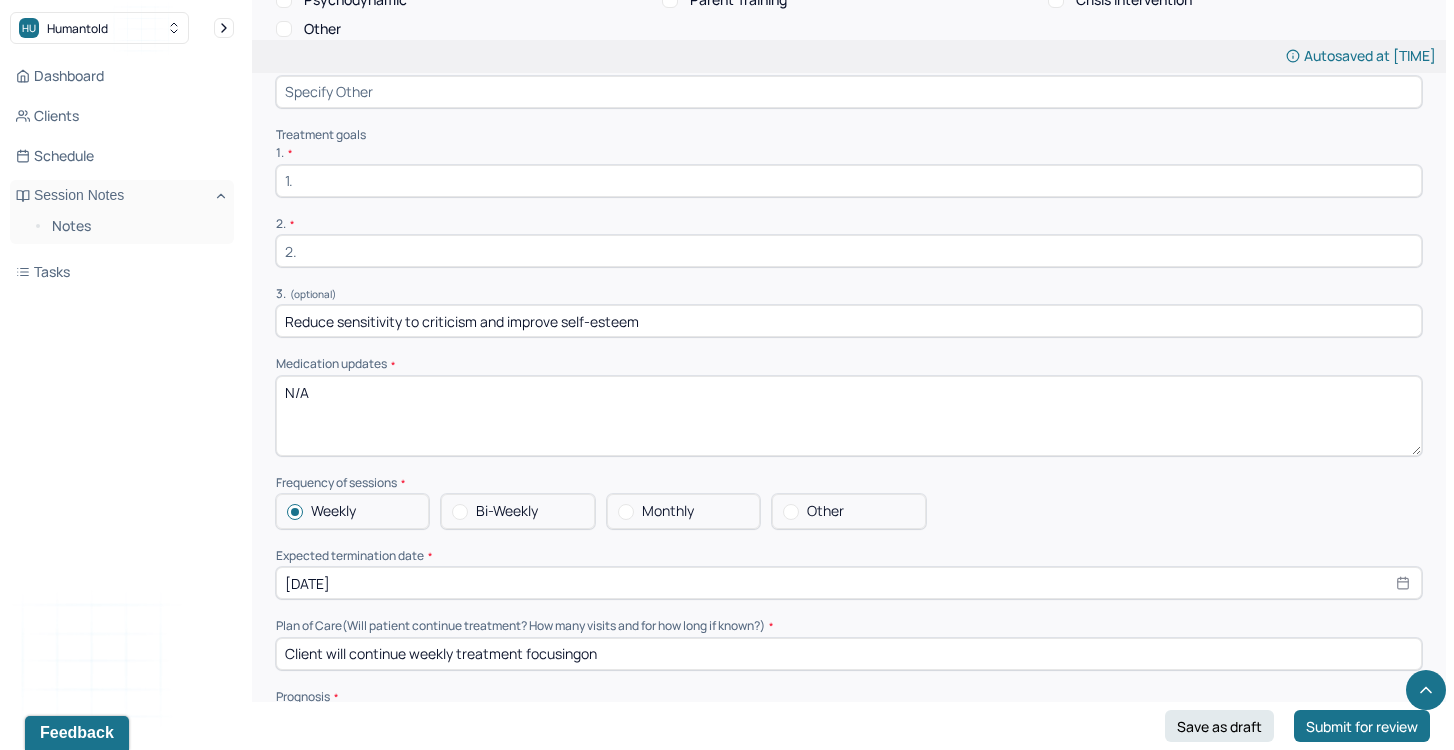 type on "Reduce sensitivity to criticism and improve self-esteem" 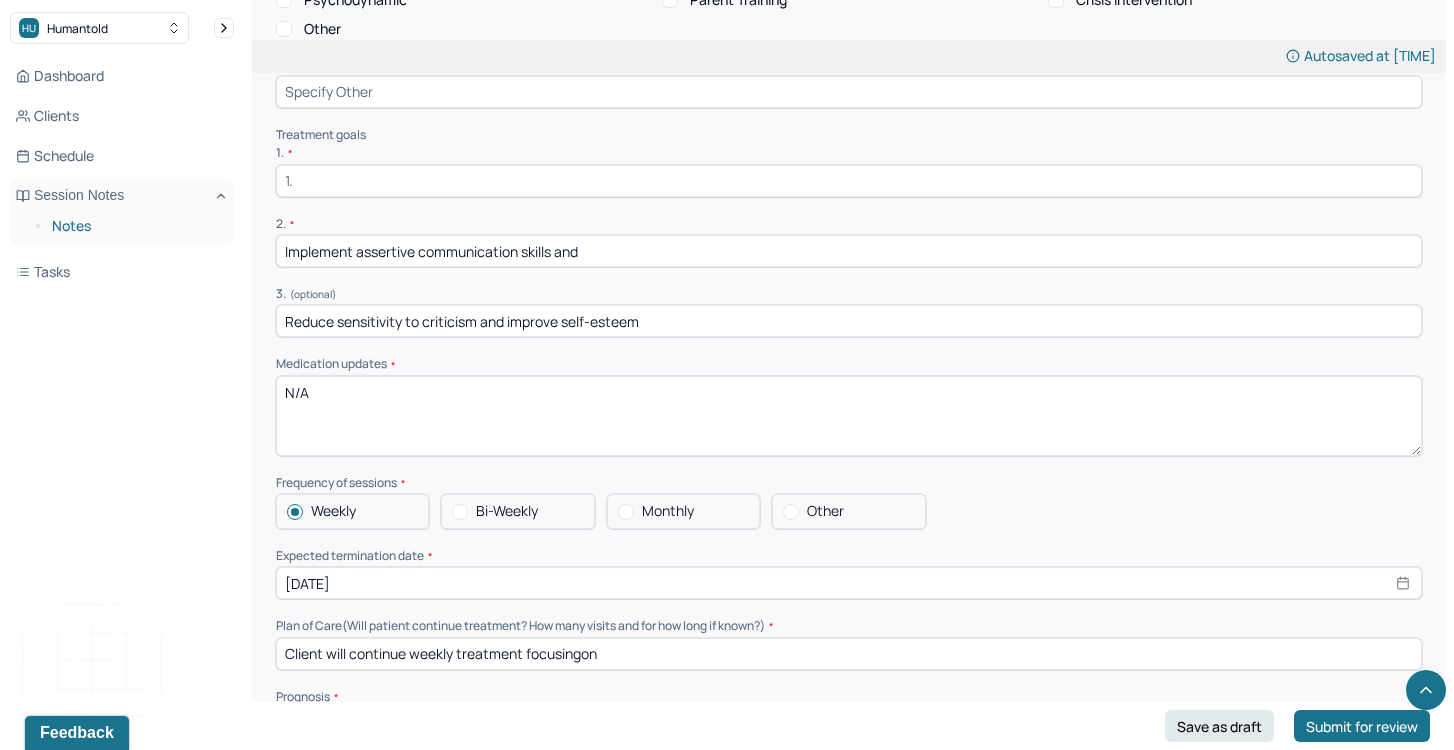 drag, startPoint x: 603, startPoint y: 236, endPoint x: 233, endPoint y: 215, distance: 370.59546 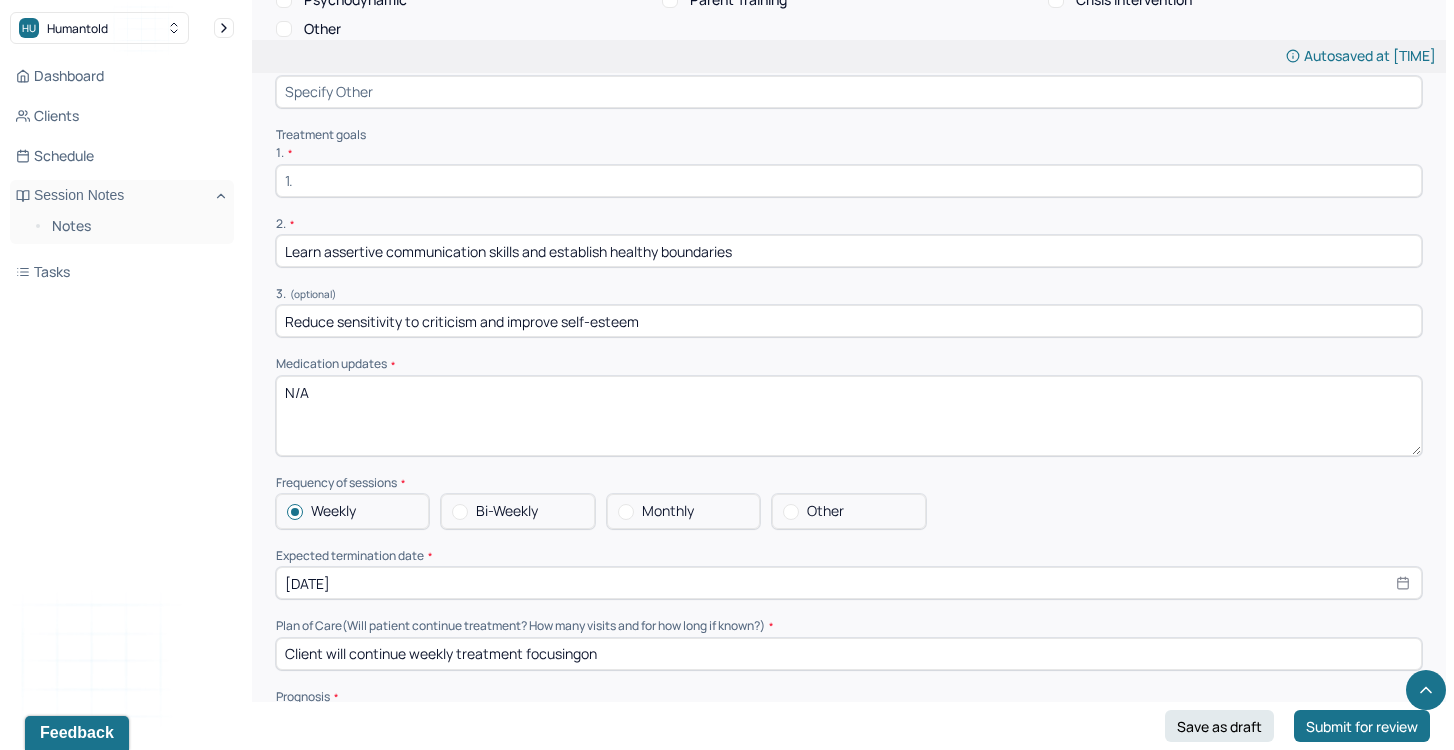 type on "Learn assertive communication skills and establish healthy boundaries" 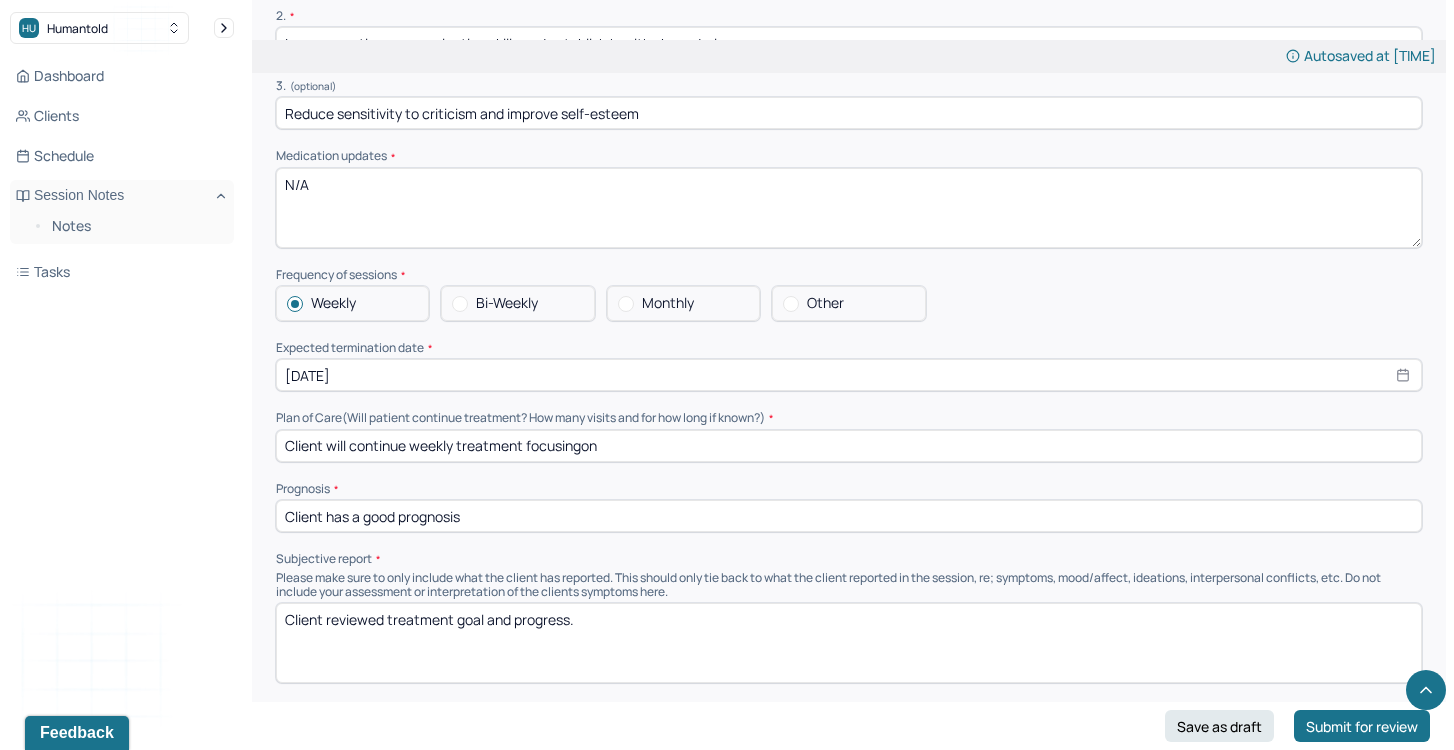 scroll, scrollTop: 4431, scrollLeft: 0, axis: vertical 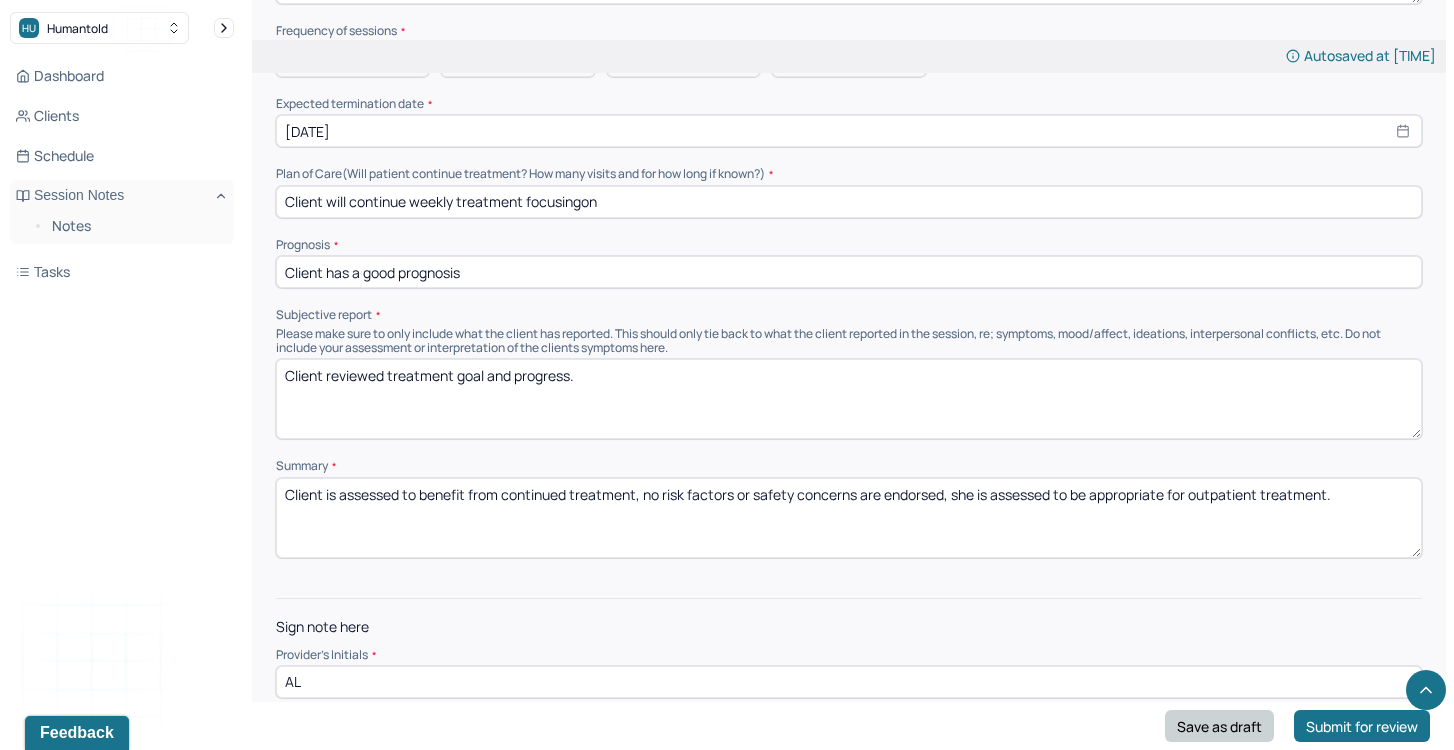type on "Improve coping with interpersonal anxiety" 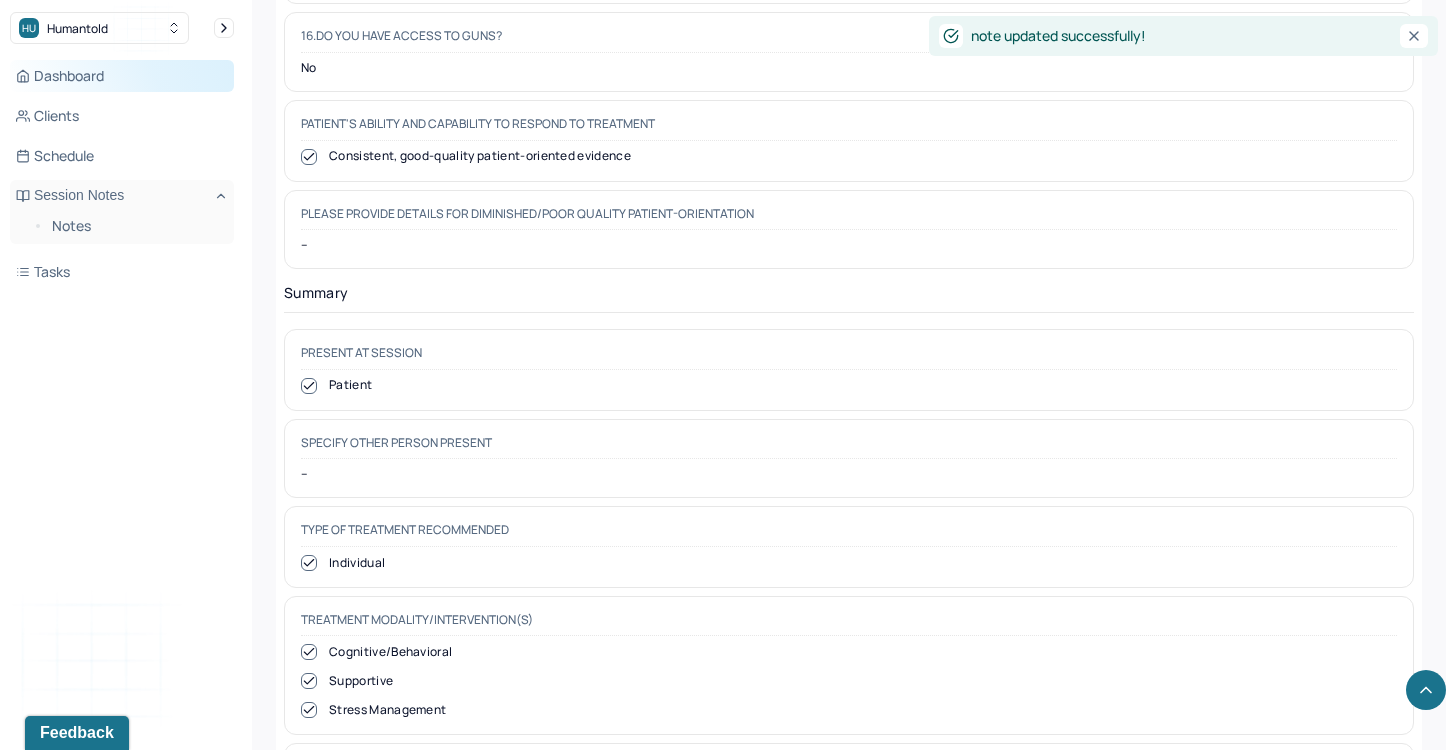 click on "Dashboard" at bounding box center [122, 76] 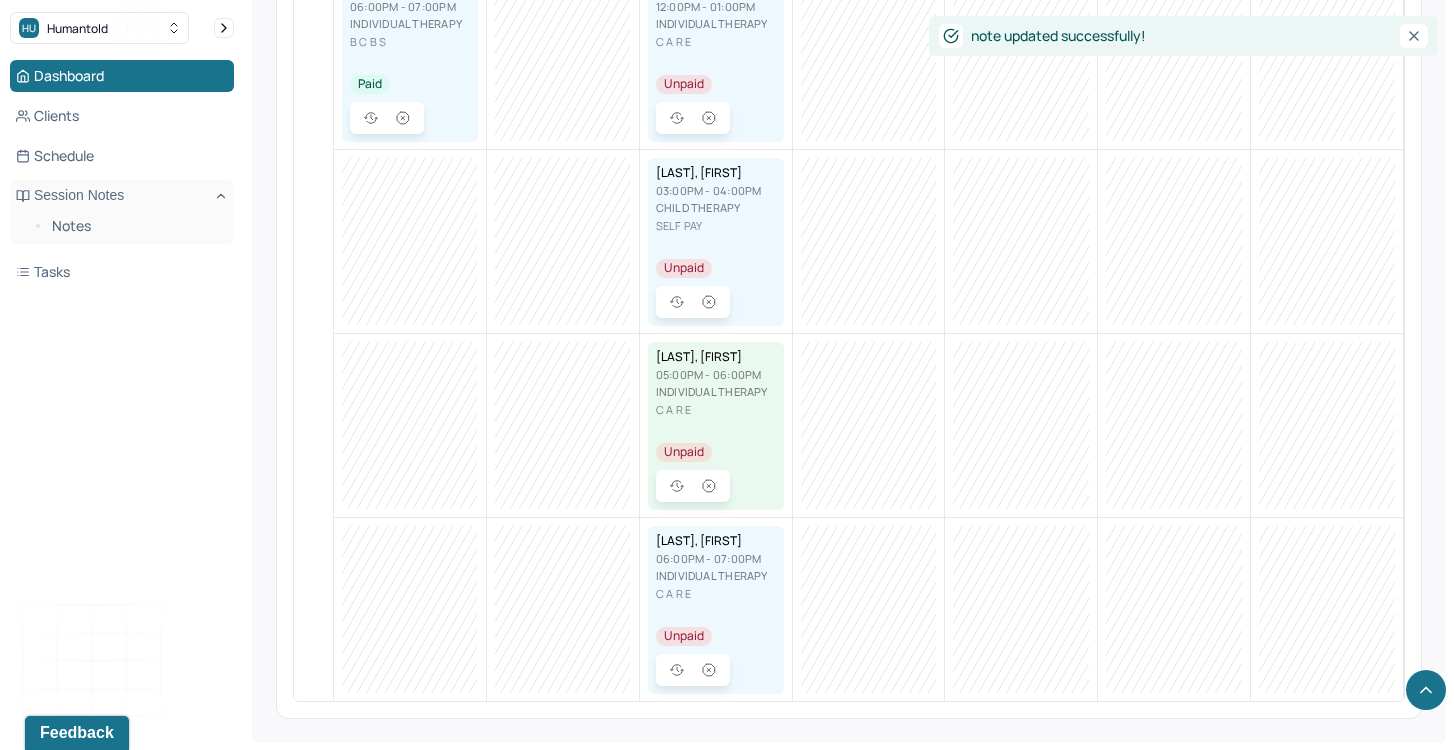 scroll, scrollTop: 0, scrollLeft: 0, axis: both 